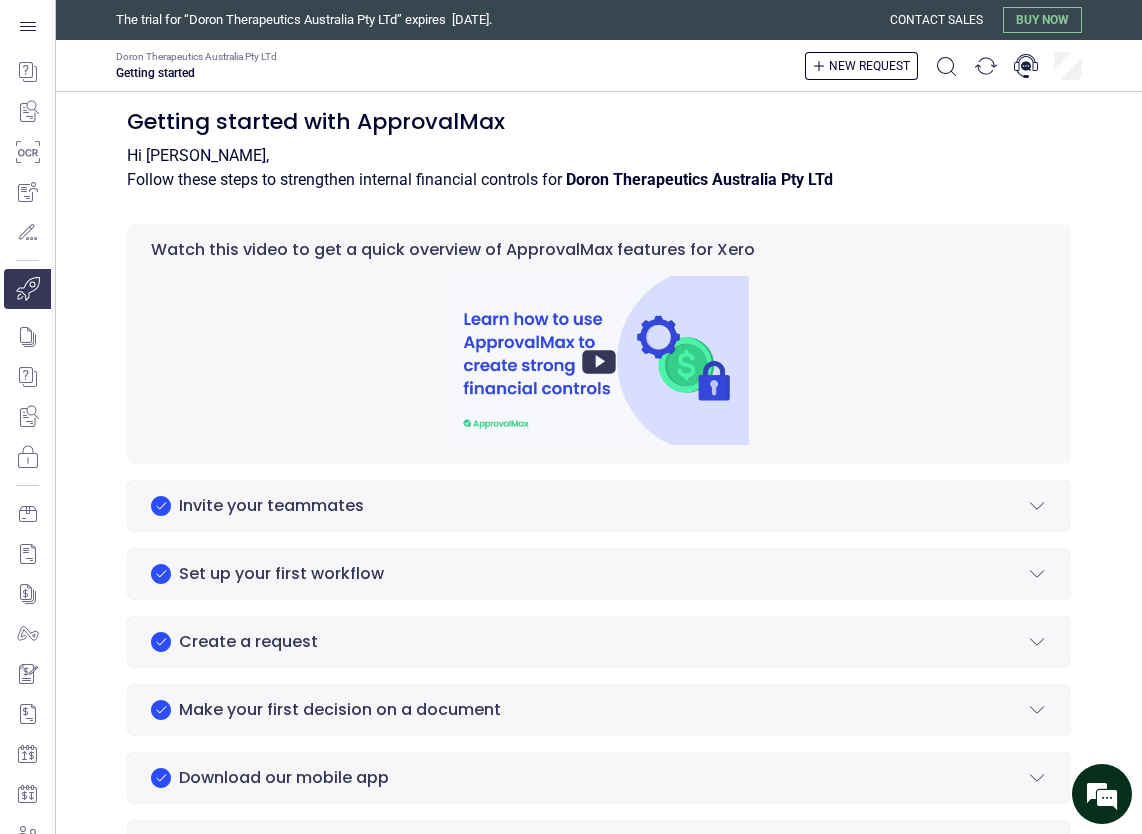 scroll, scrollTop: 0, scrollLeft: 0, axis: both 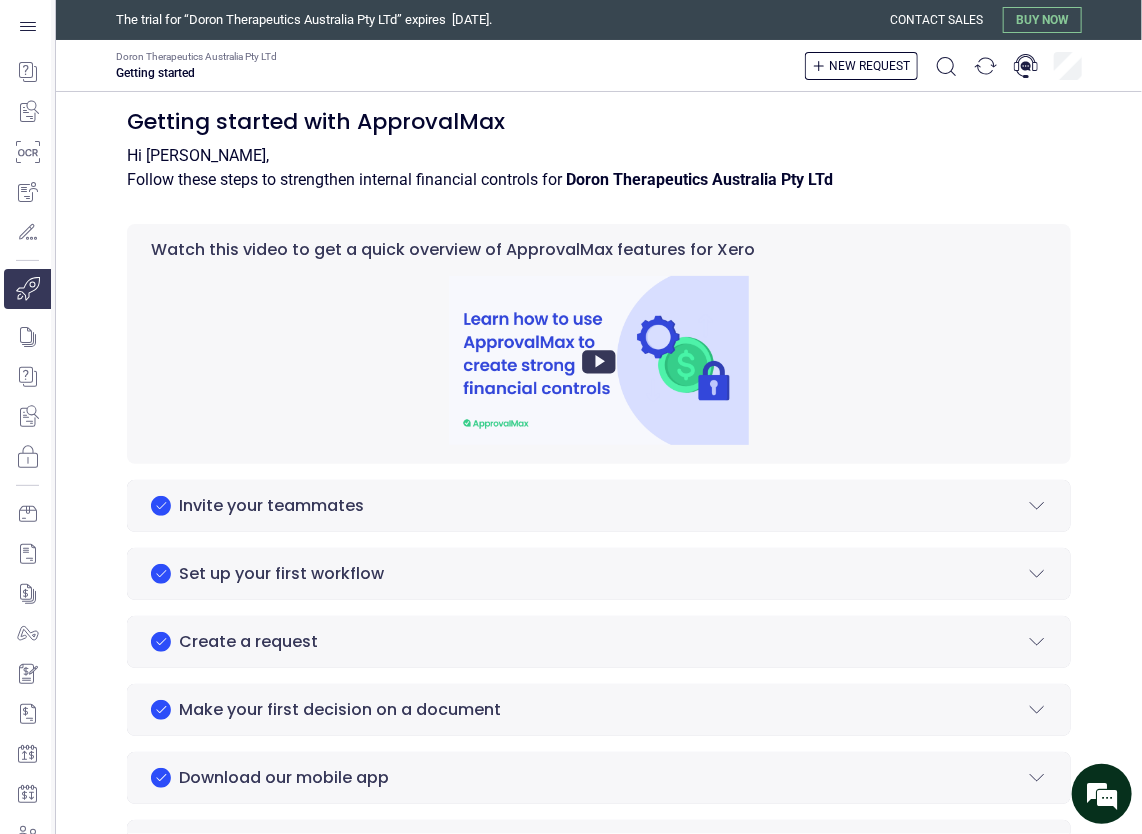 click on "The trial for “Doron Therapeutics Australia Pty LTd” expires
[DATE]." at bounding box center (503, 20) 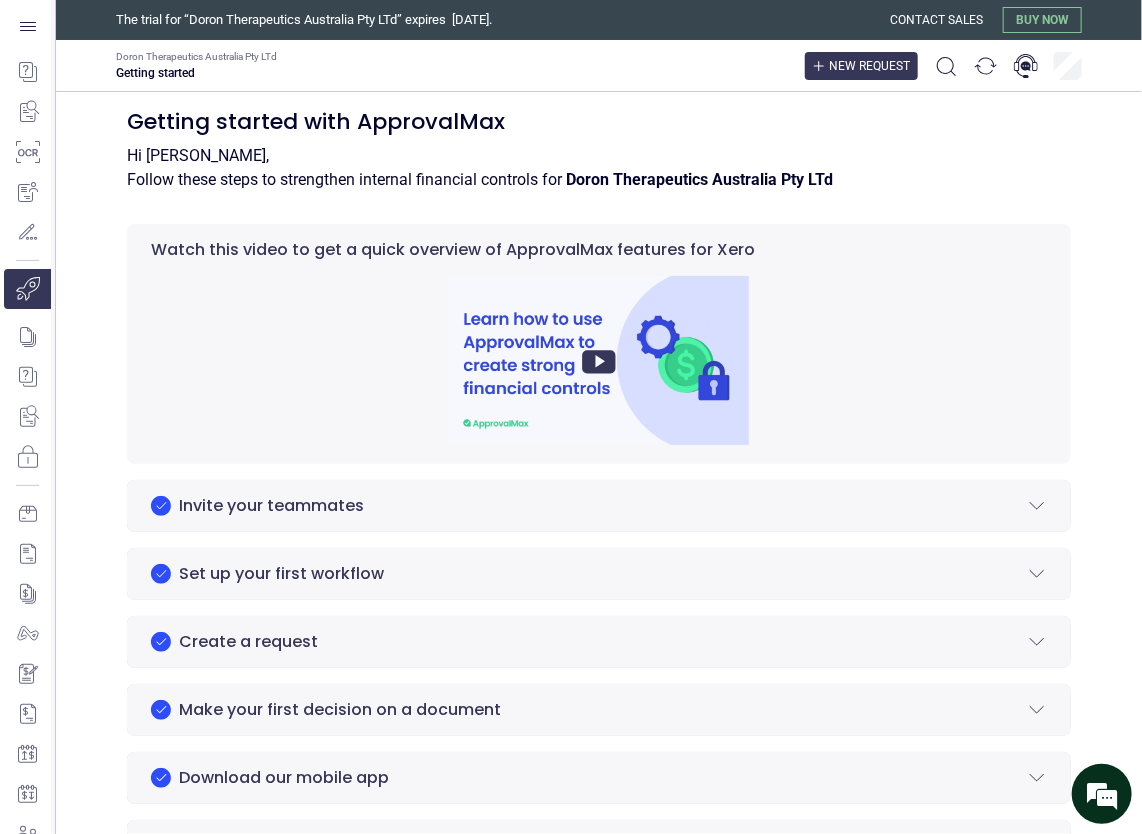 click on "New request" at bounding box center [869, 66] 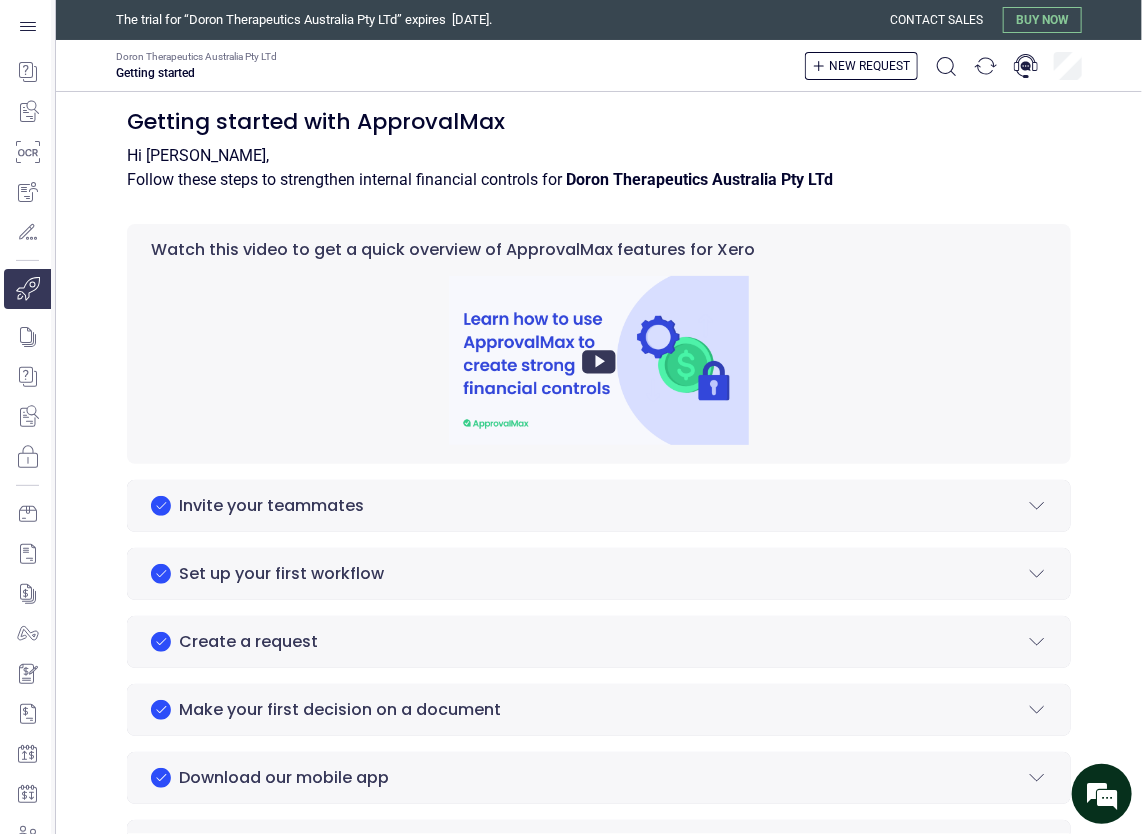 click on "Create" at bounding box center (0, 0) 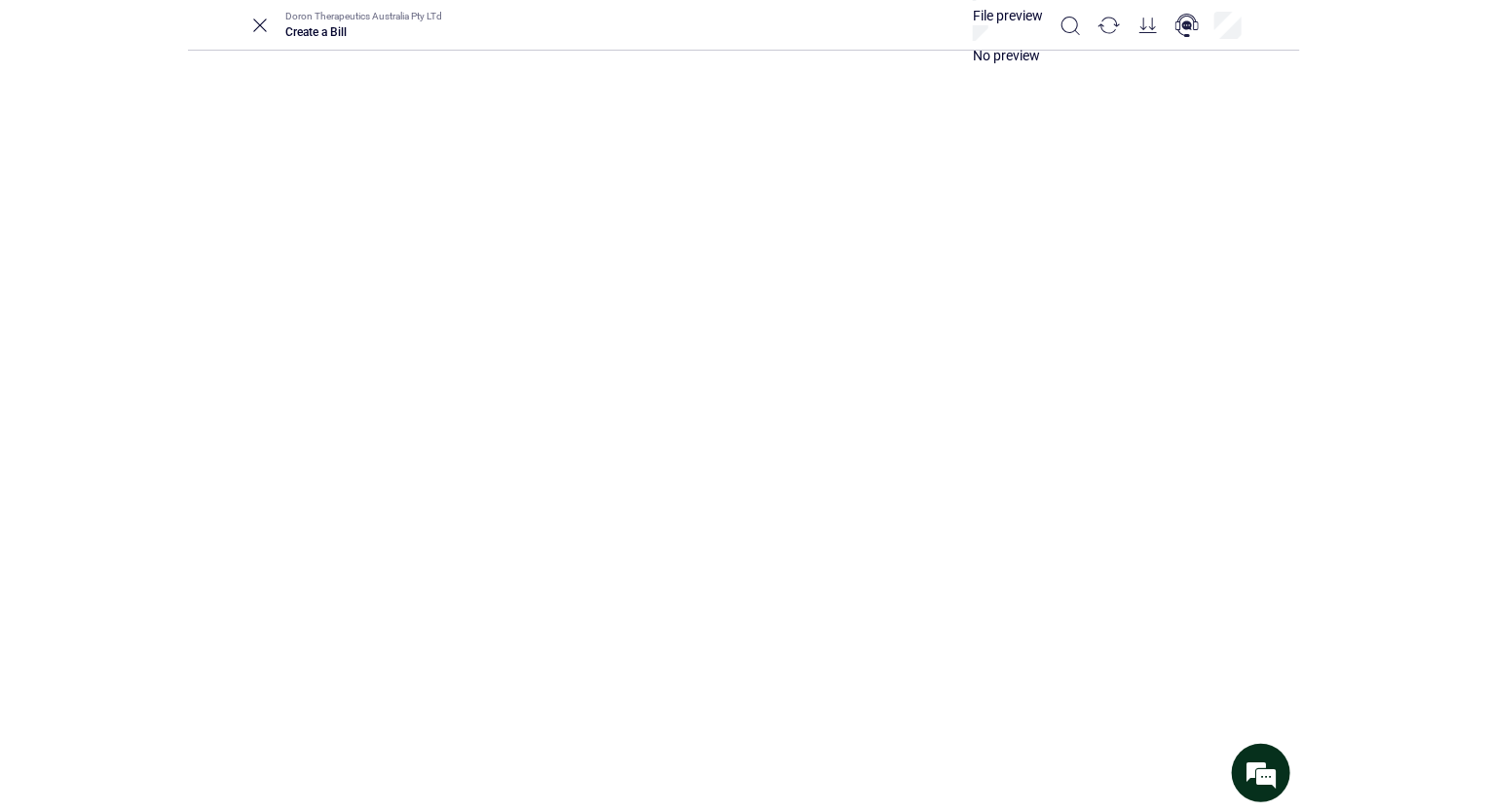 scroll, scrollTop: 0, scrollLeft: 0, axis: both 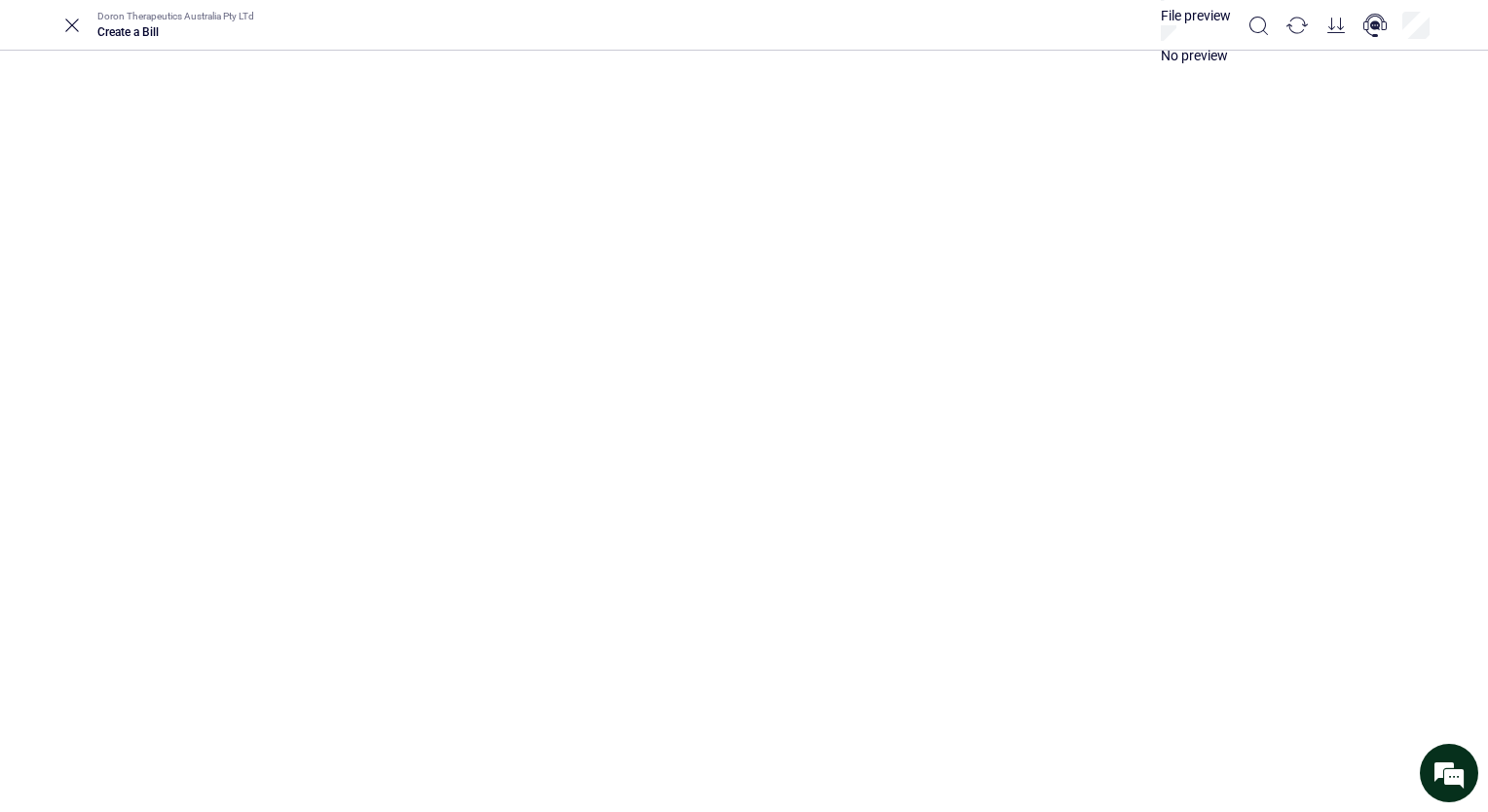 click 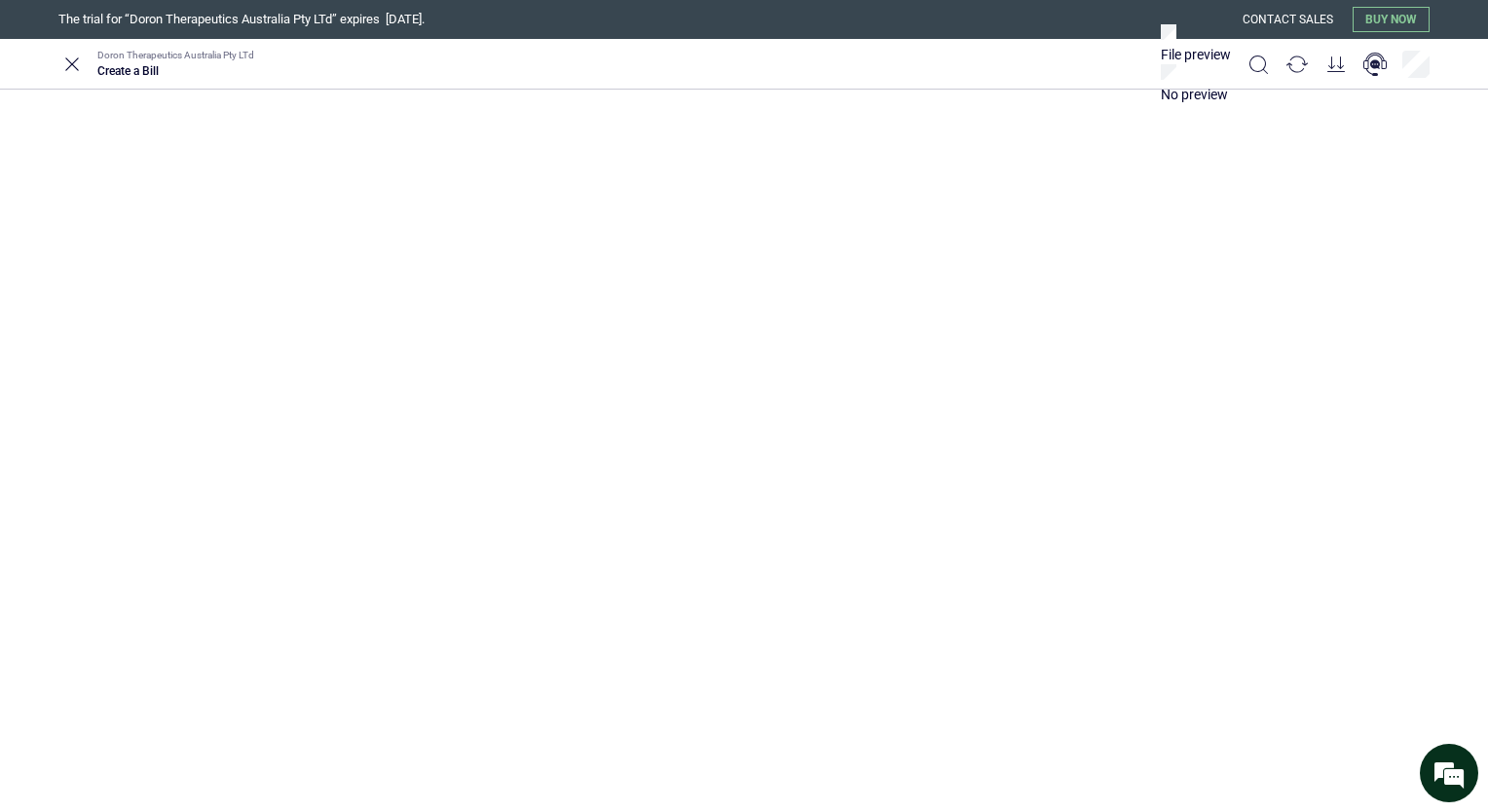 click 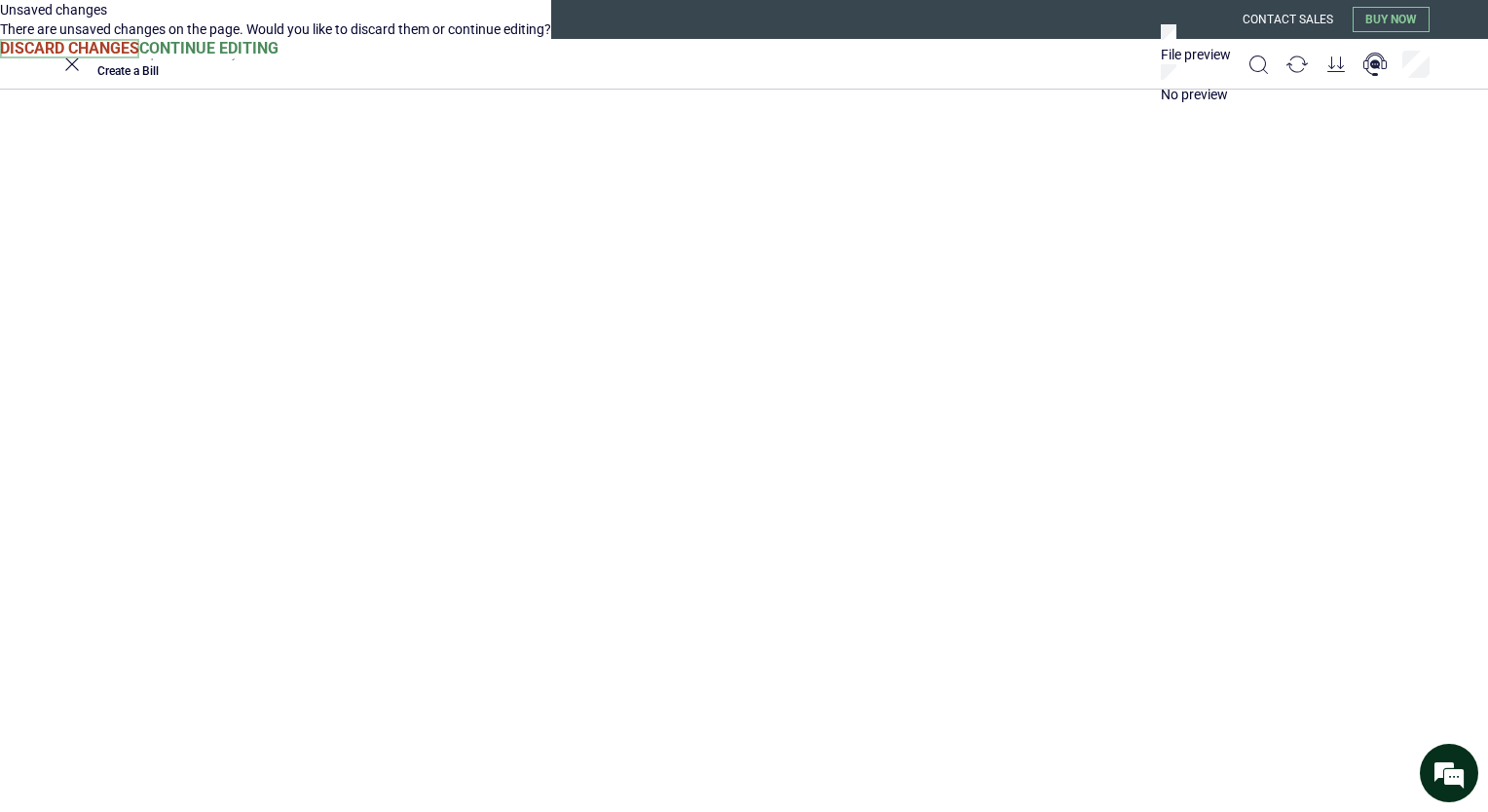 click on "Discard Changes" at bounding box center (69, 49) 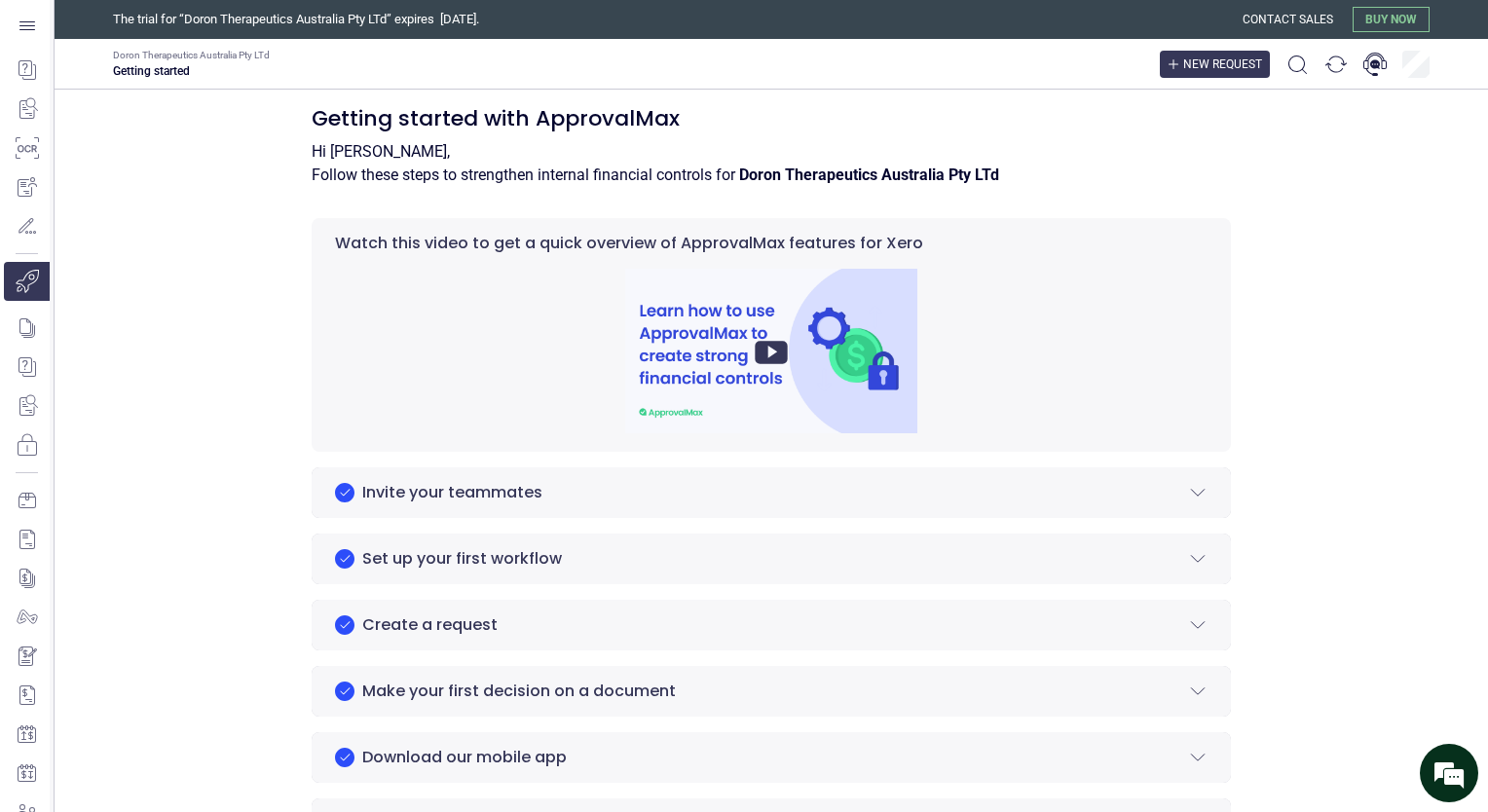 click on "New request" at bounding box center [1222, 64] 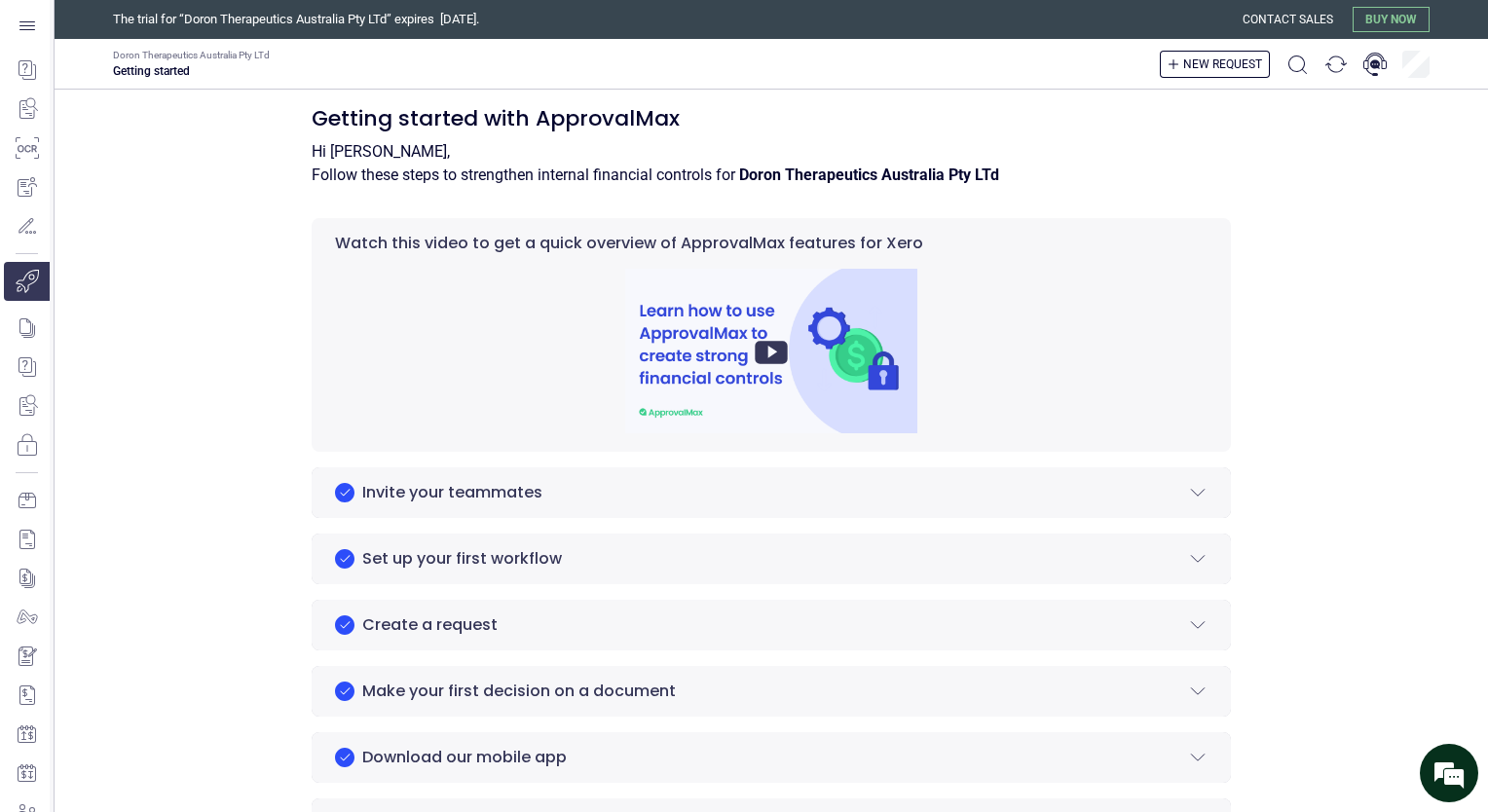 click on "Contact" at bounding box center [0, 0] 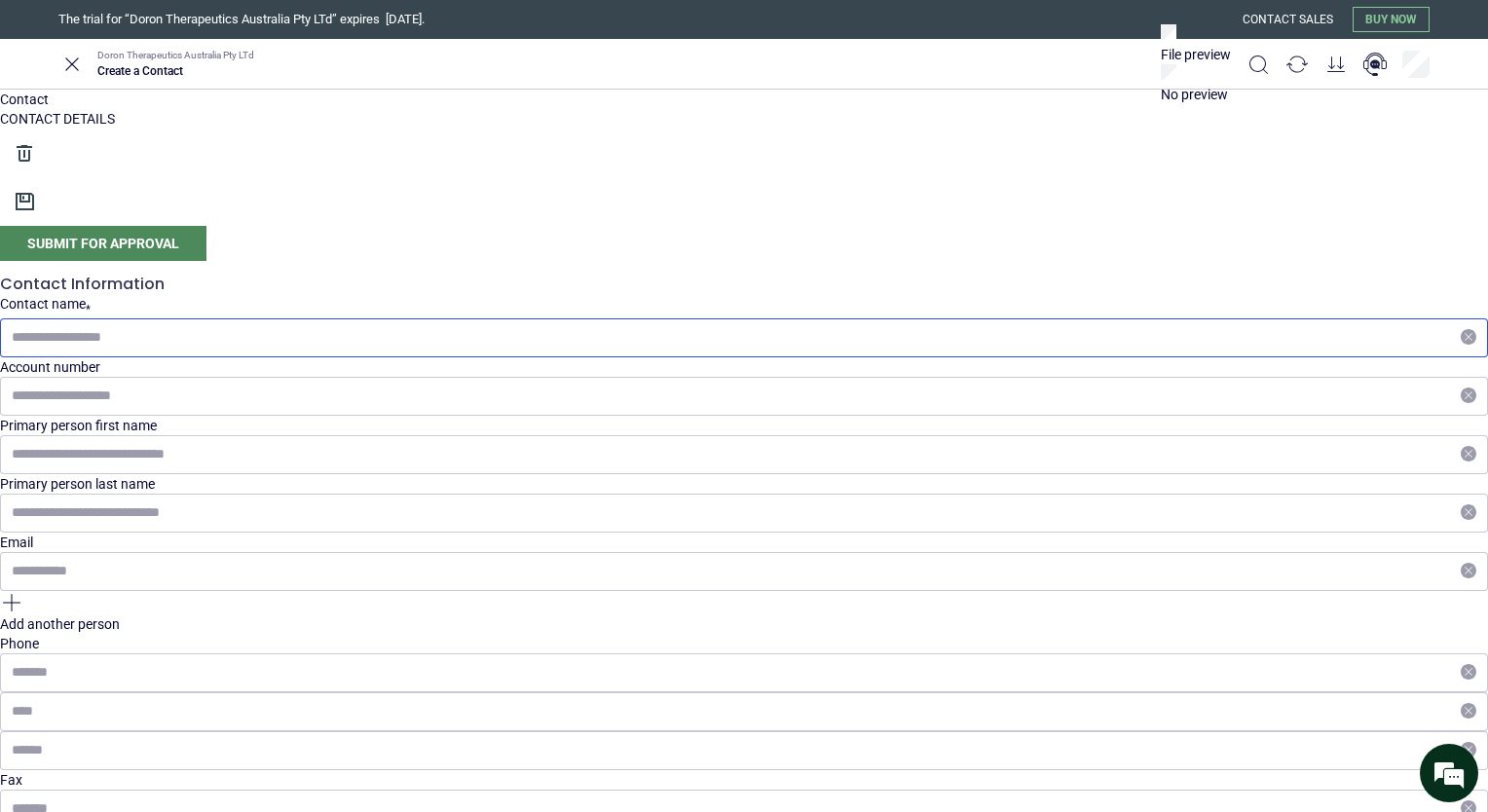 click on "Contact name  *" at bounding box center (732, 338) 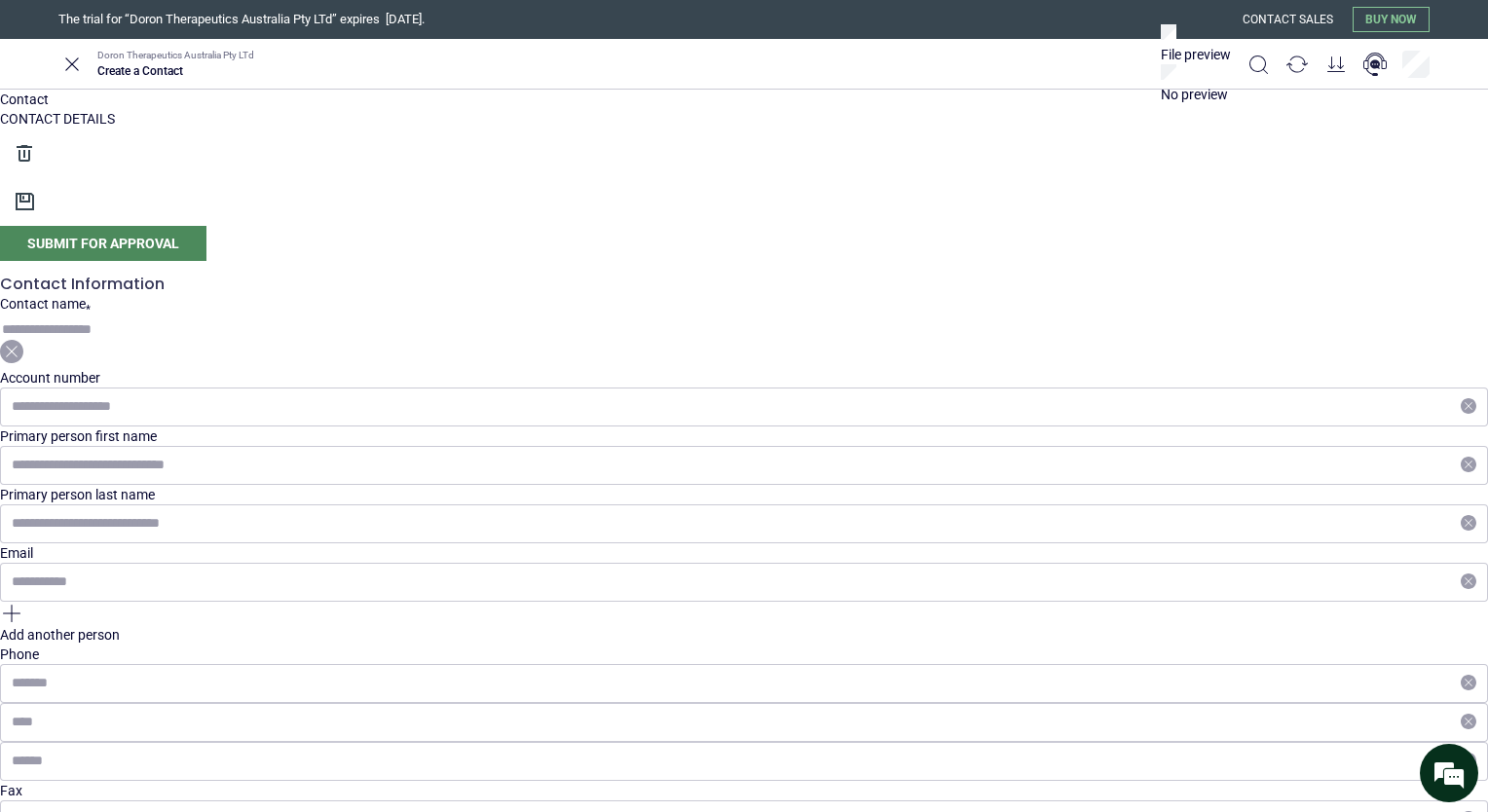 click on "Contact name  *" at bounding box center [744, 329] 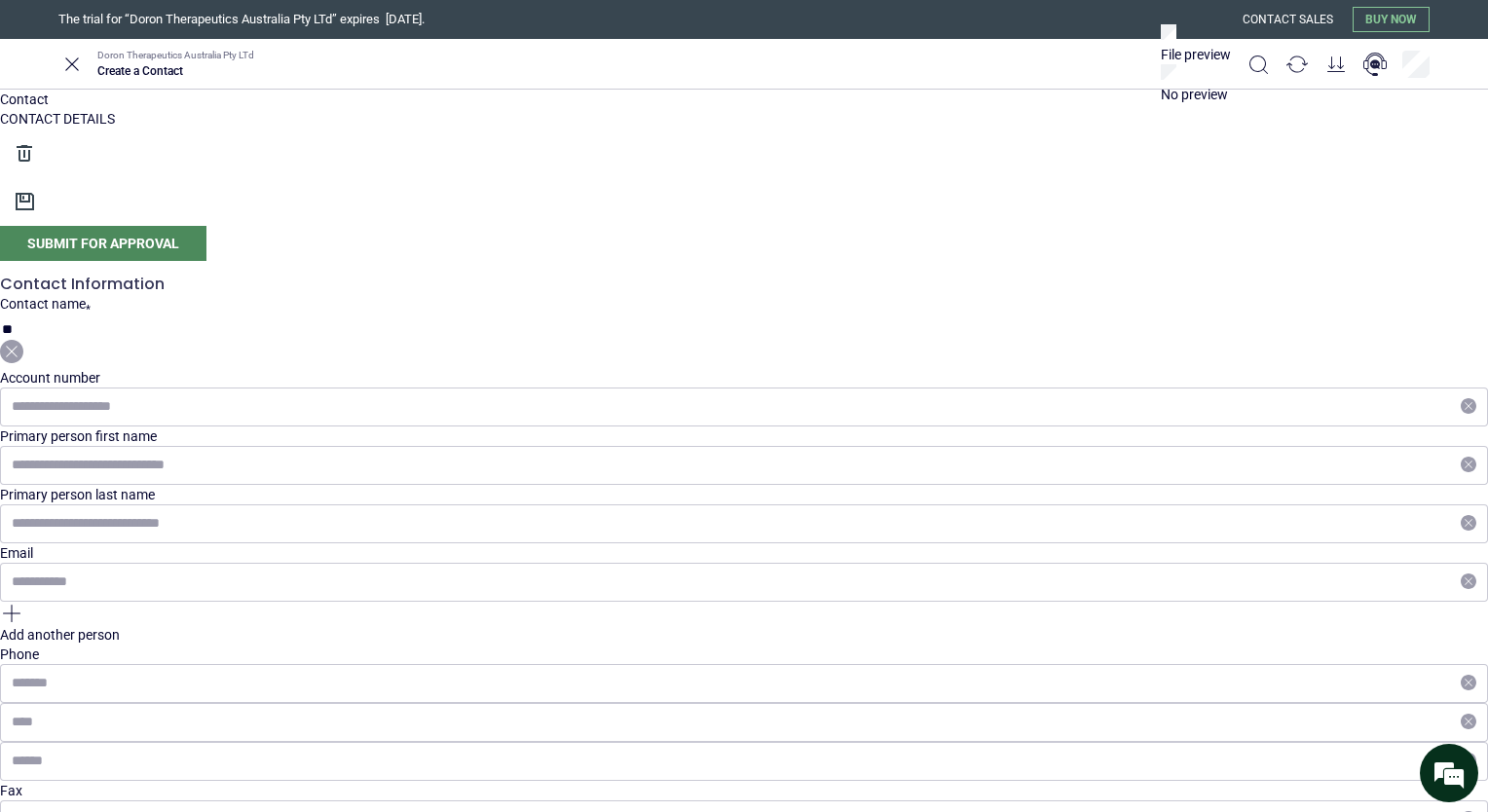 type on "*" 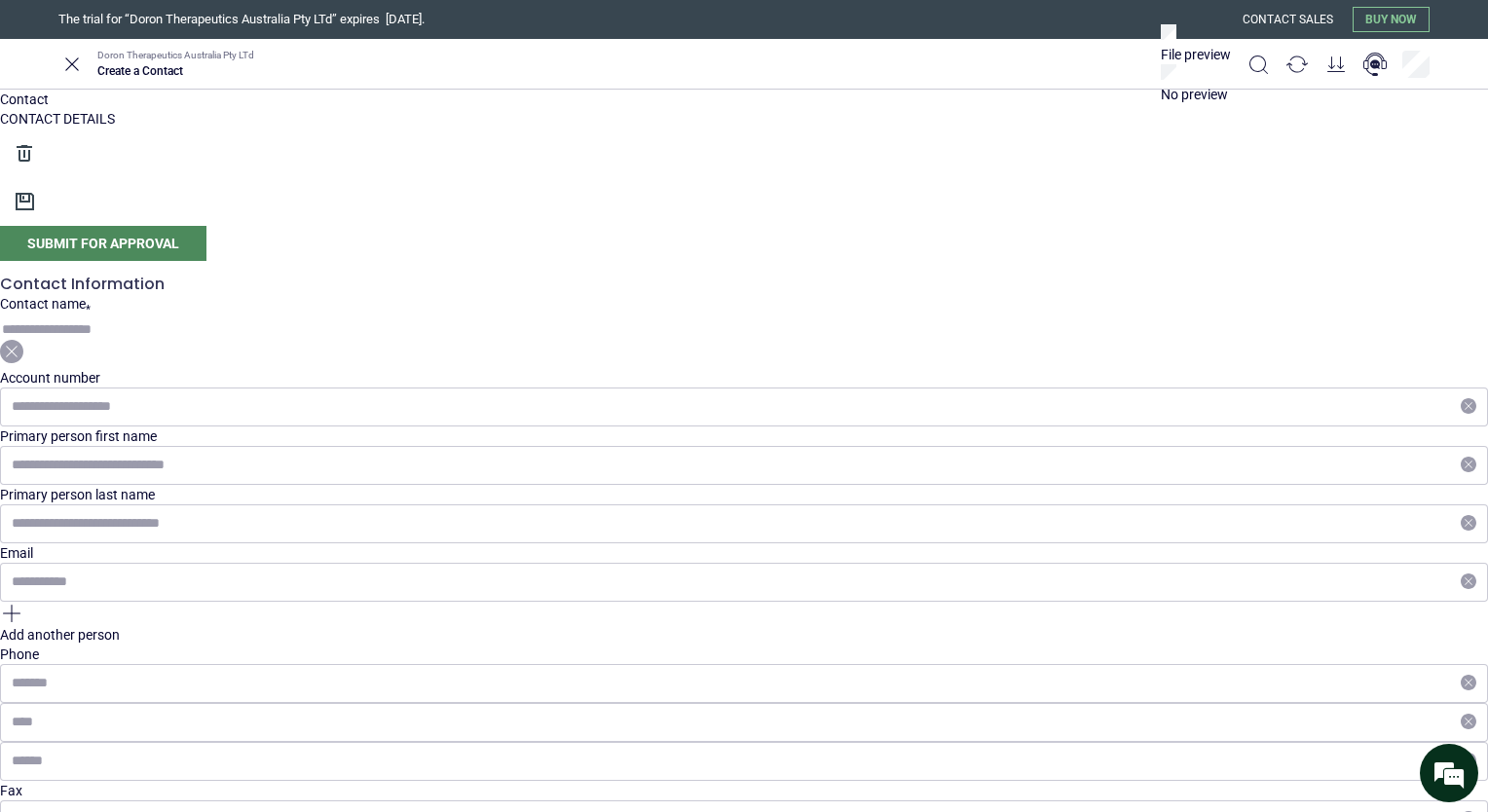 click on "Contact name  *" at bounding box center [744, 329] 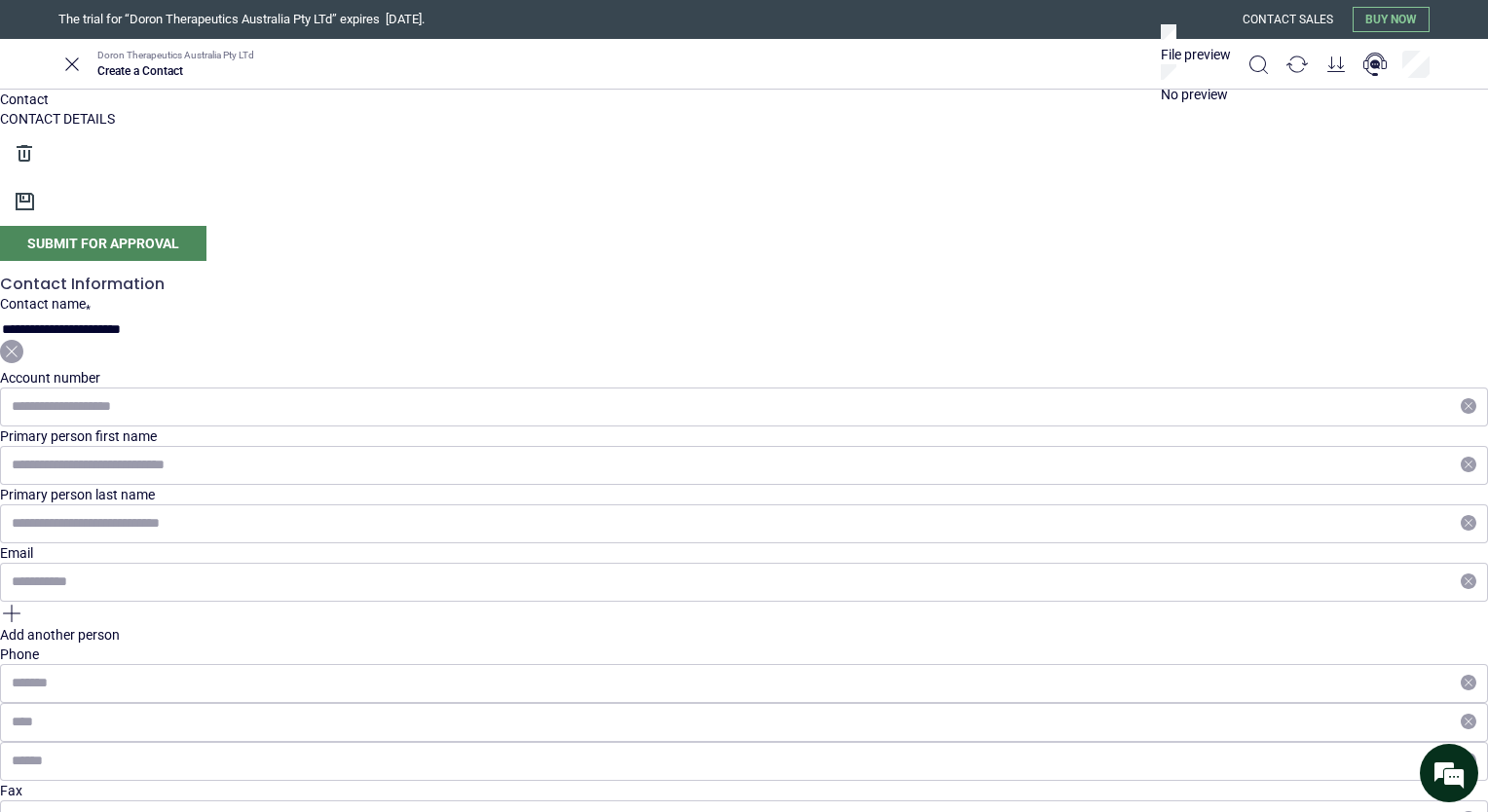 type on "**********" 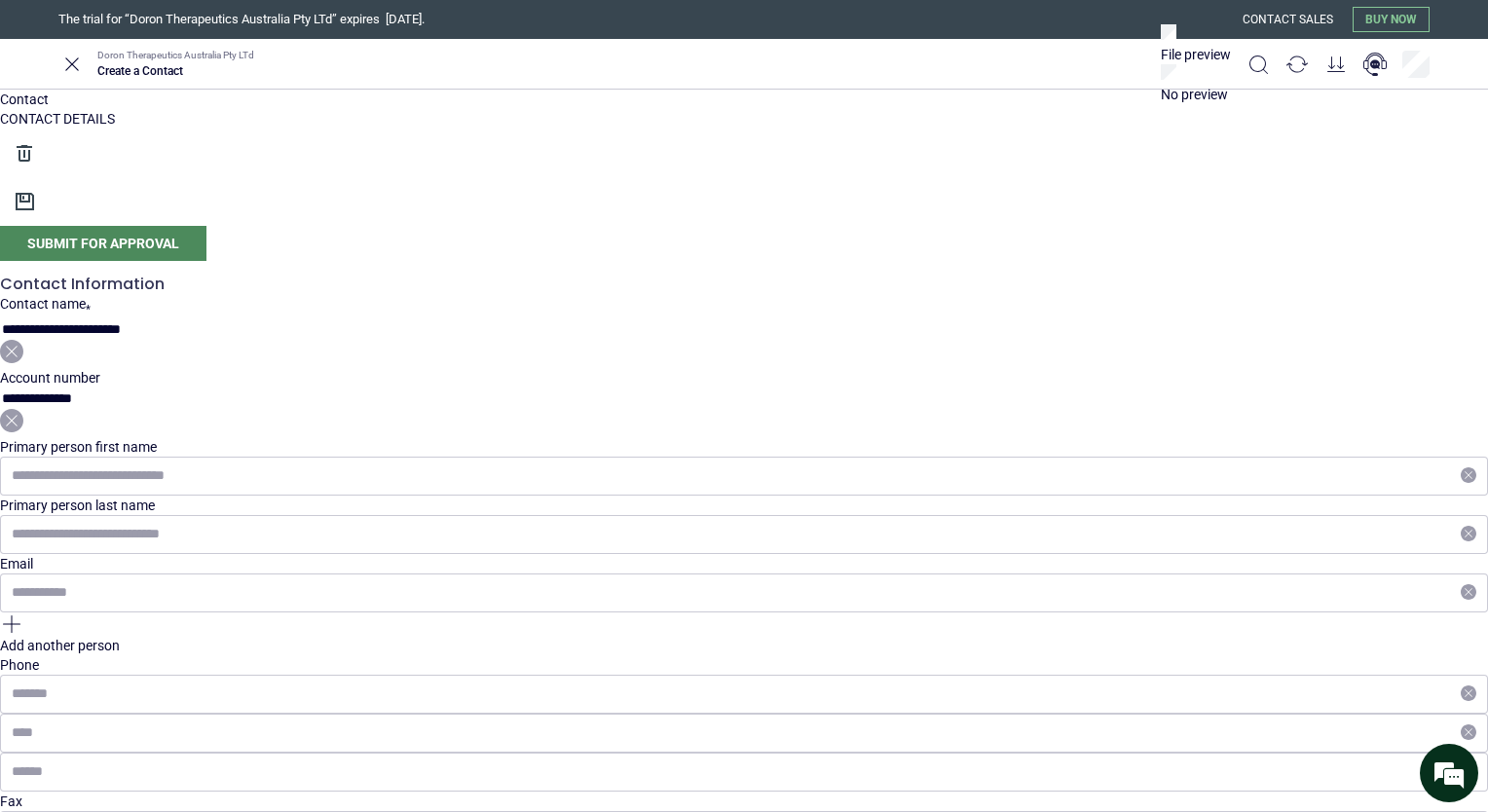 type on "**********" 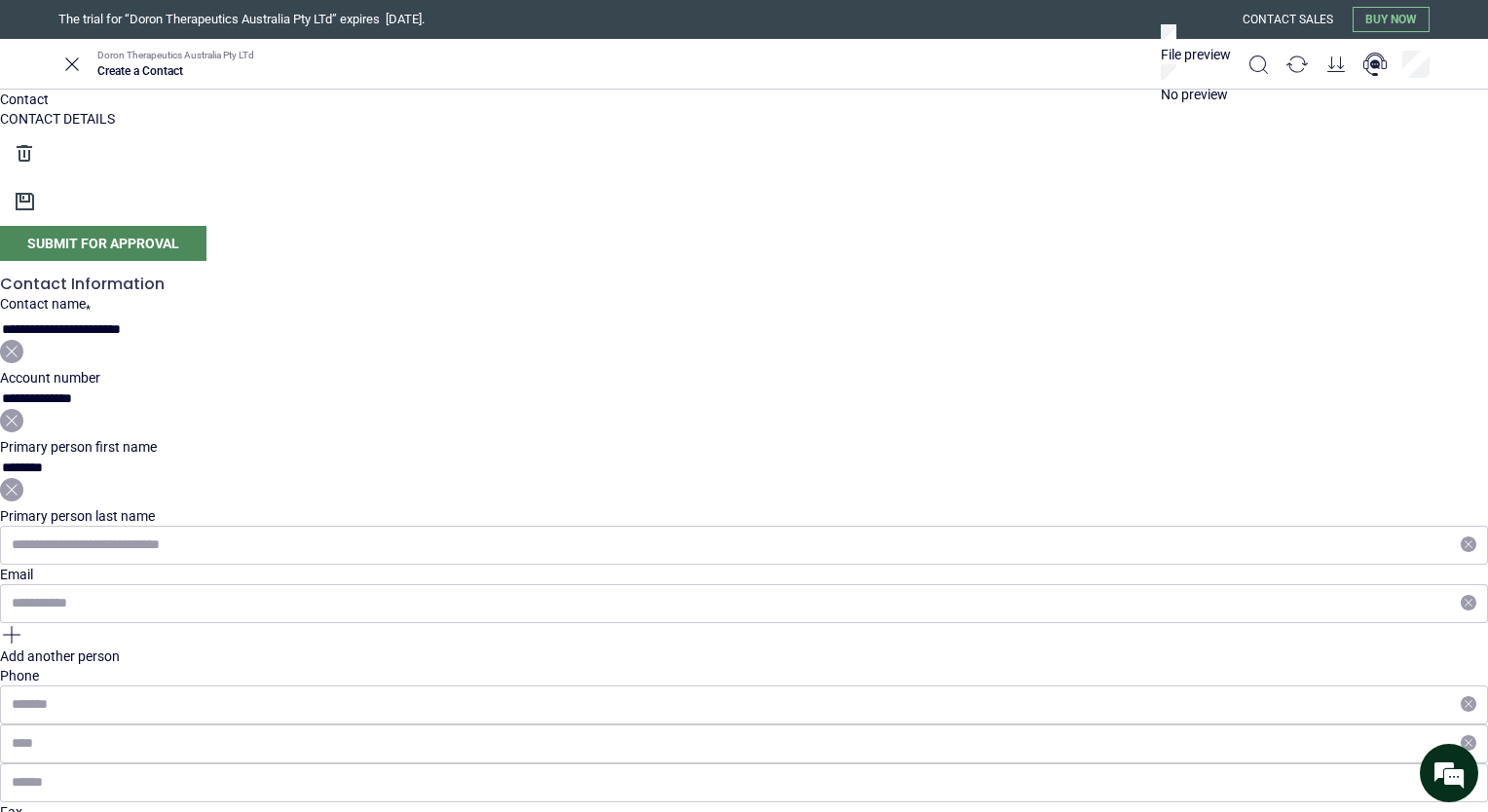 type on "********" 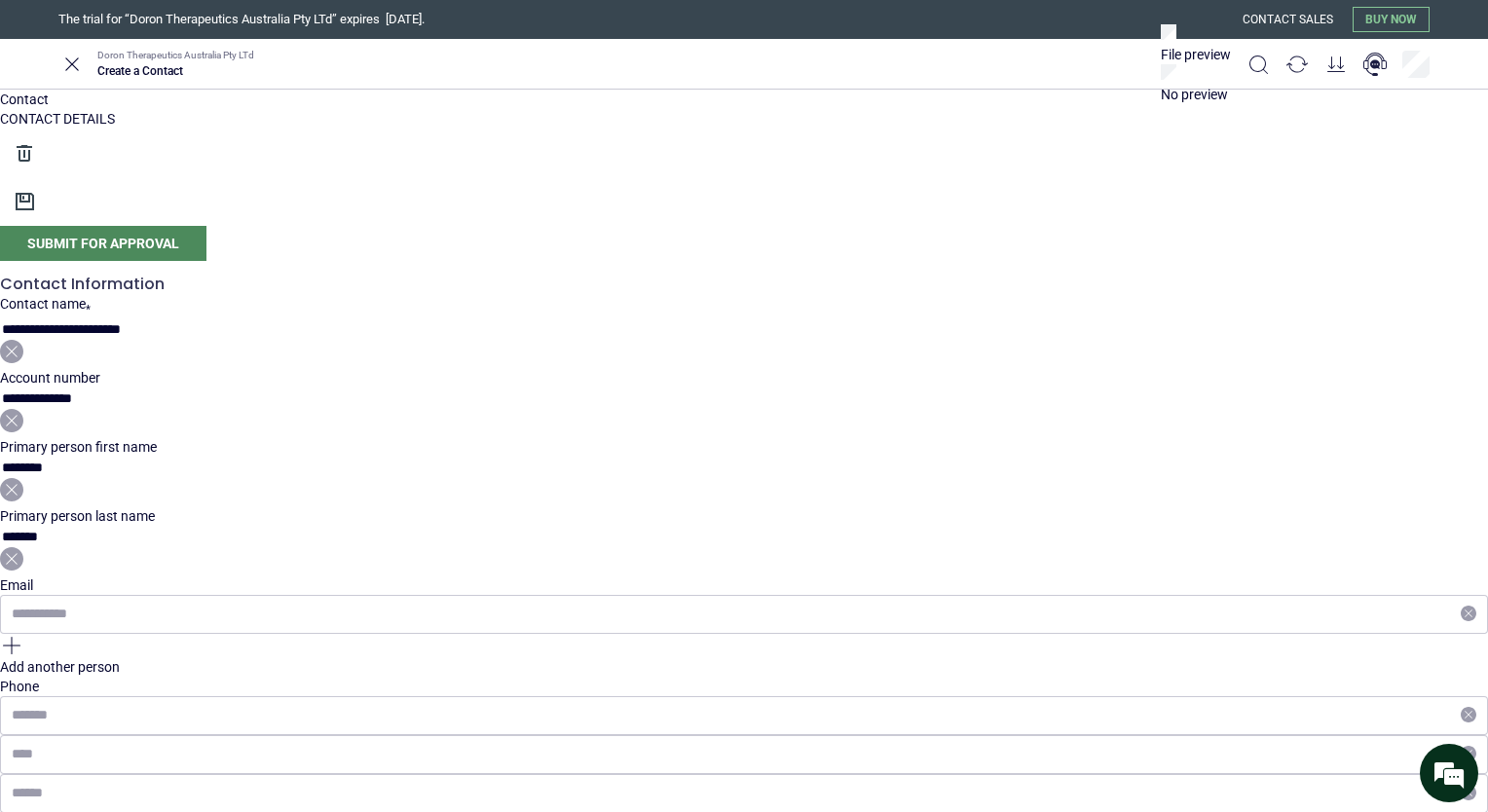 type on "*******" 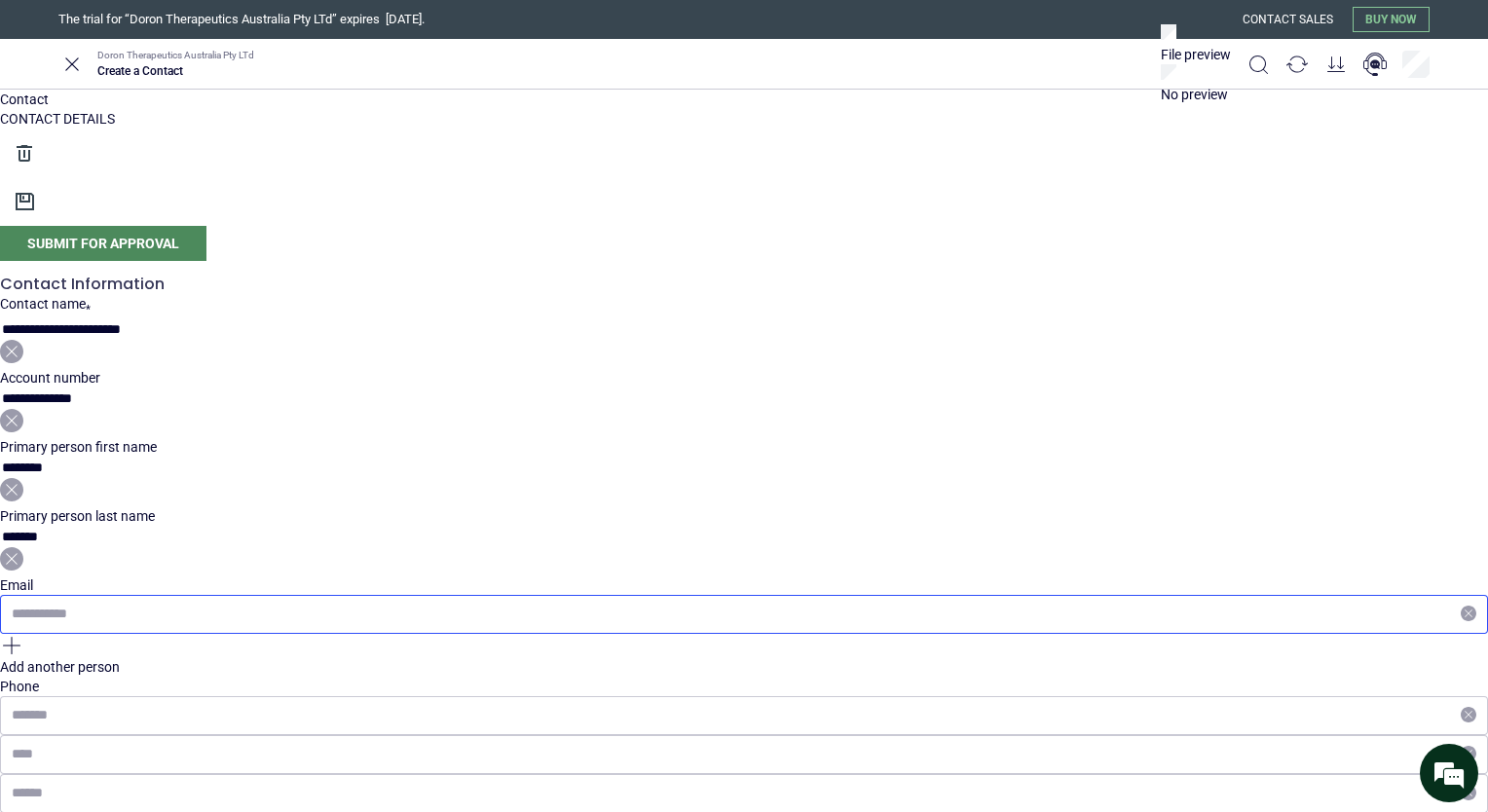 click on "Email" at bounding box center [732, 614] 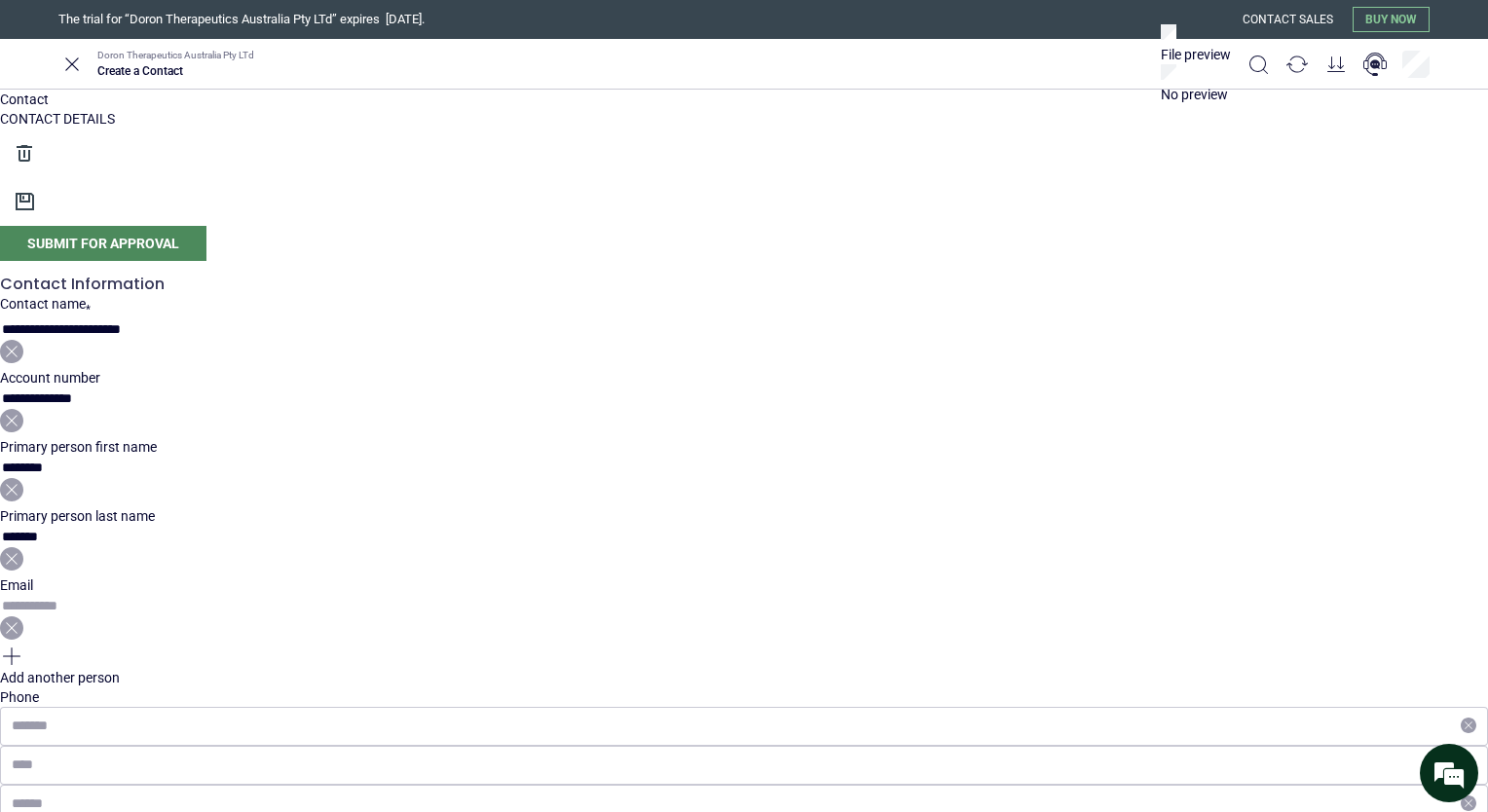paste on "**********" 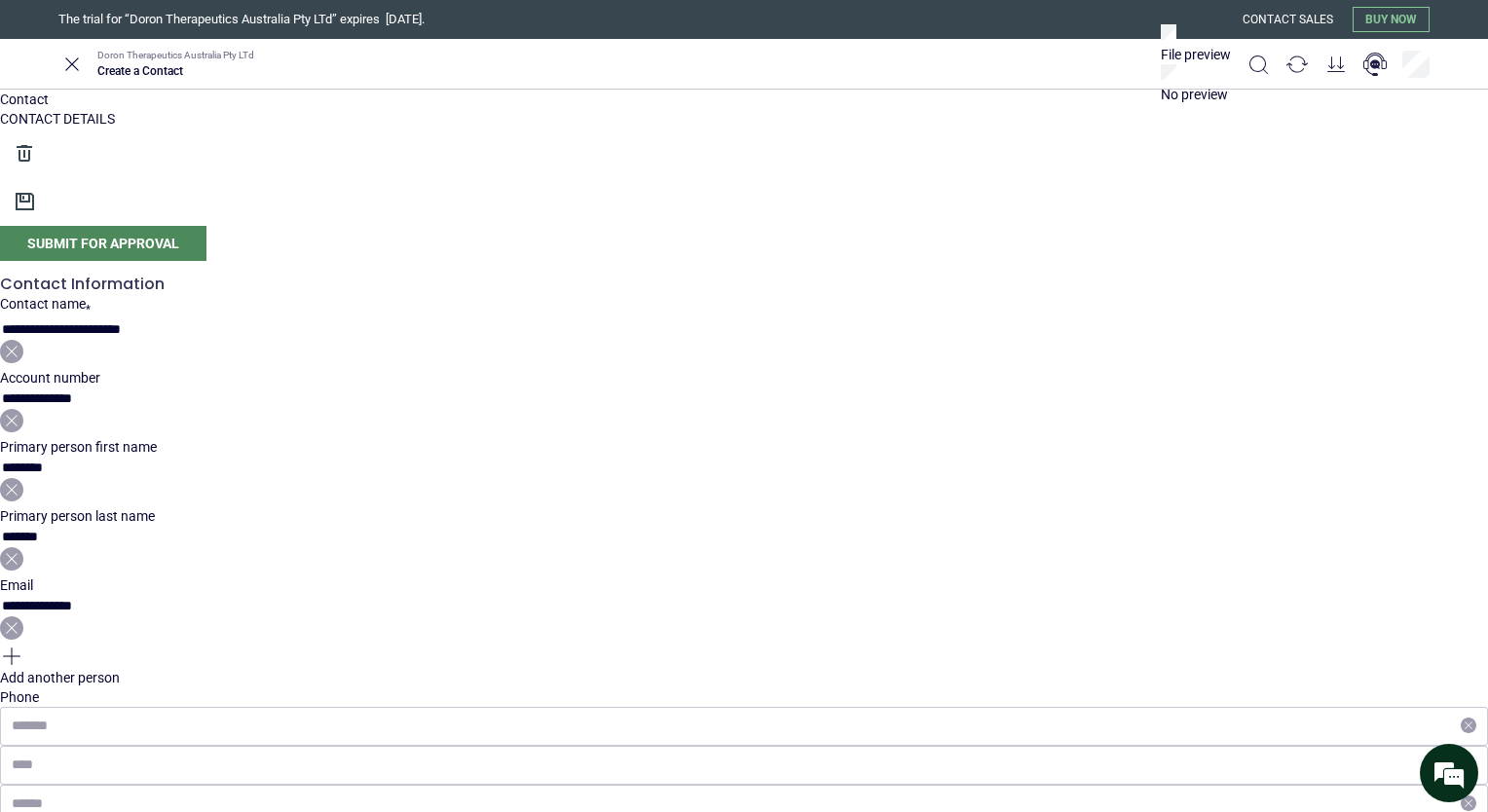 type on "**********" 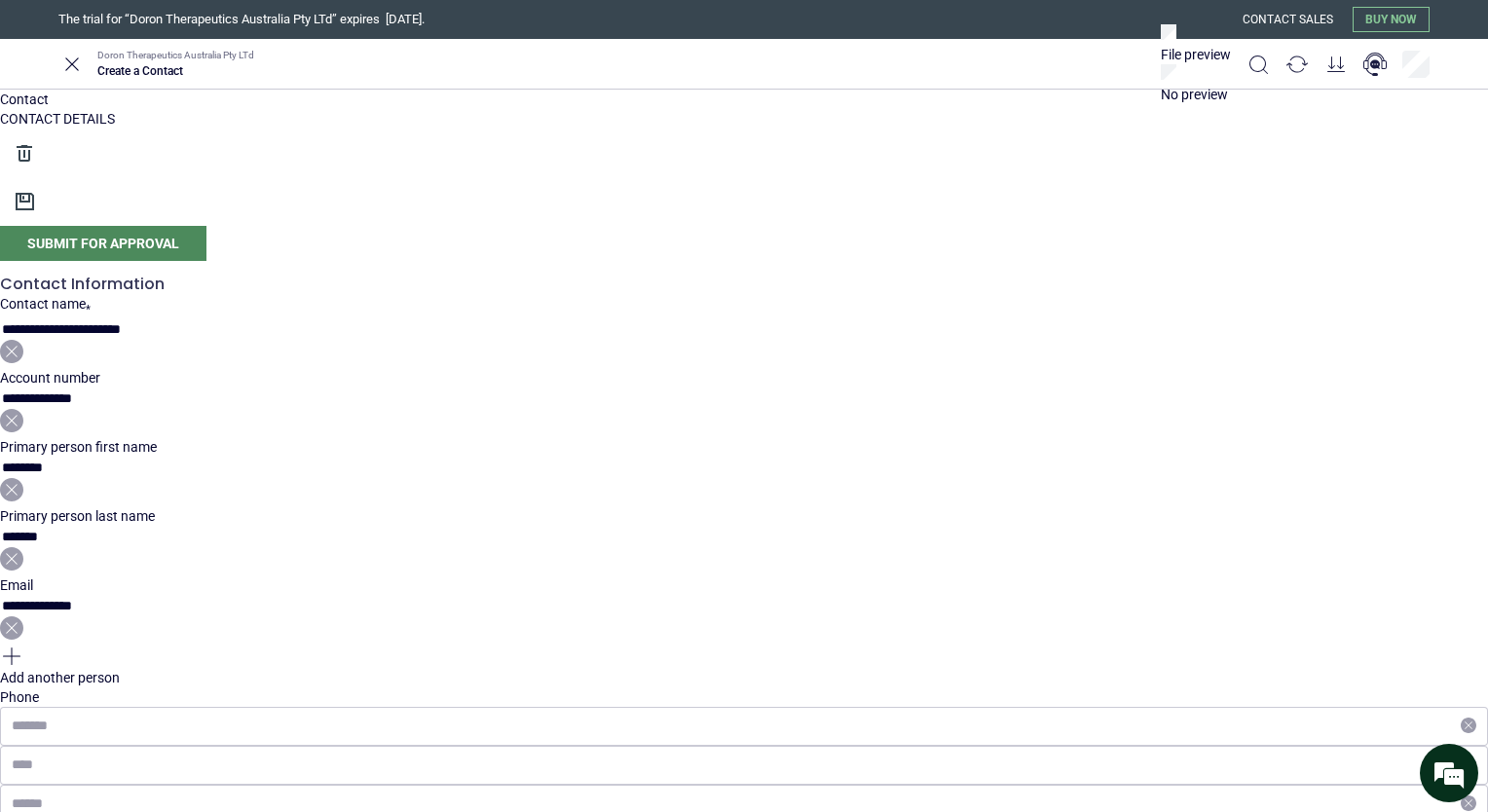 scroll, scrollTop: 389, scrollLeft: 0, axis: vertical 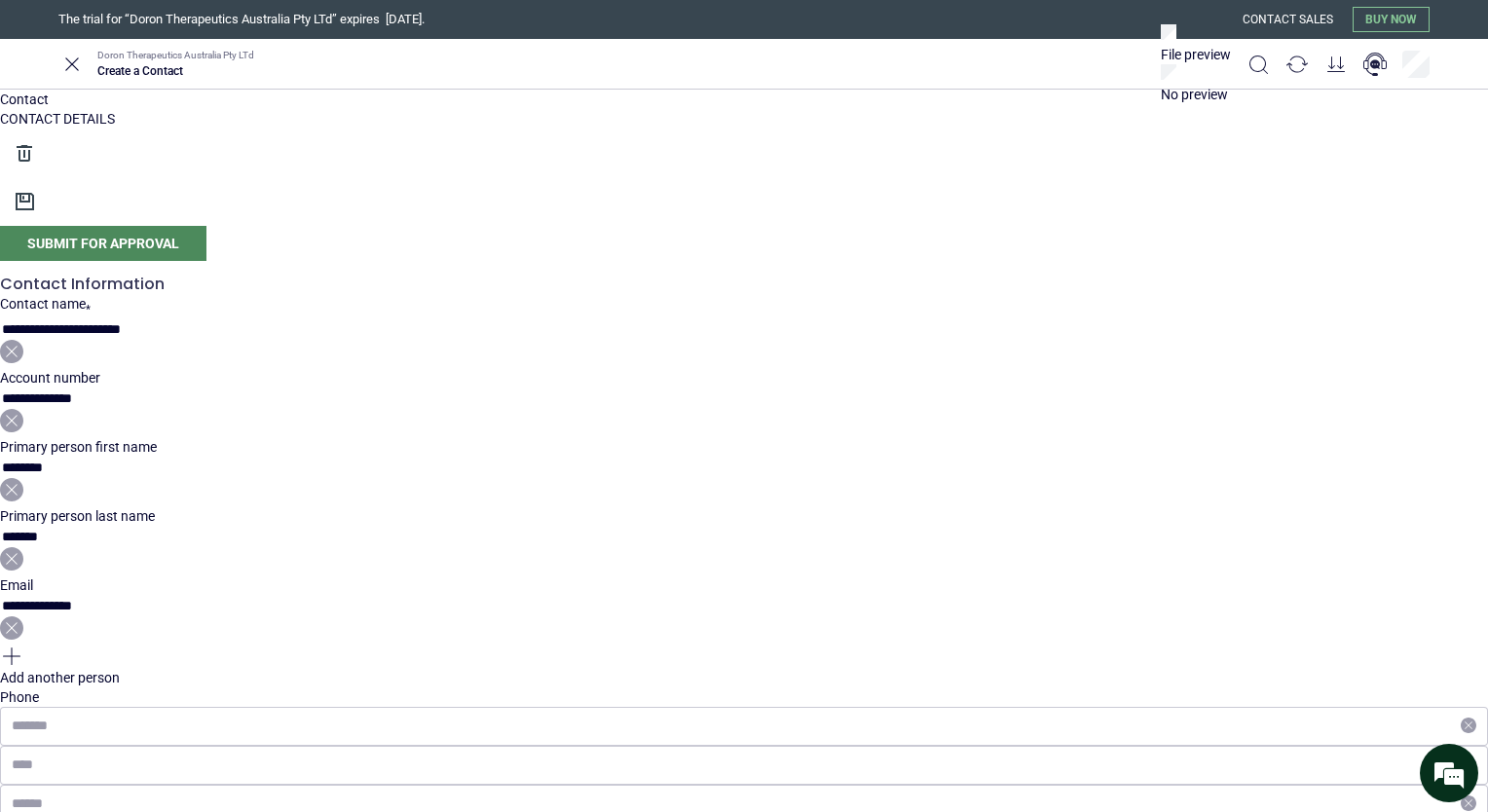 click on "Attention" at bounding box center [744, 1341] 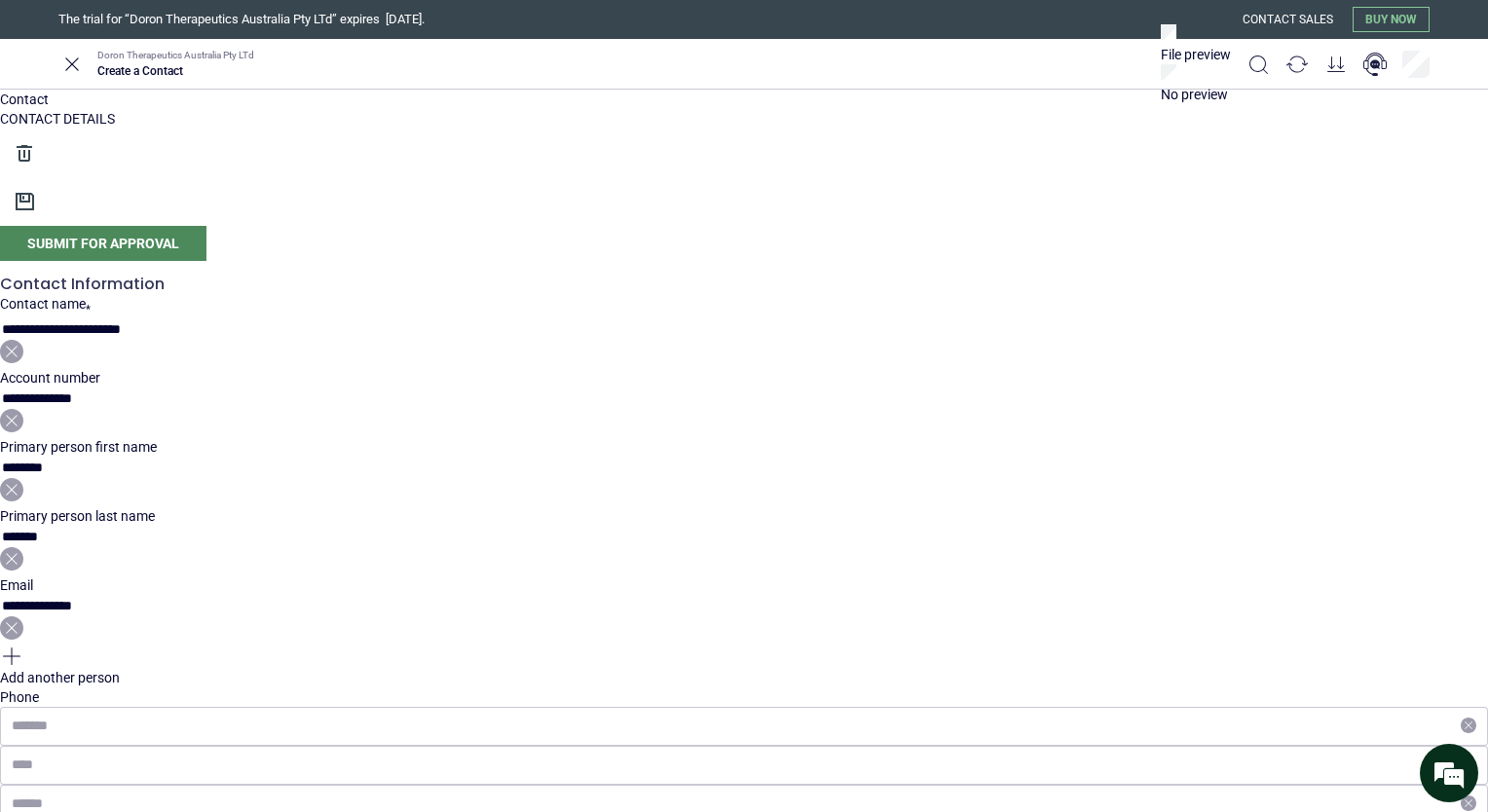 type on "*" 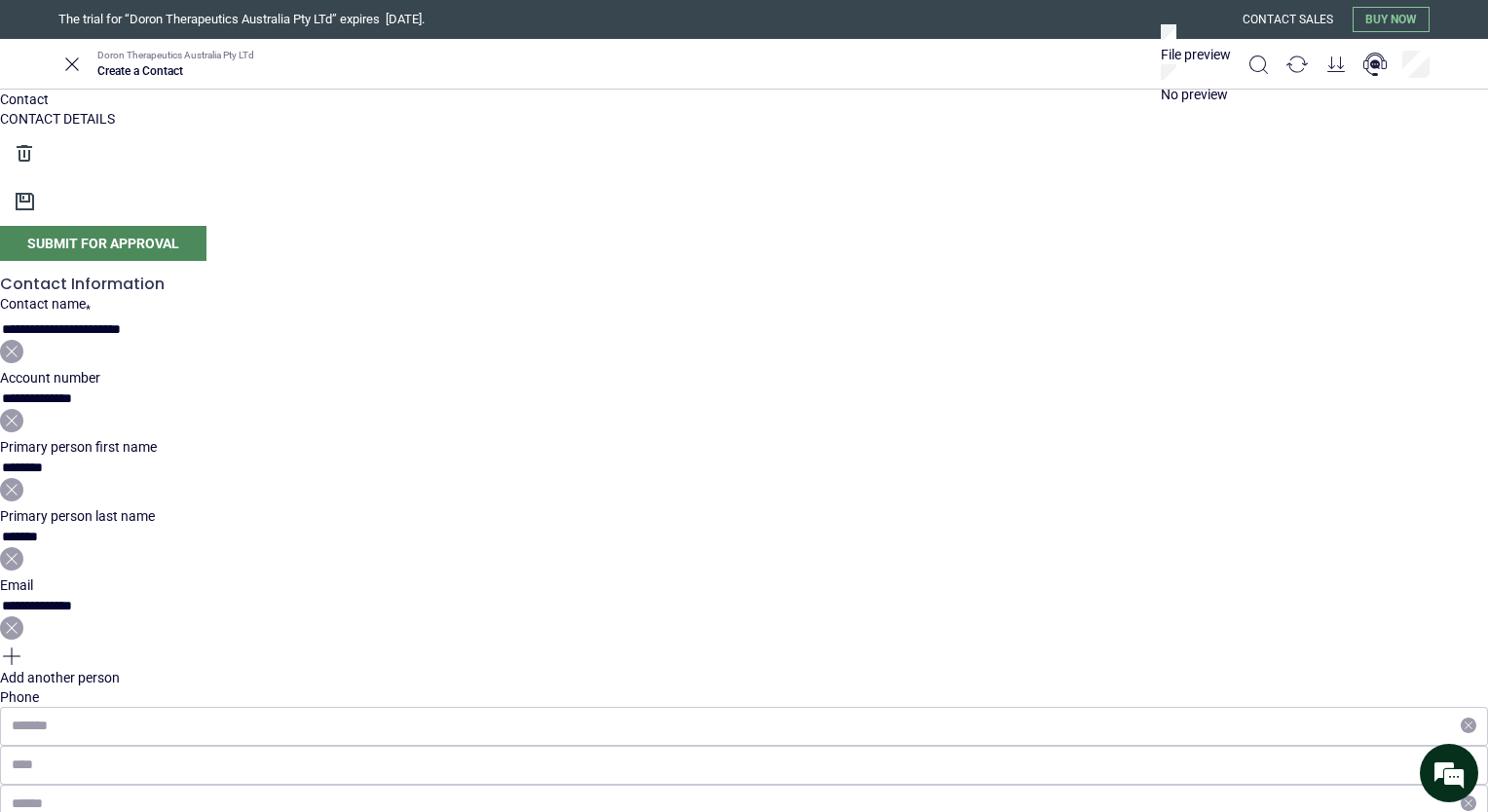 type 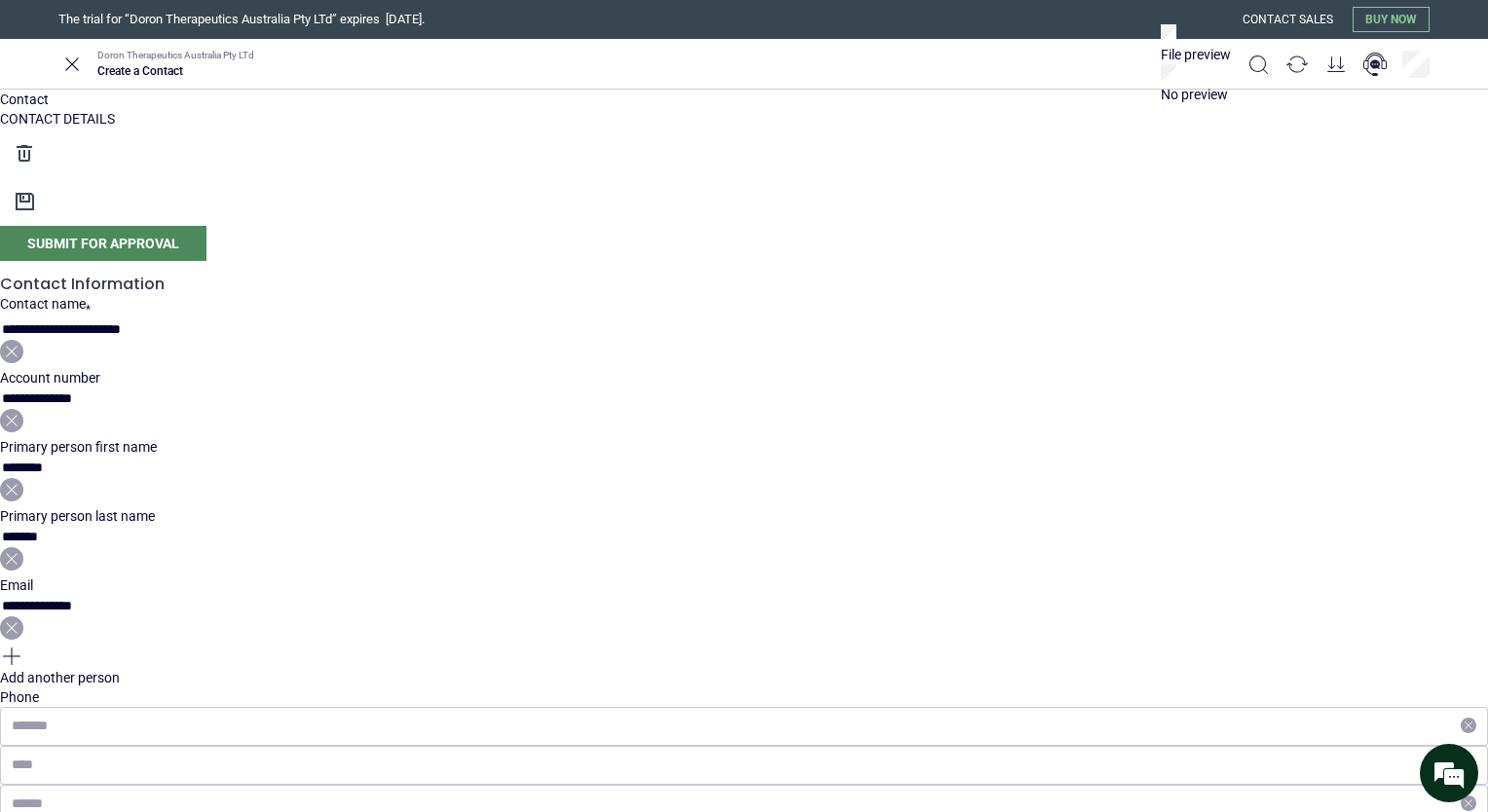 type on "**********" 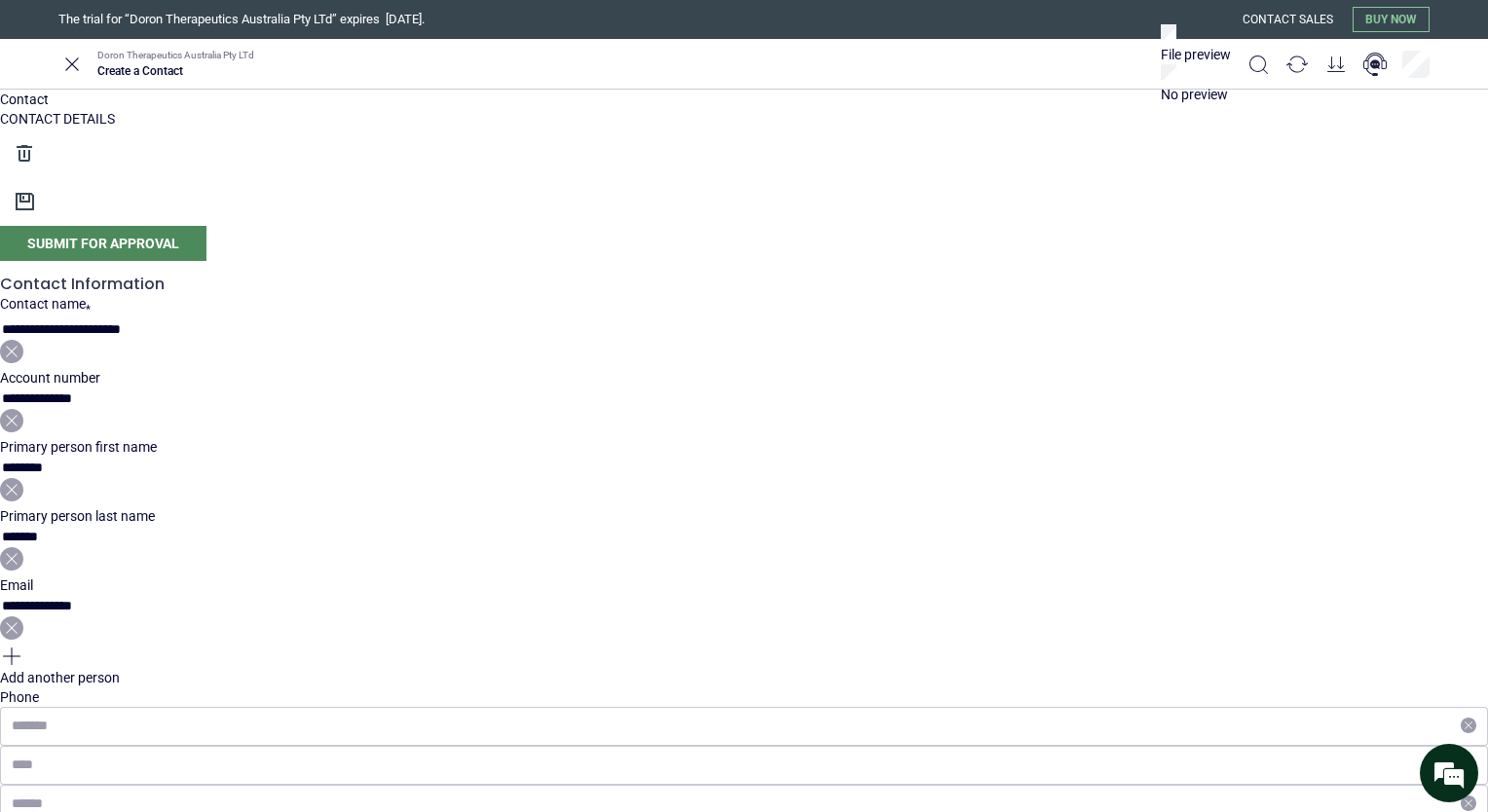click on "Address" at bounding box center (336, 1523) 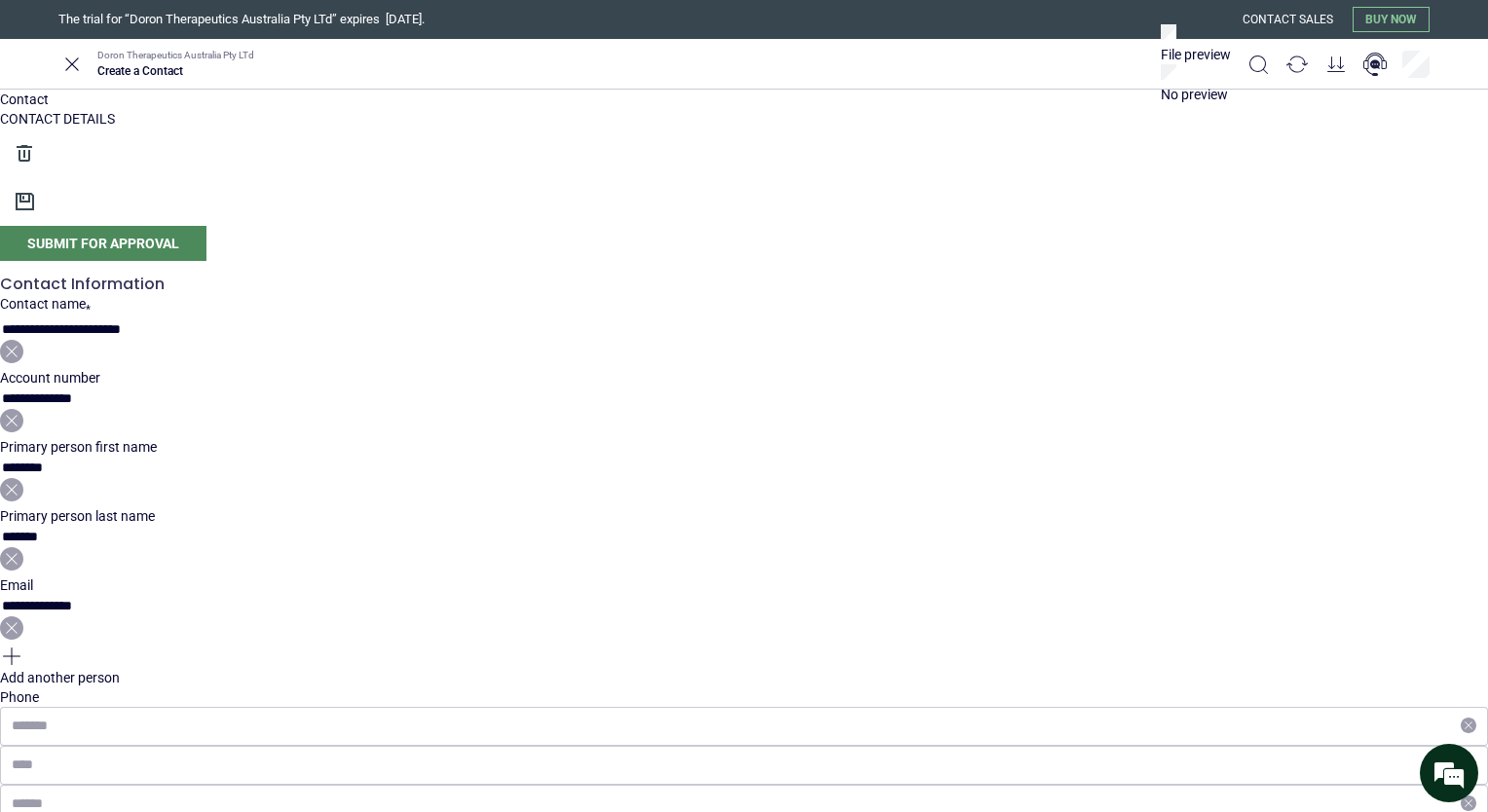 type on "**********" 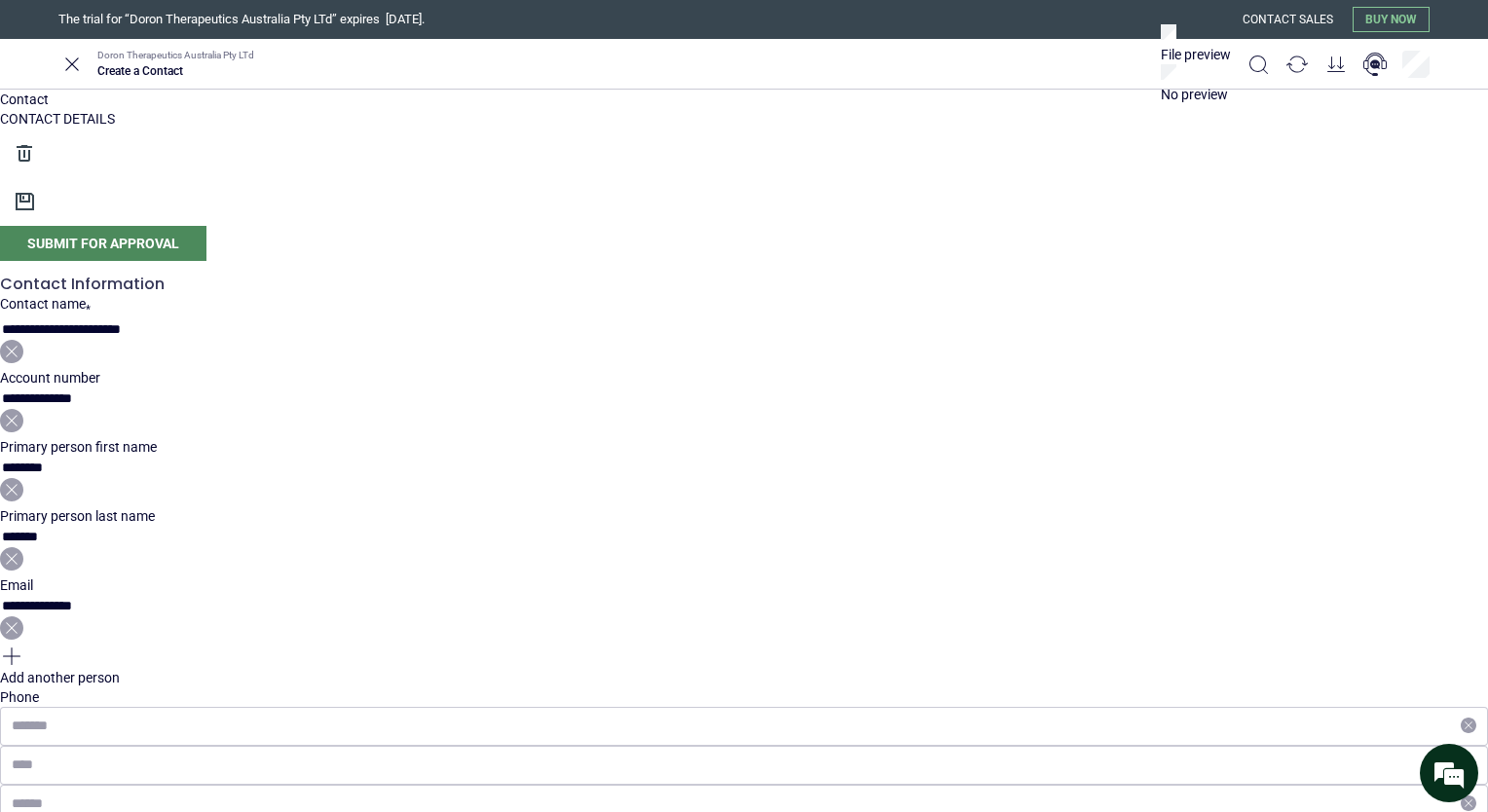 click on "City/town" at bounding box center (744, 1410) 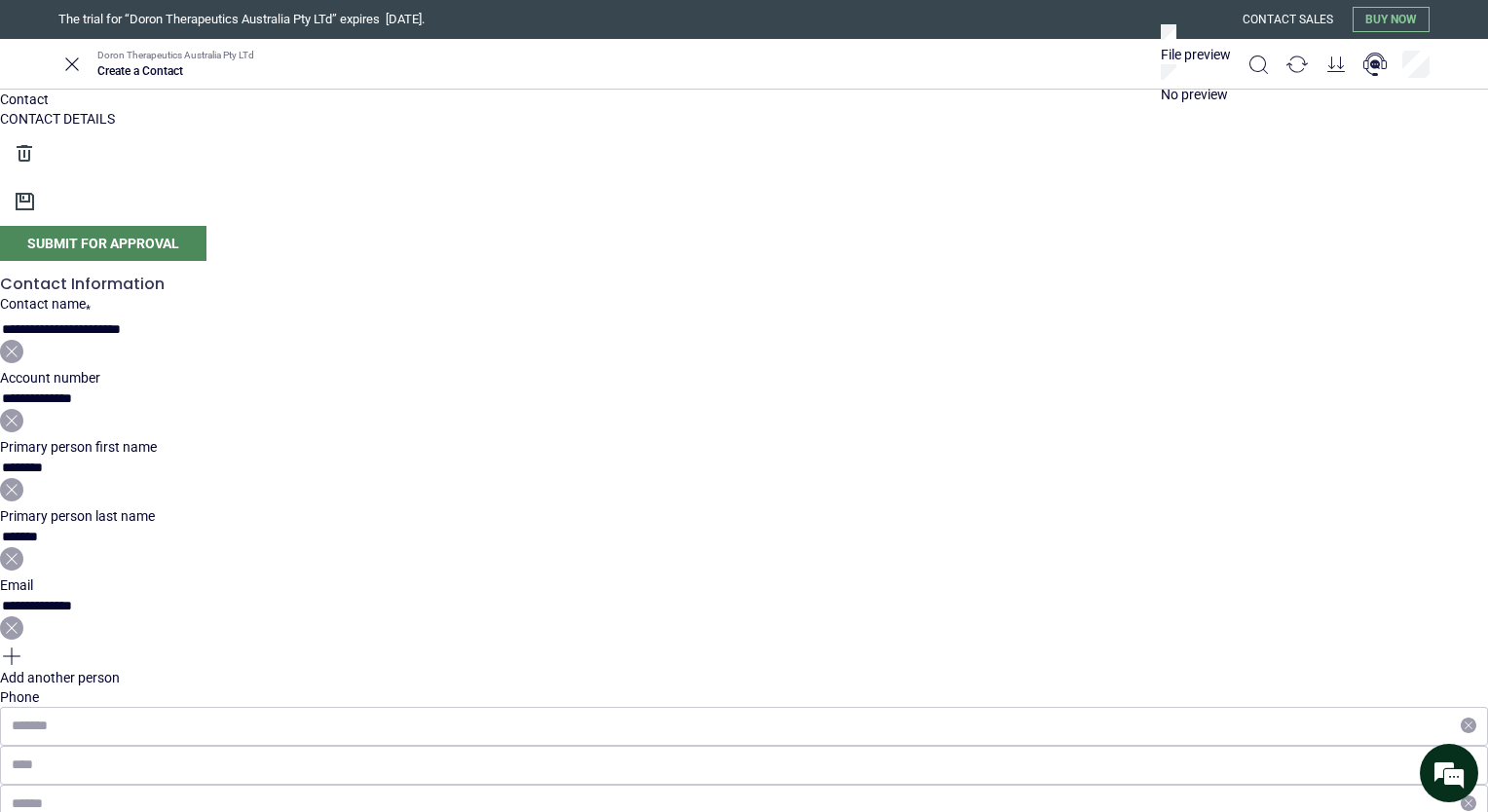 type on "**********" 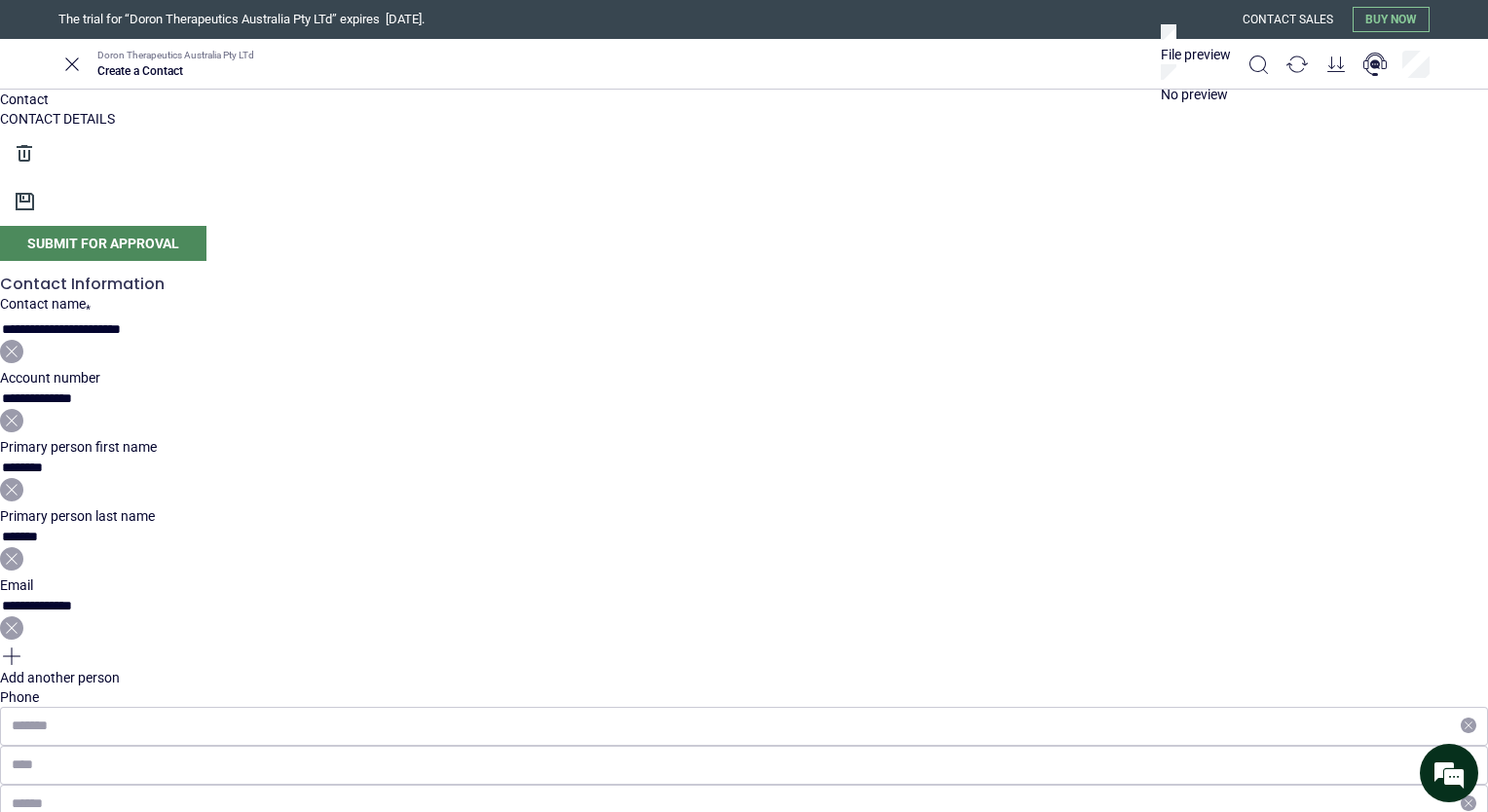 type on "*********" 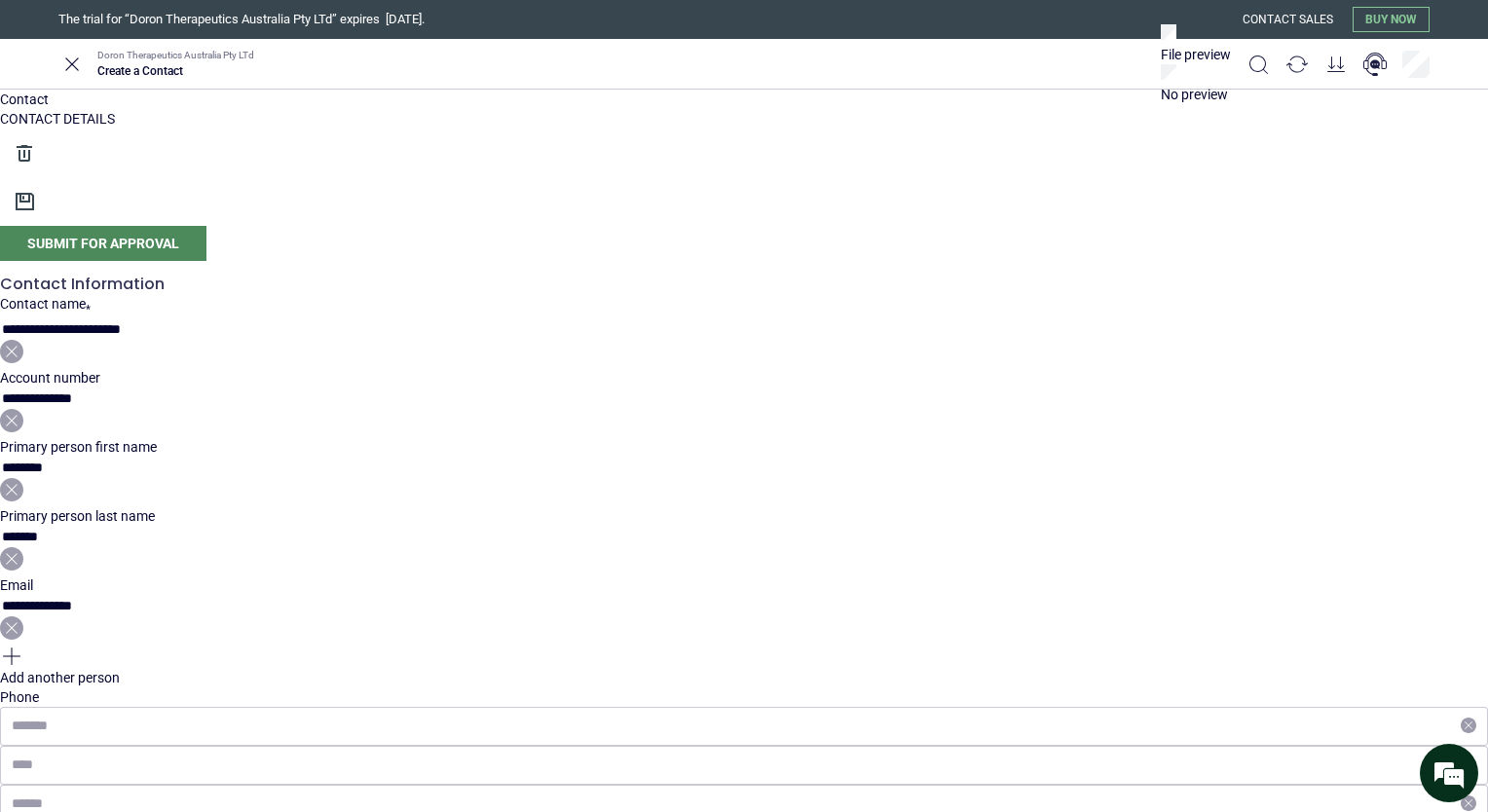 scroll, scrollTop: 974, scrollLeft: 0, axis: vertical 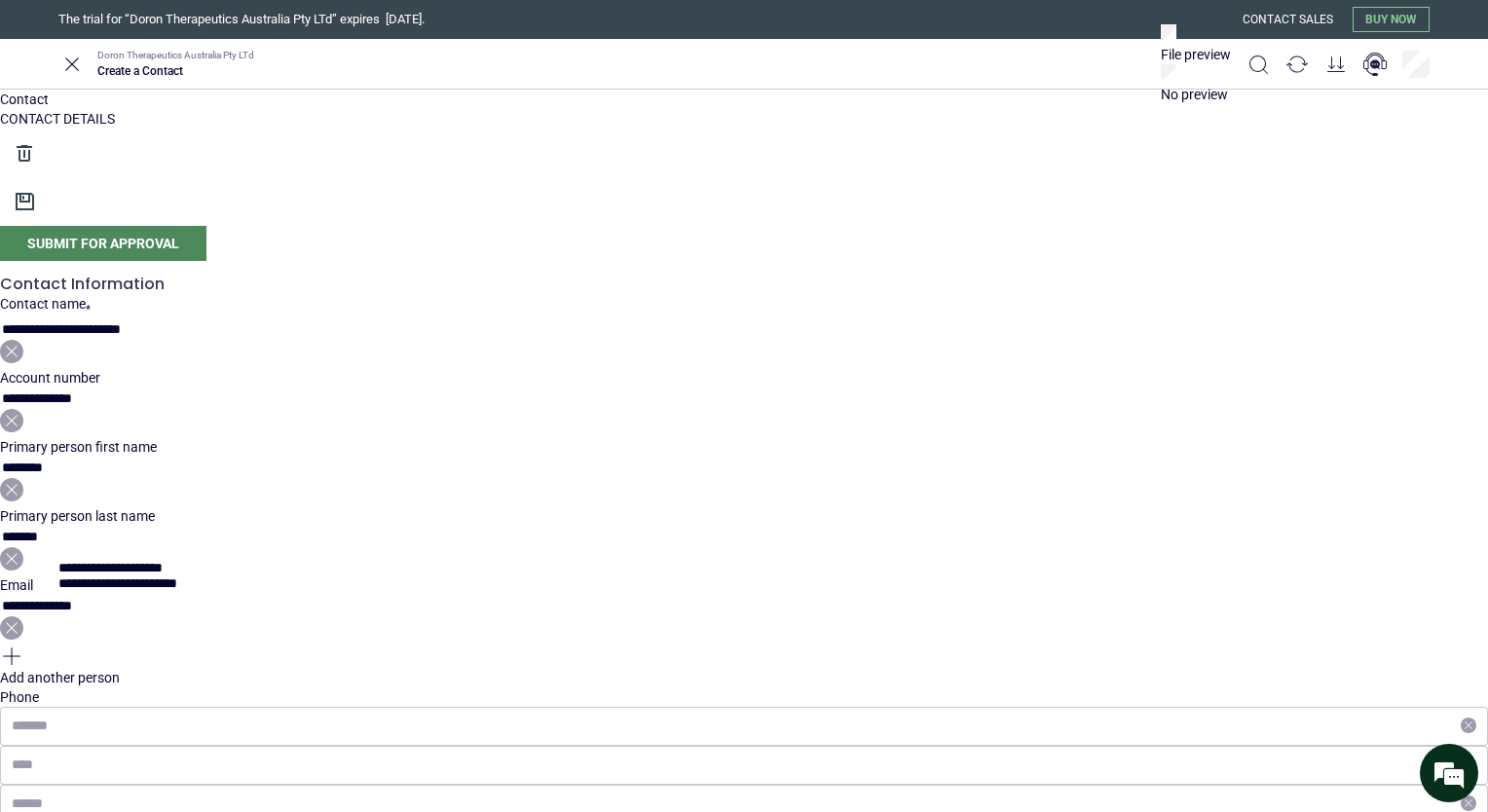 click at bounding box center [744, 2311] 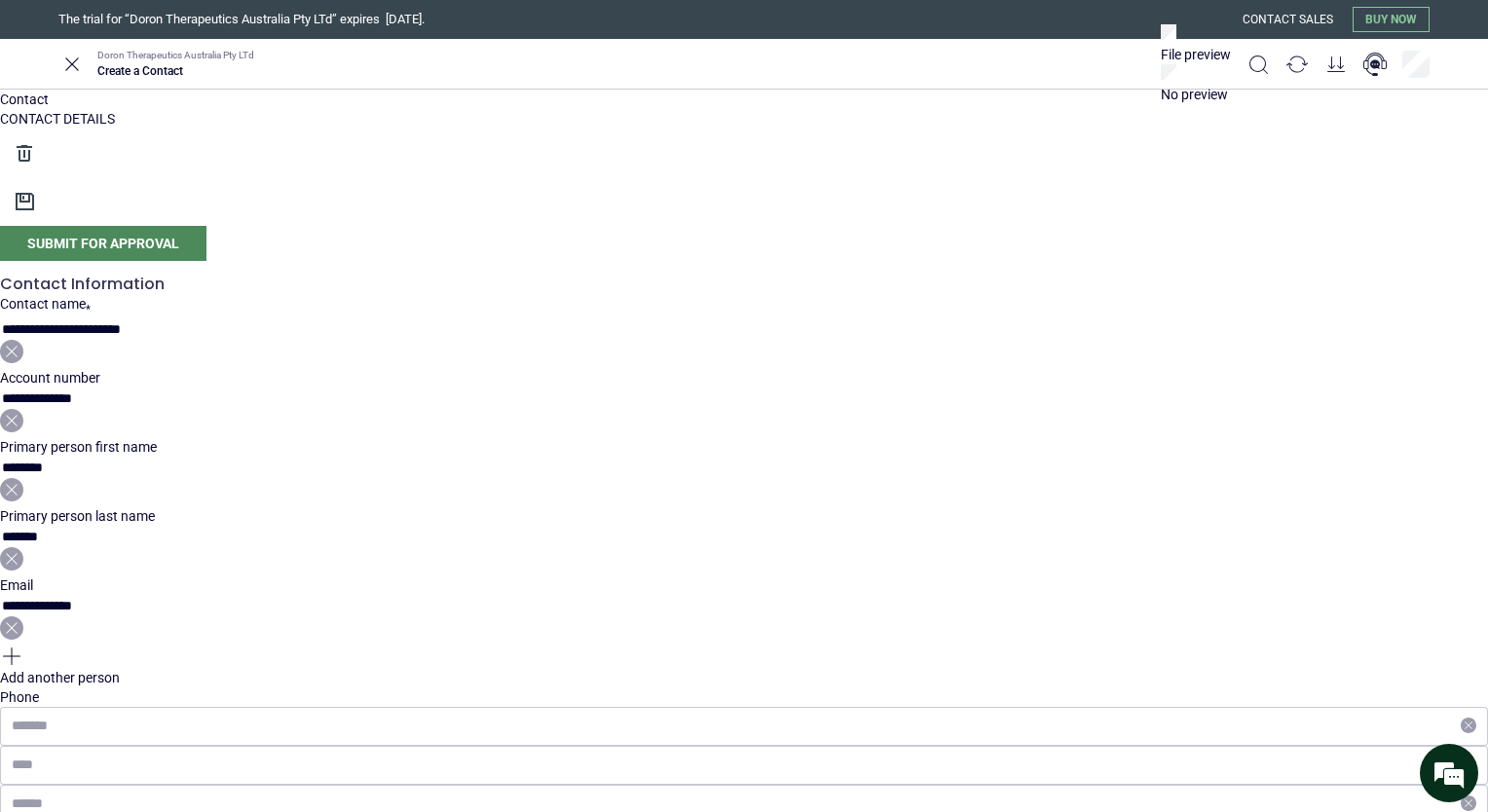 scroll, scrollTop: 0, scrollLeft: 0, axis: both 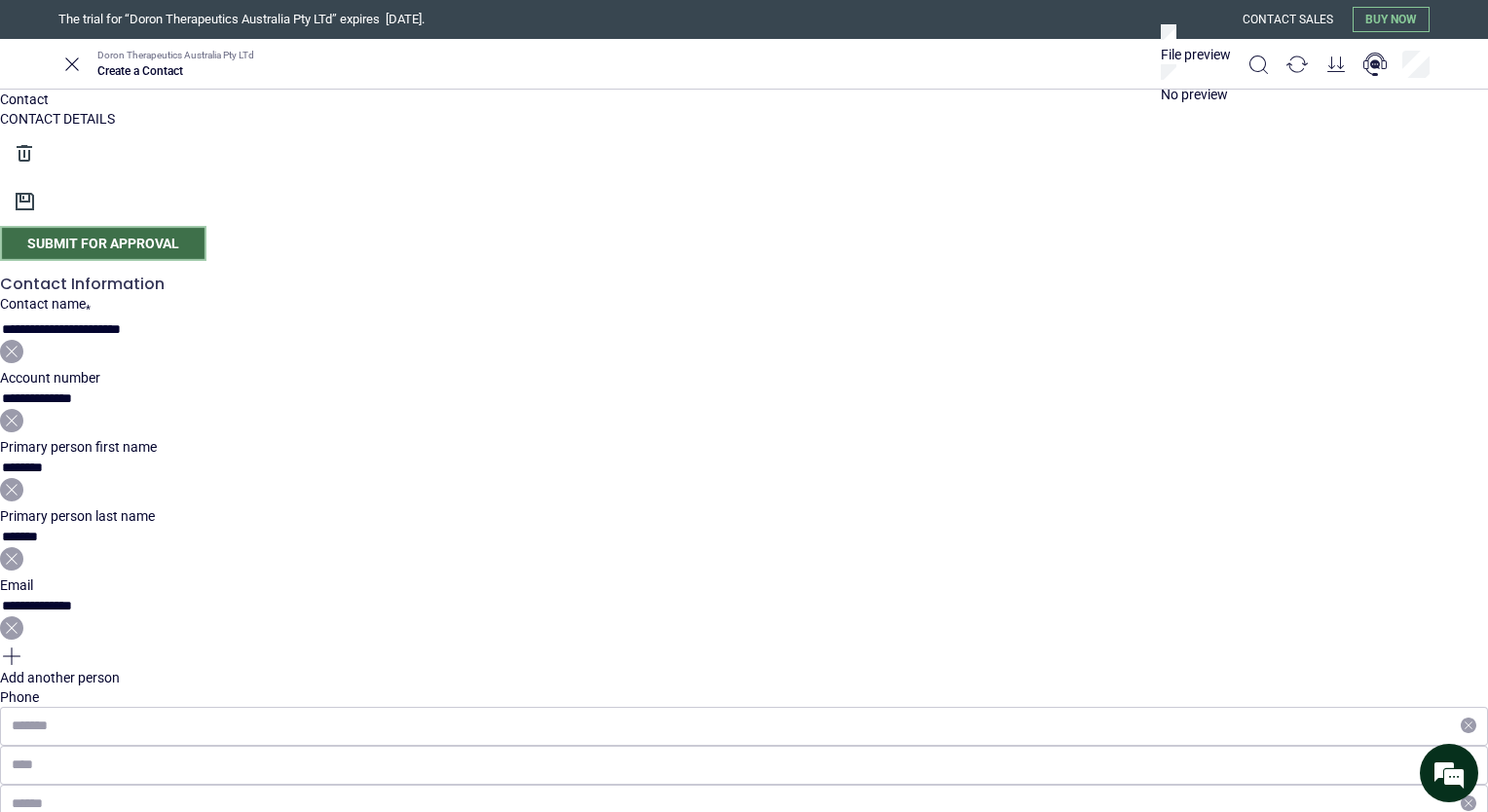 click on "Submit for approval" at bounding box center (103, 243) 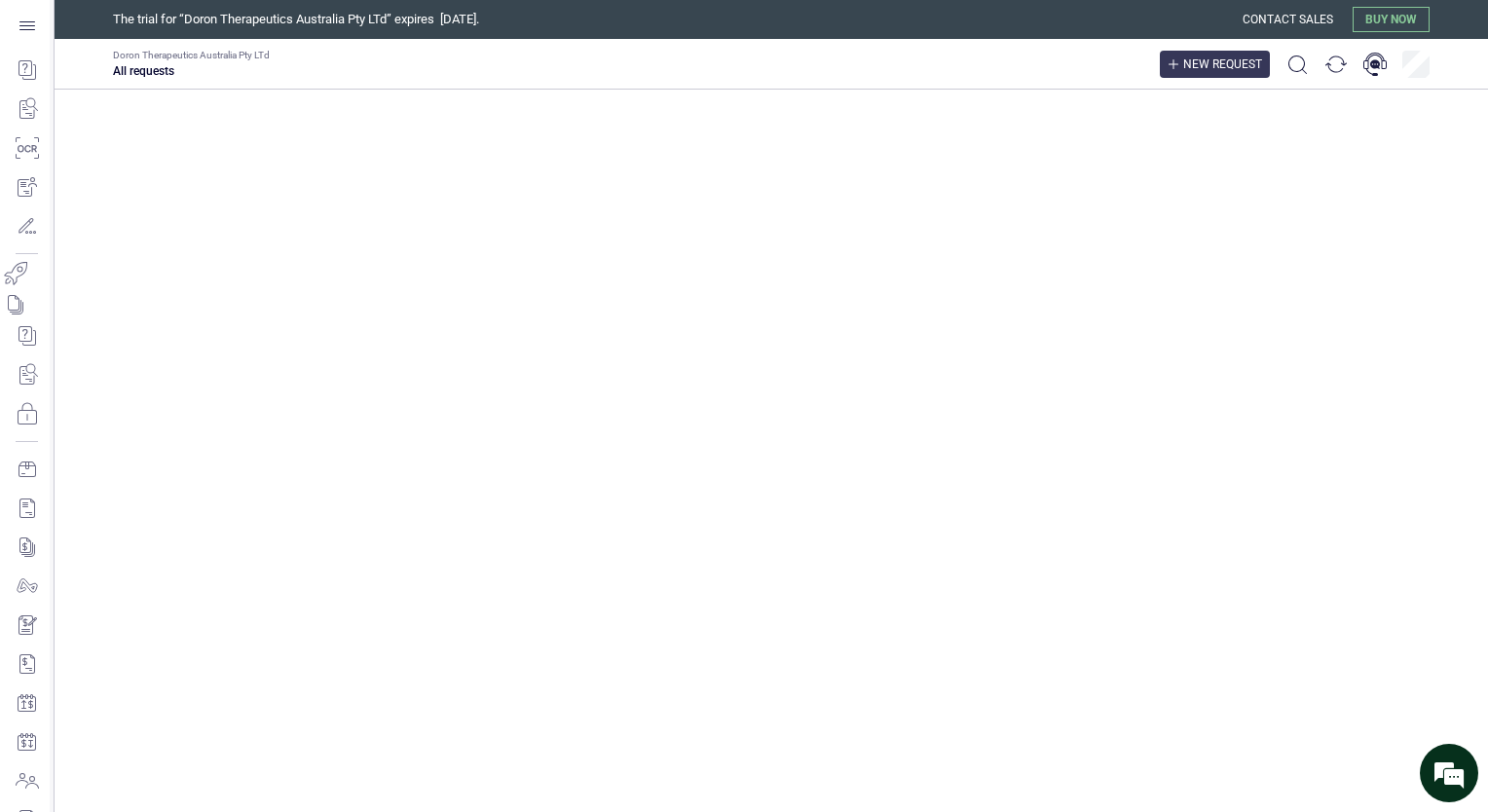 click on "New request" at bounding box center (1214, 64) 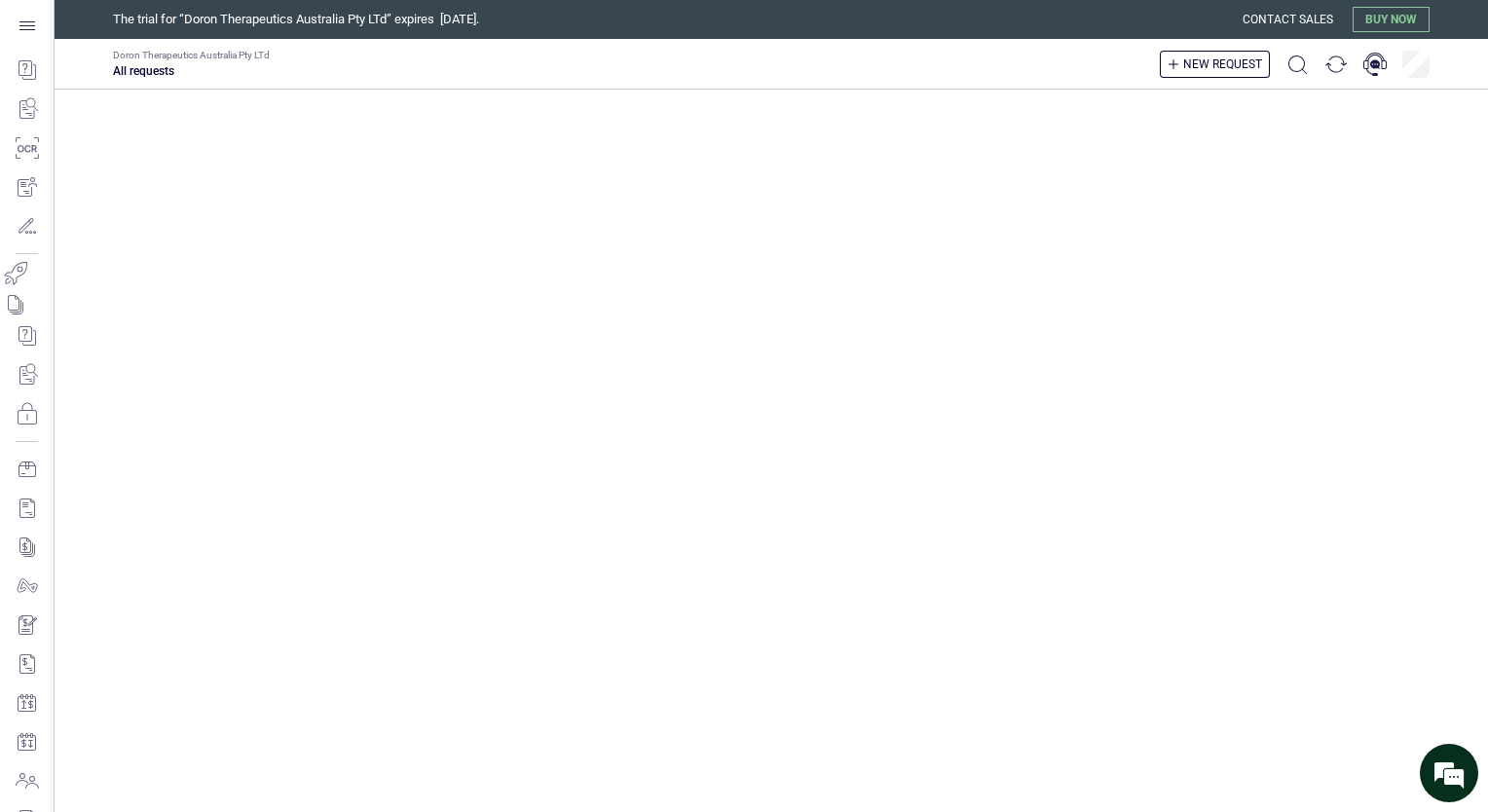 click on "Bill" at bounding box center [0, 0] 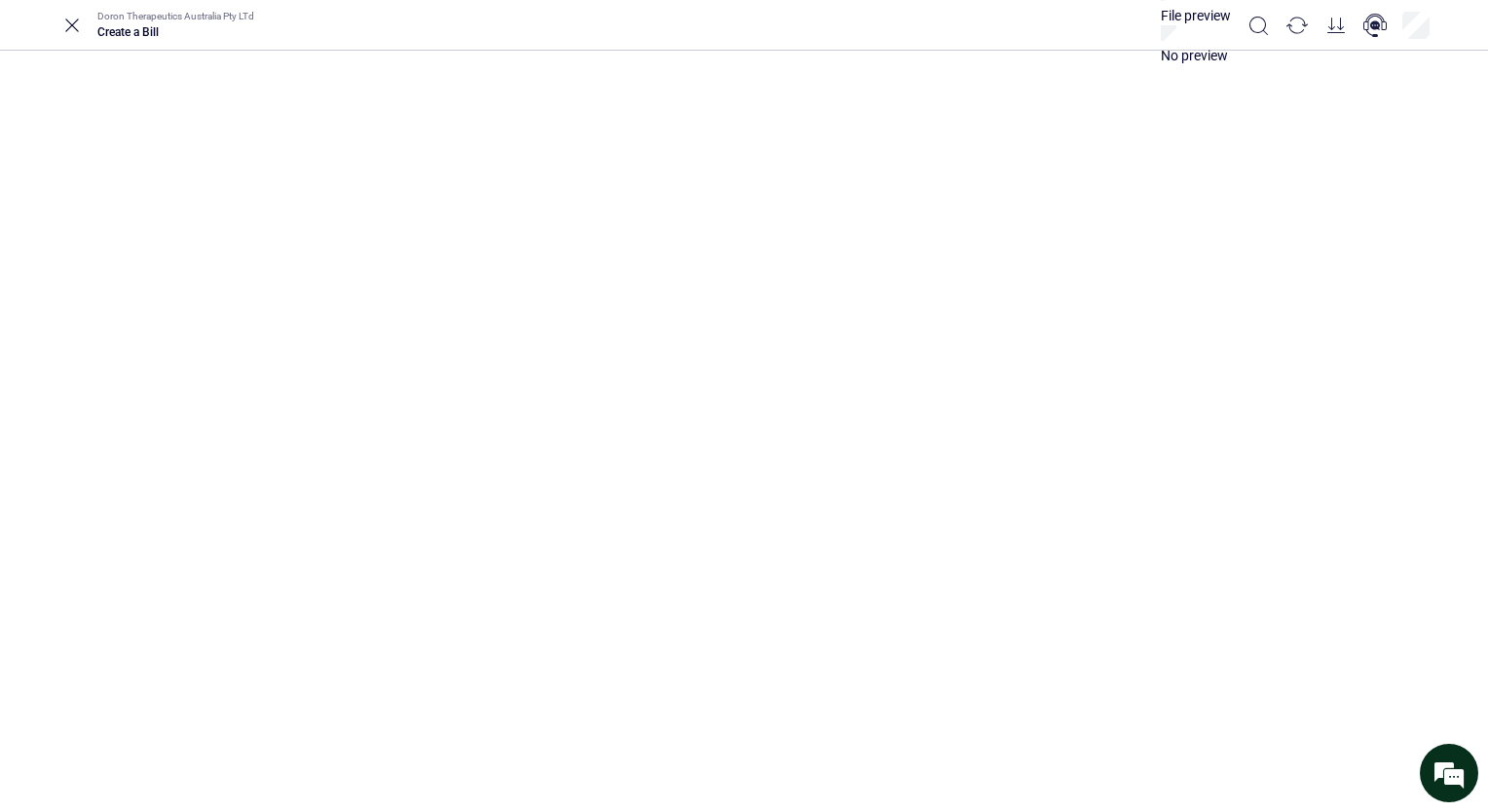 click on "Confirm" at bounding box center (65, 250) 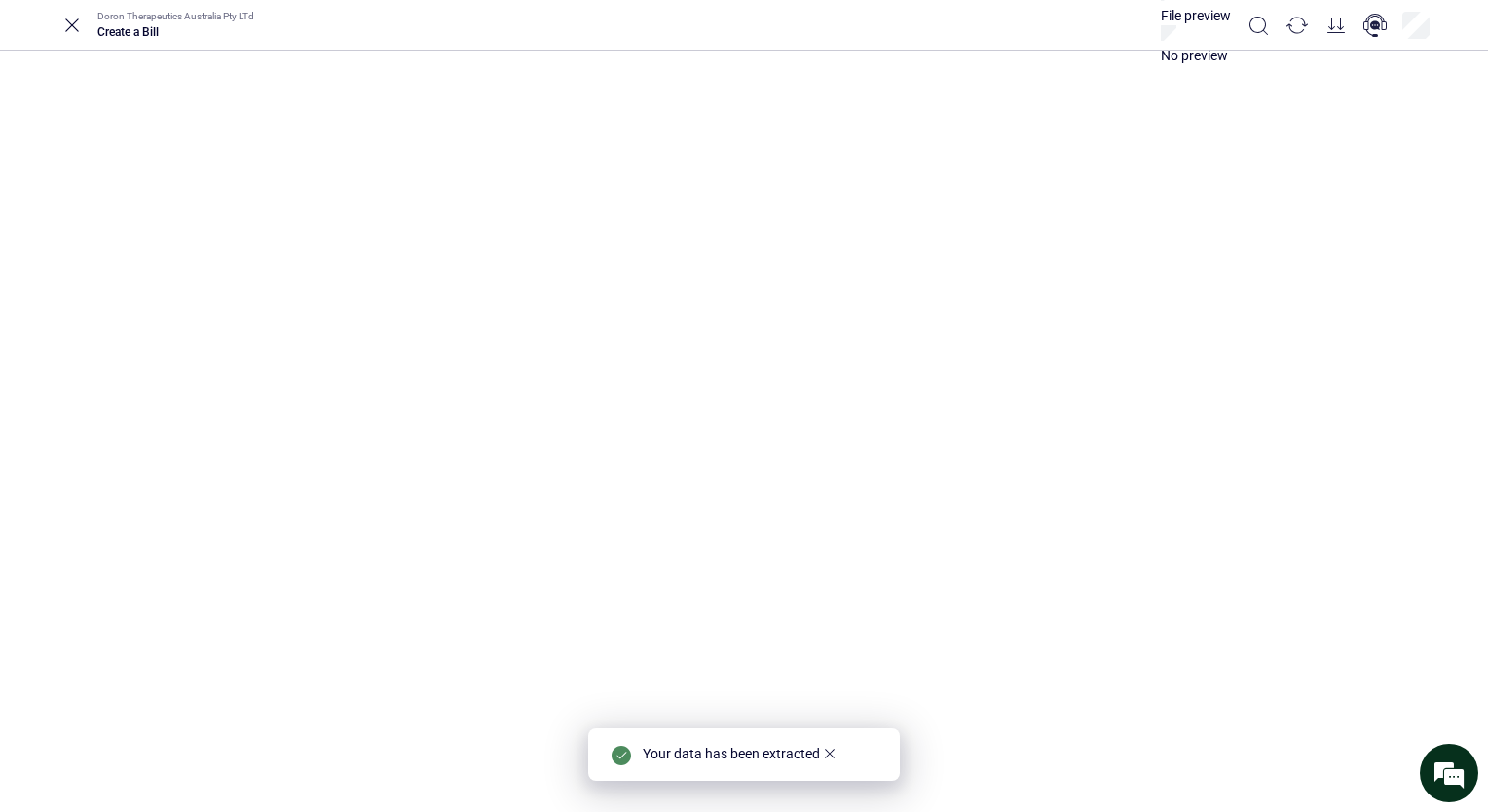 type on "**********" 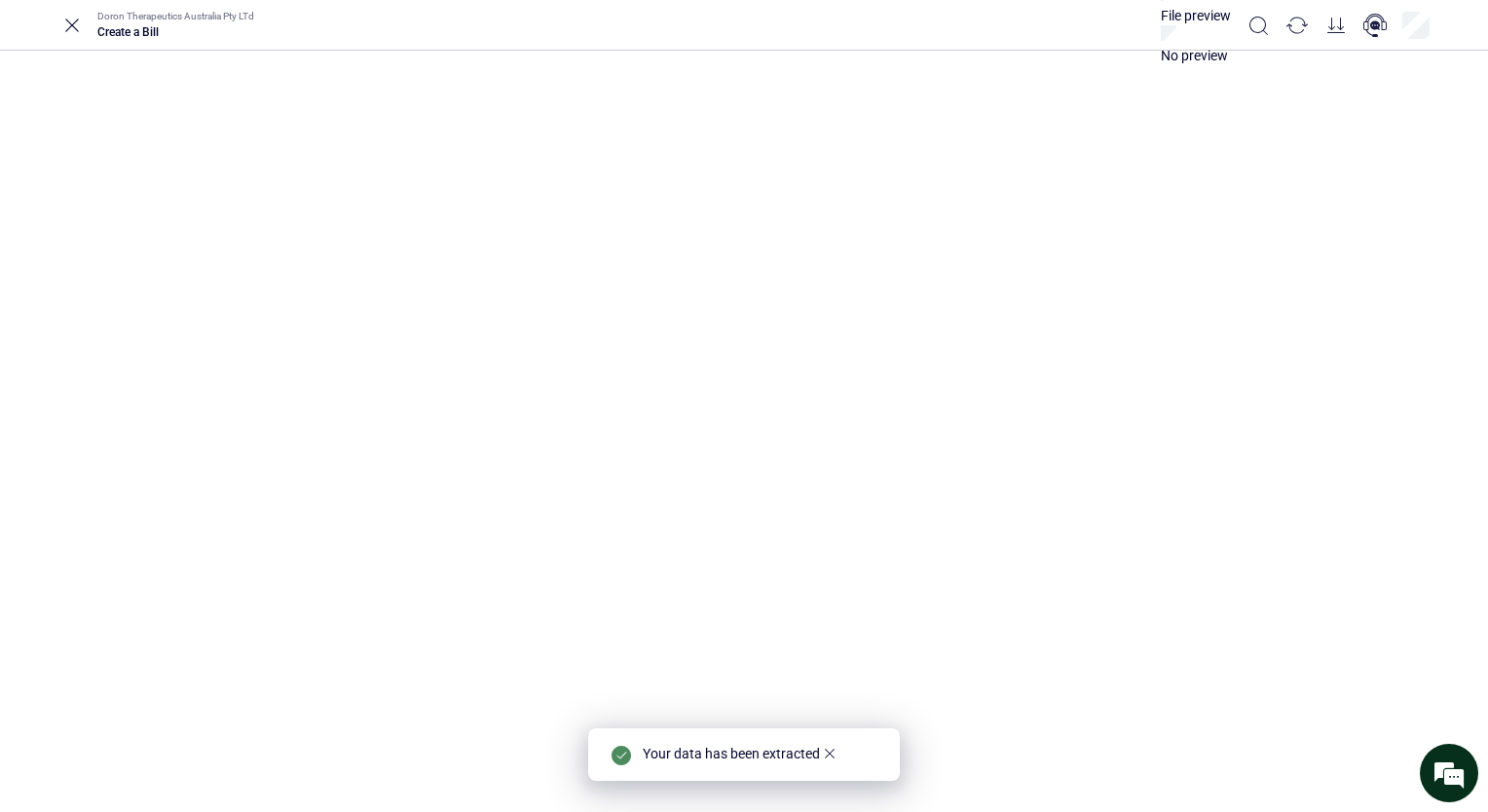 click at bounding box center [671, 369] 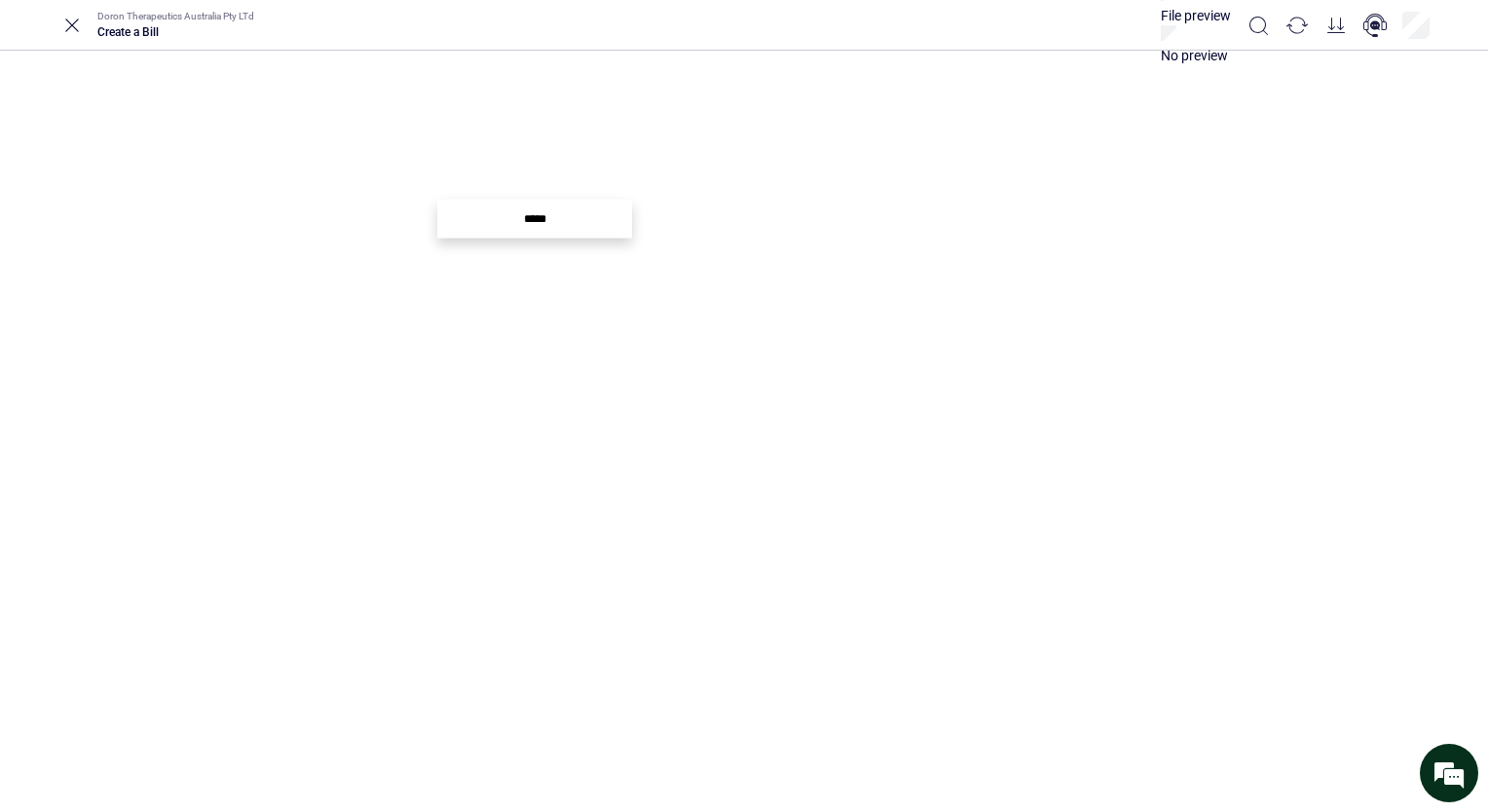 type on "*" 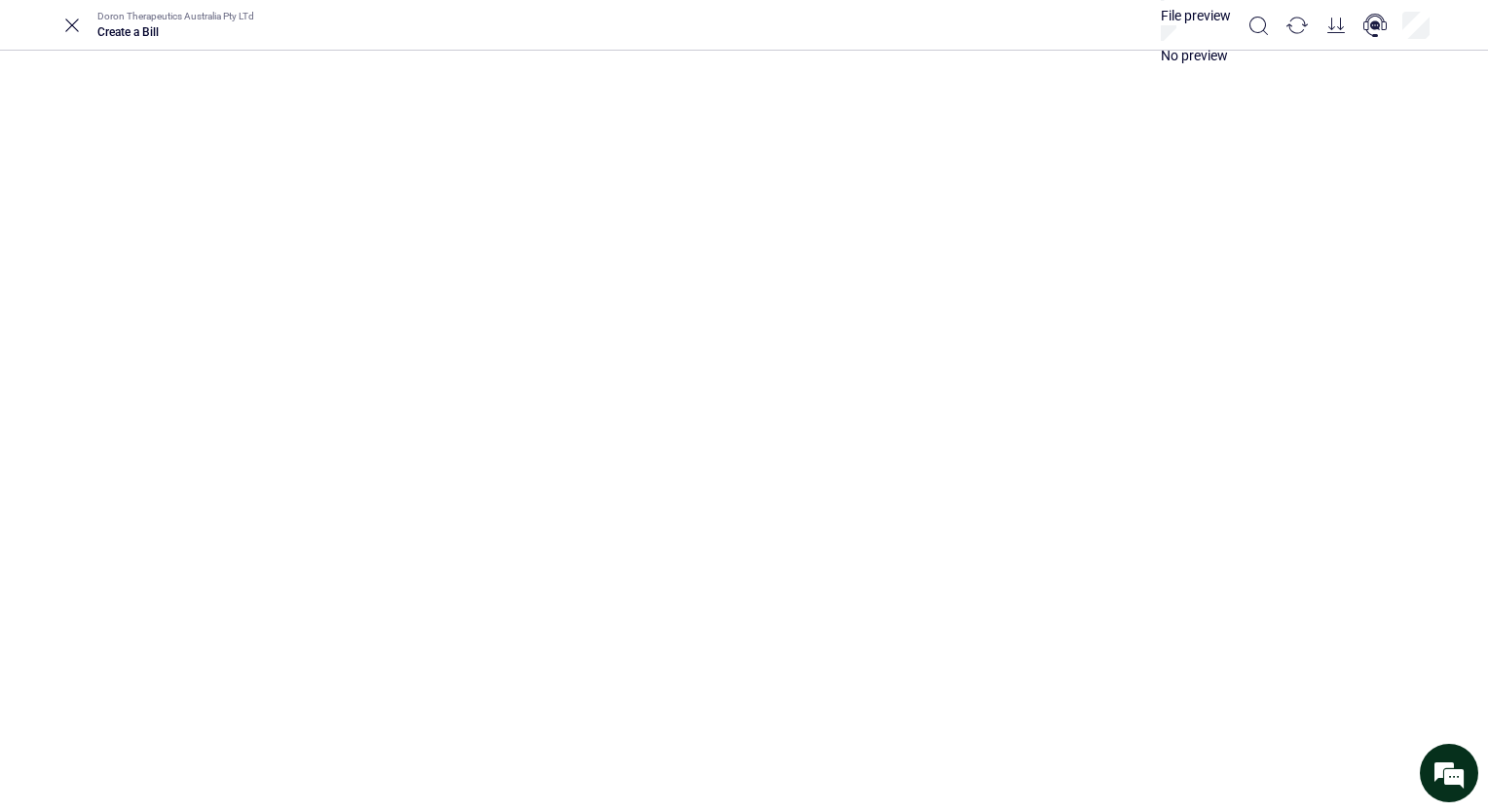drag, startPoint x: 635, startPoint y: 233, endPoint x: 637, endPoint y: 245, distance: 12.165525 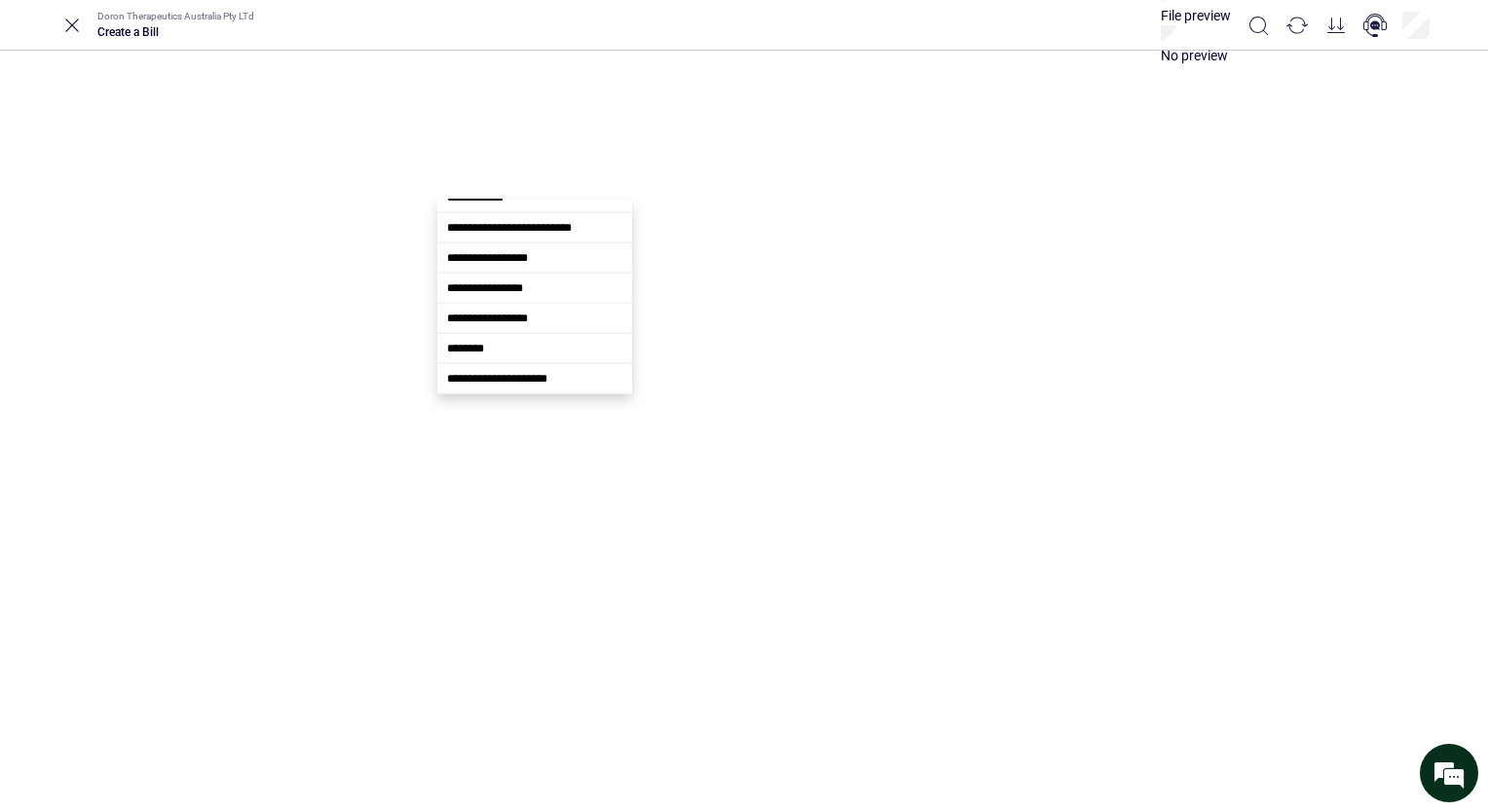 scroll, scrollTop: 242, scrollLeft: 0, axis: vertical 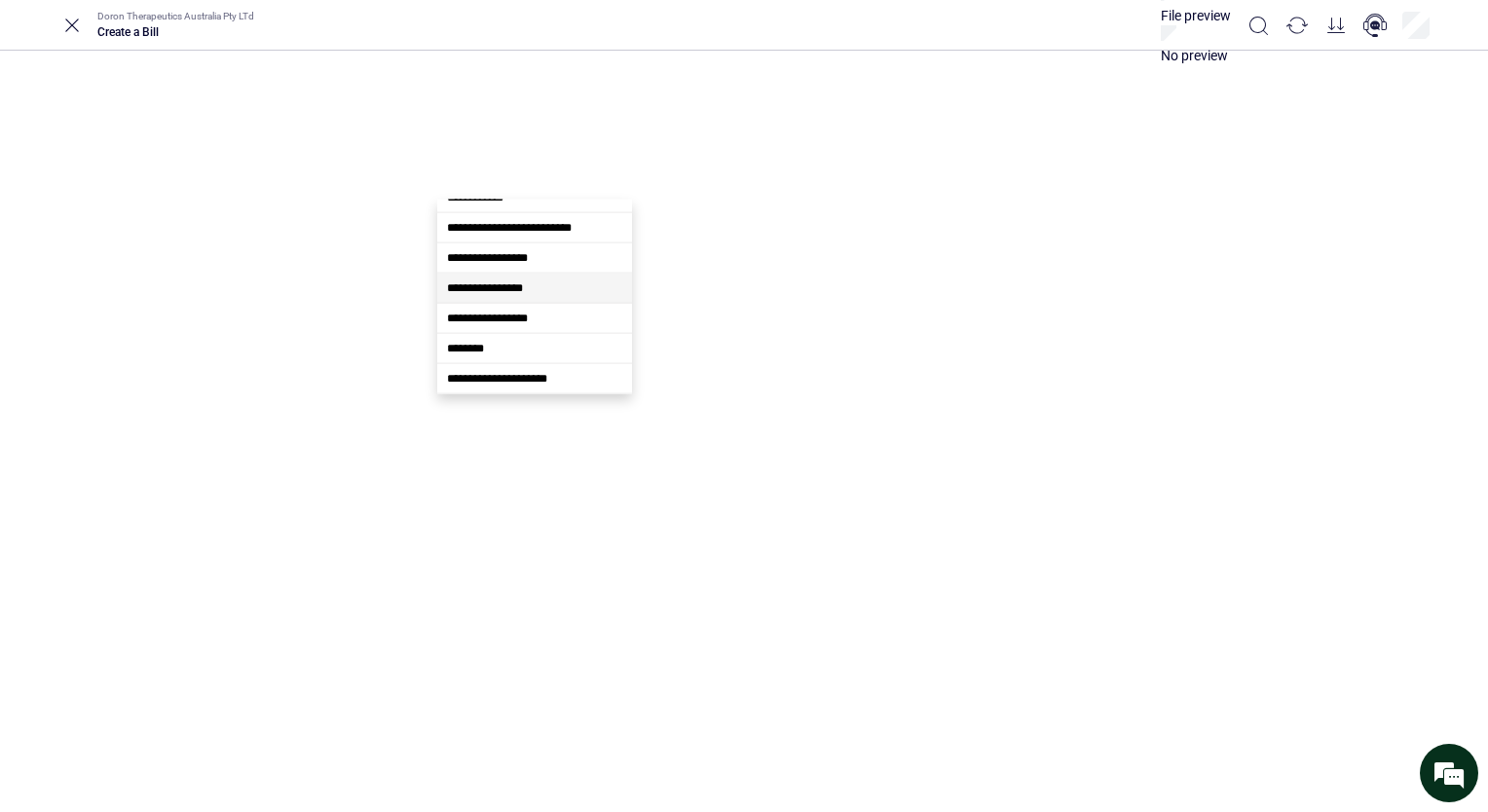 click on "Bill details Submit for approval" at bounding box center [933, 240] 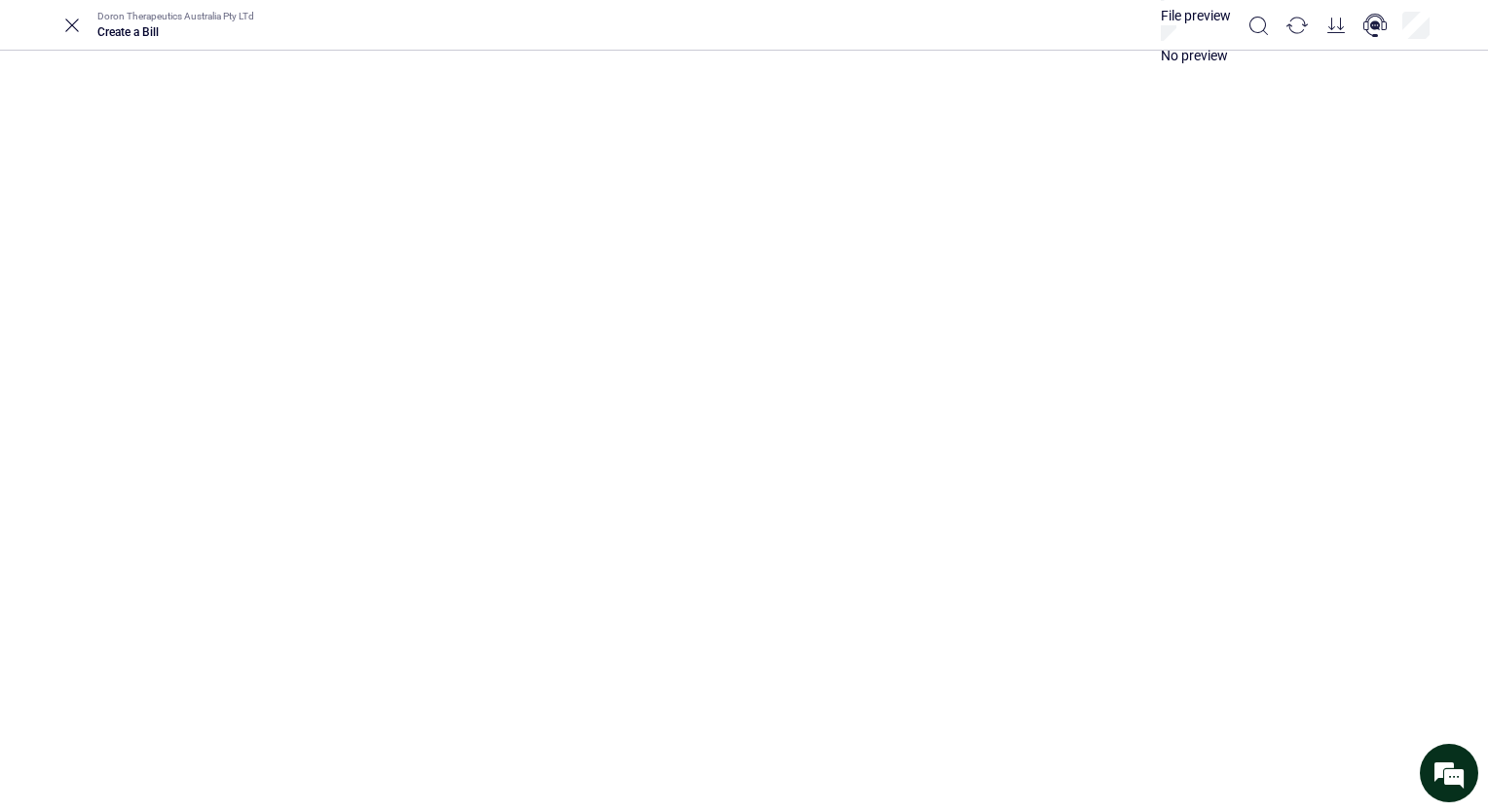 click at bounding box center (671, 369) 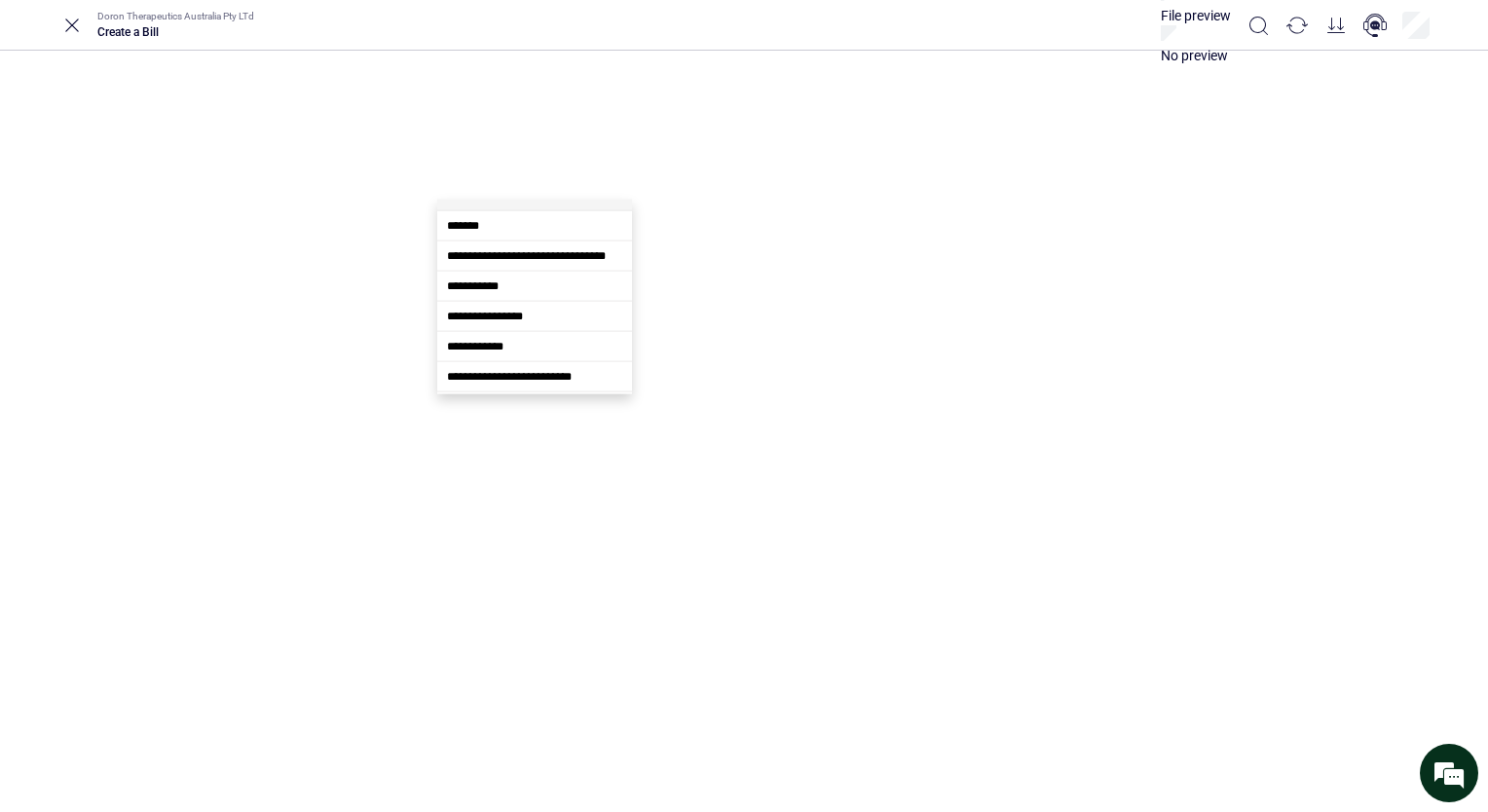 scroll, scrollTop: 0, scrollLeft: 0, axis: both 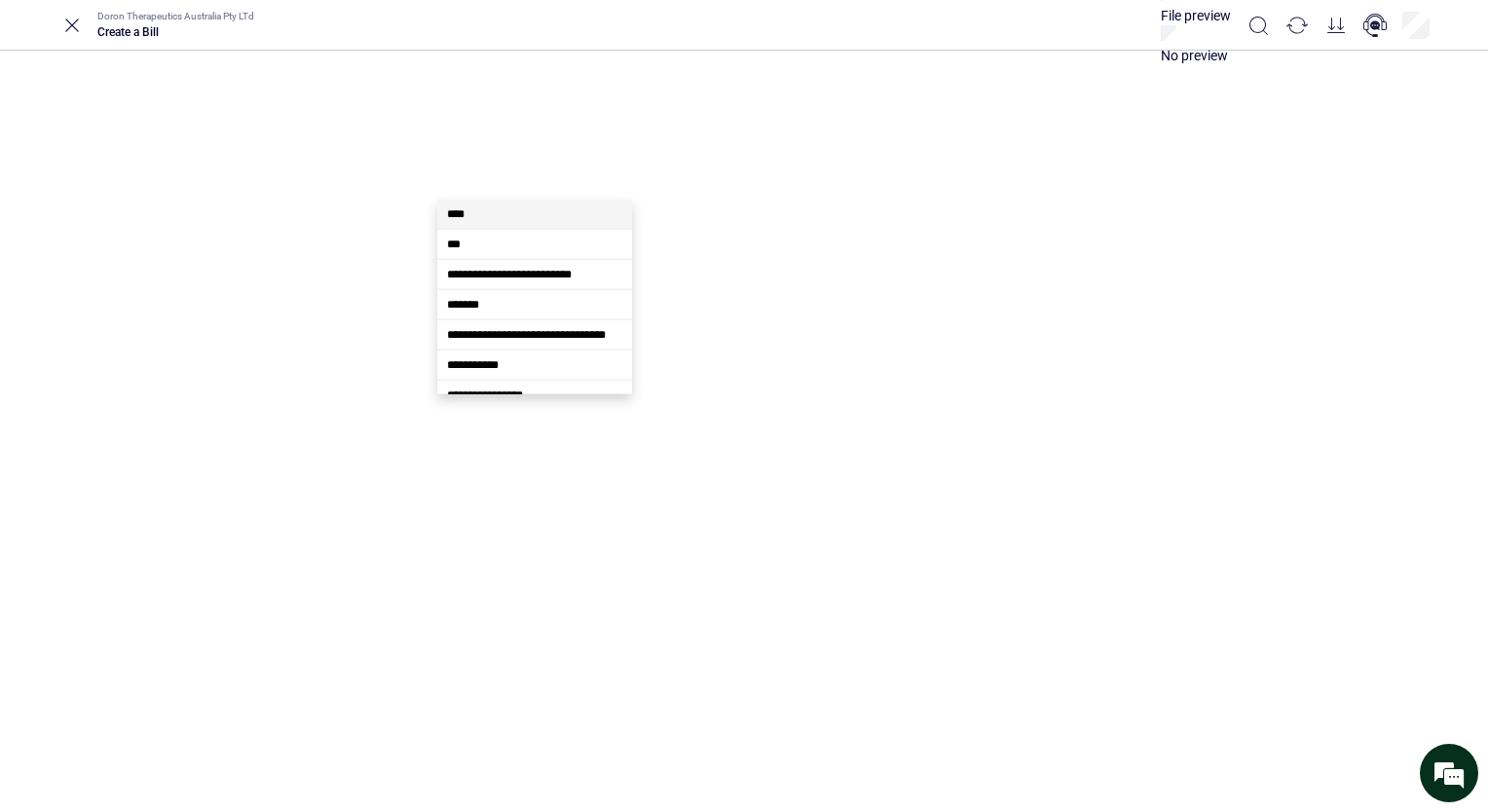 click on "**********" at bounding box center (933, 281) 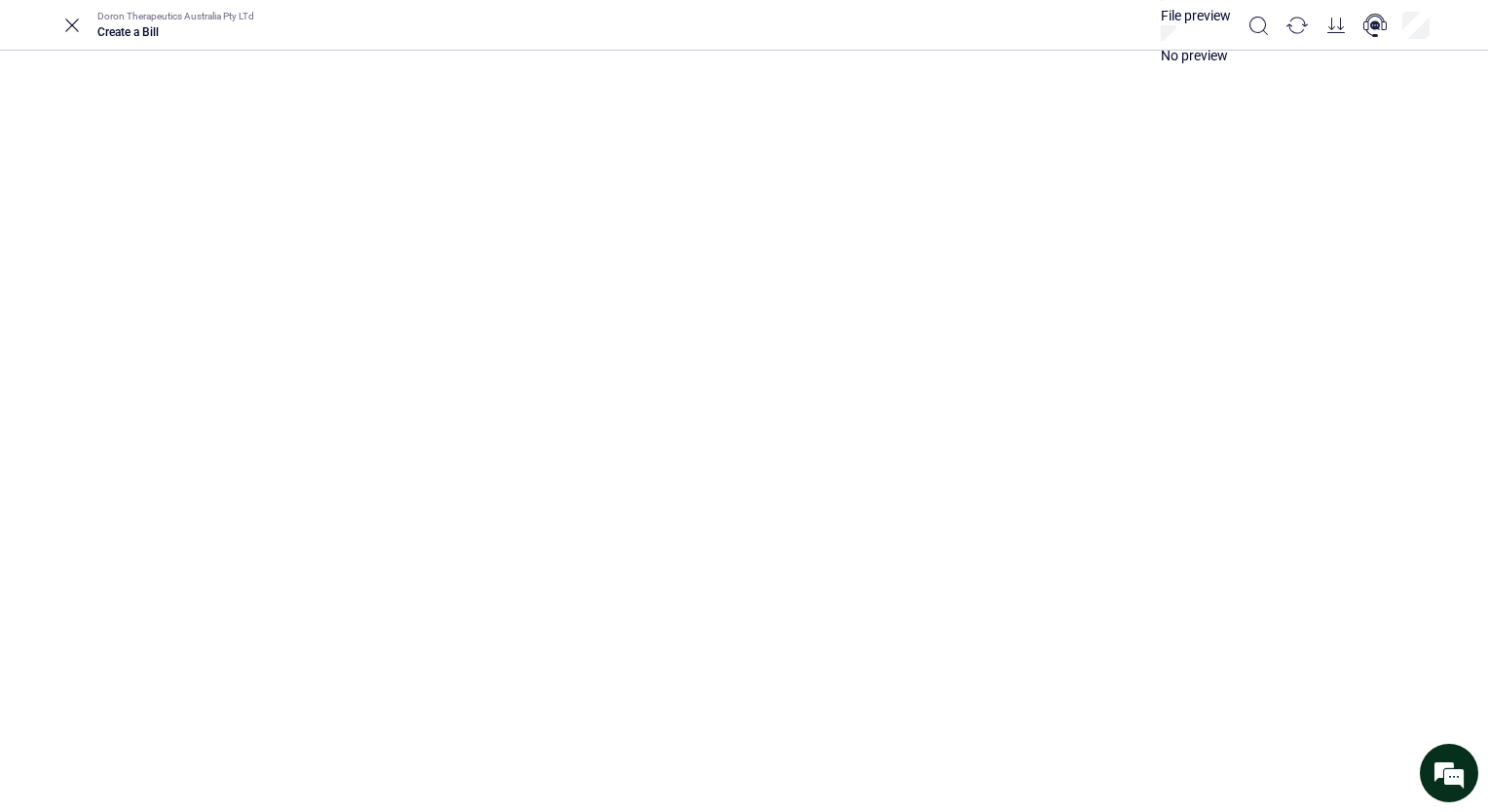click 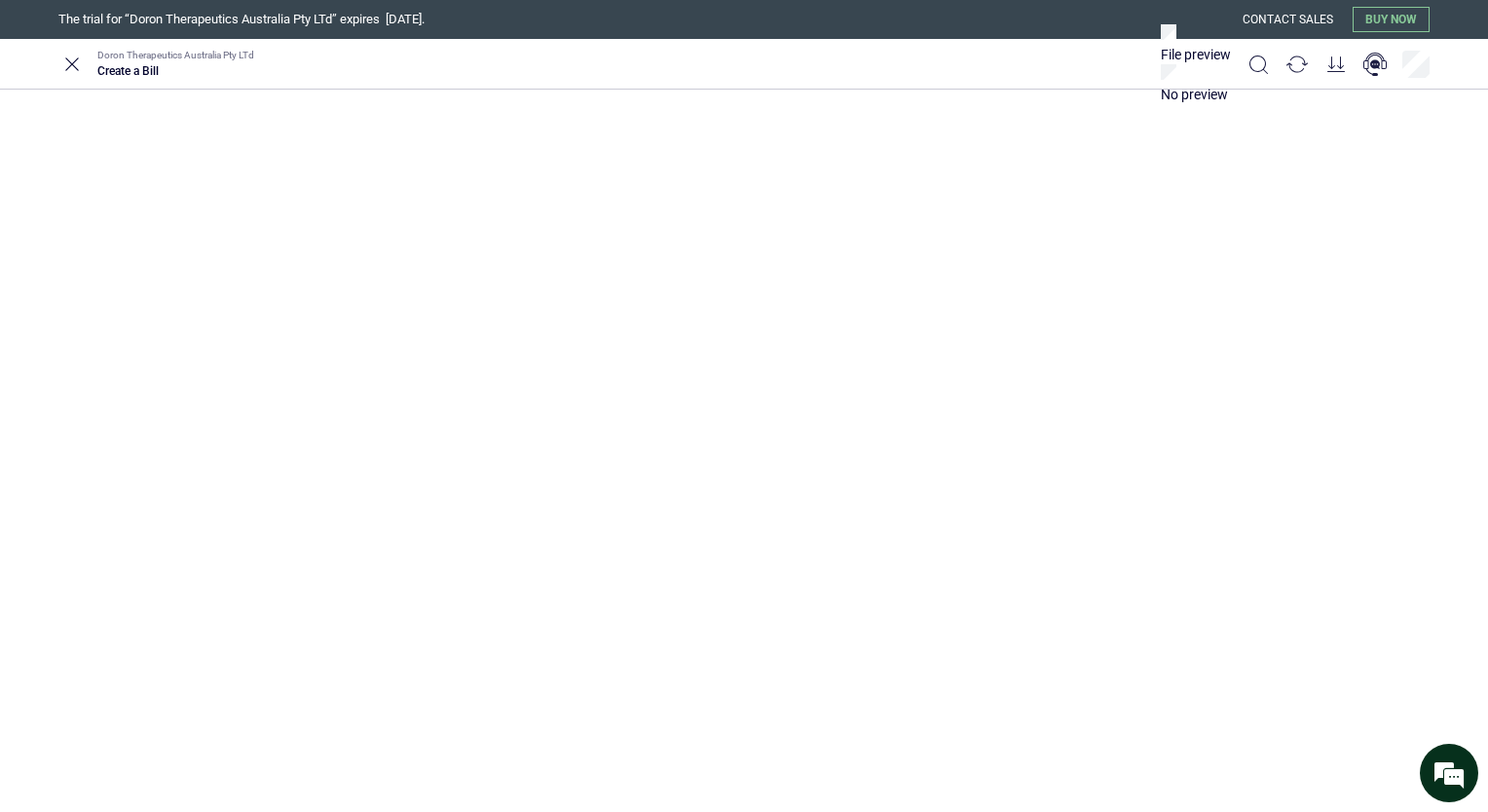 click on "Doron Therapeutics Australia Pty LTd Create a Bill File preview No preview" at bounding box center (744, 63) 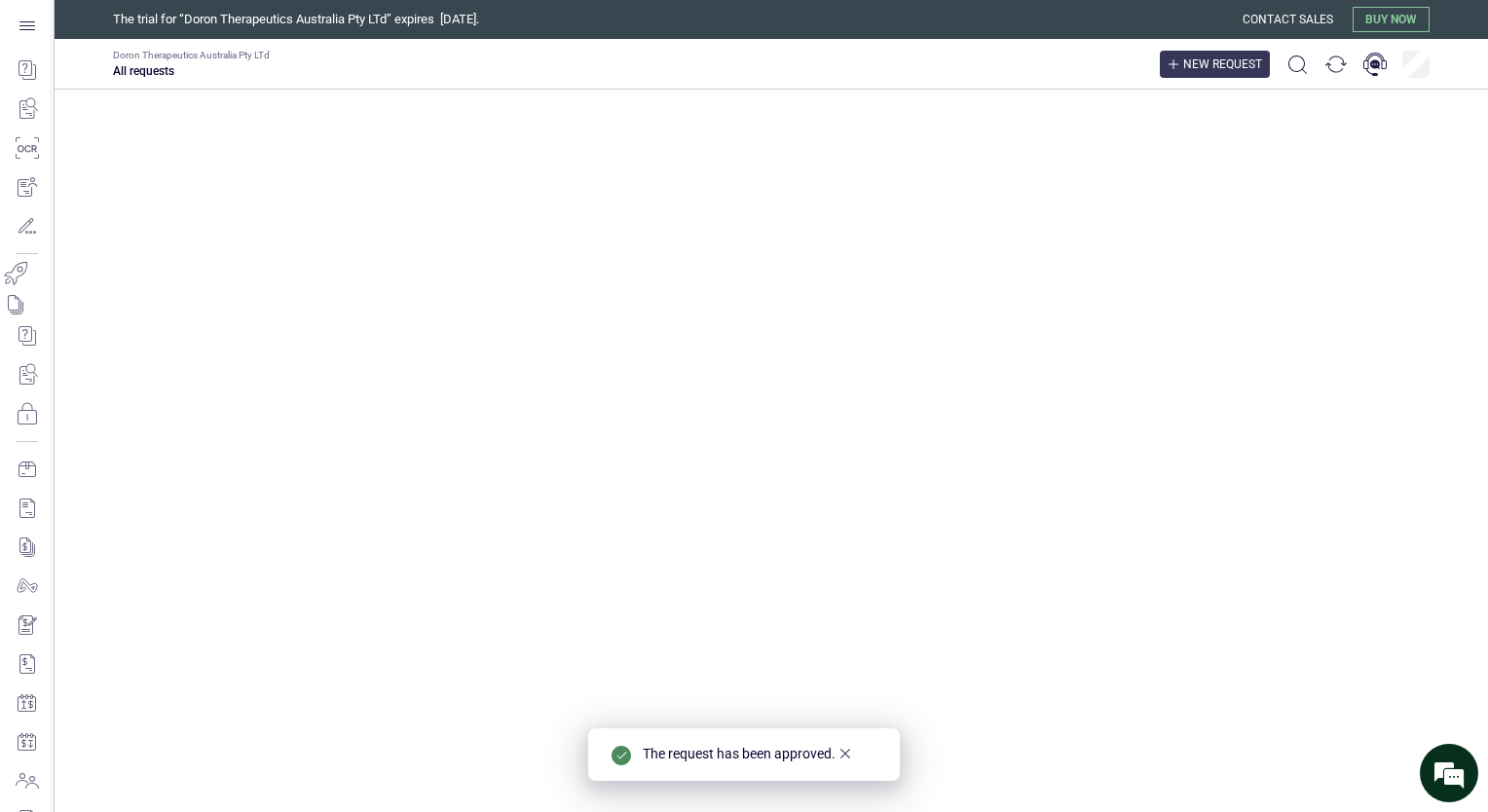 click on "New request" at bounding box center (1222, 64) 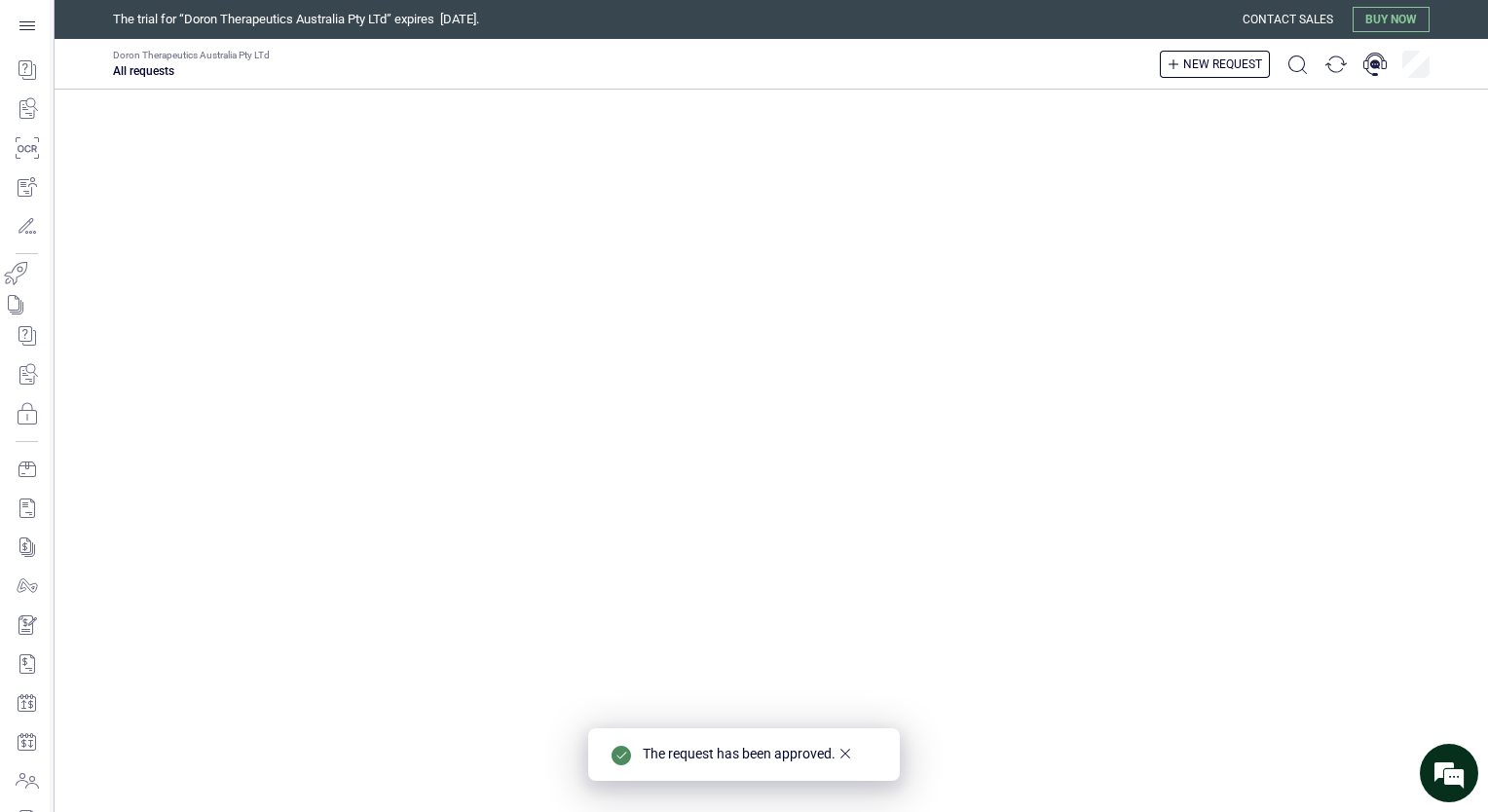 click on "Bill" at bounding box center [0, 0] 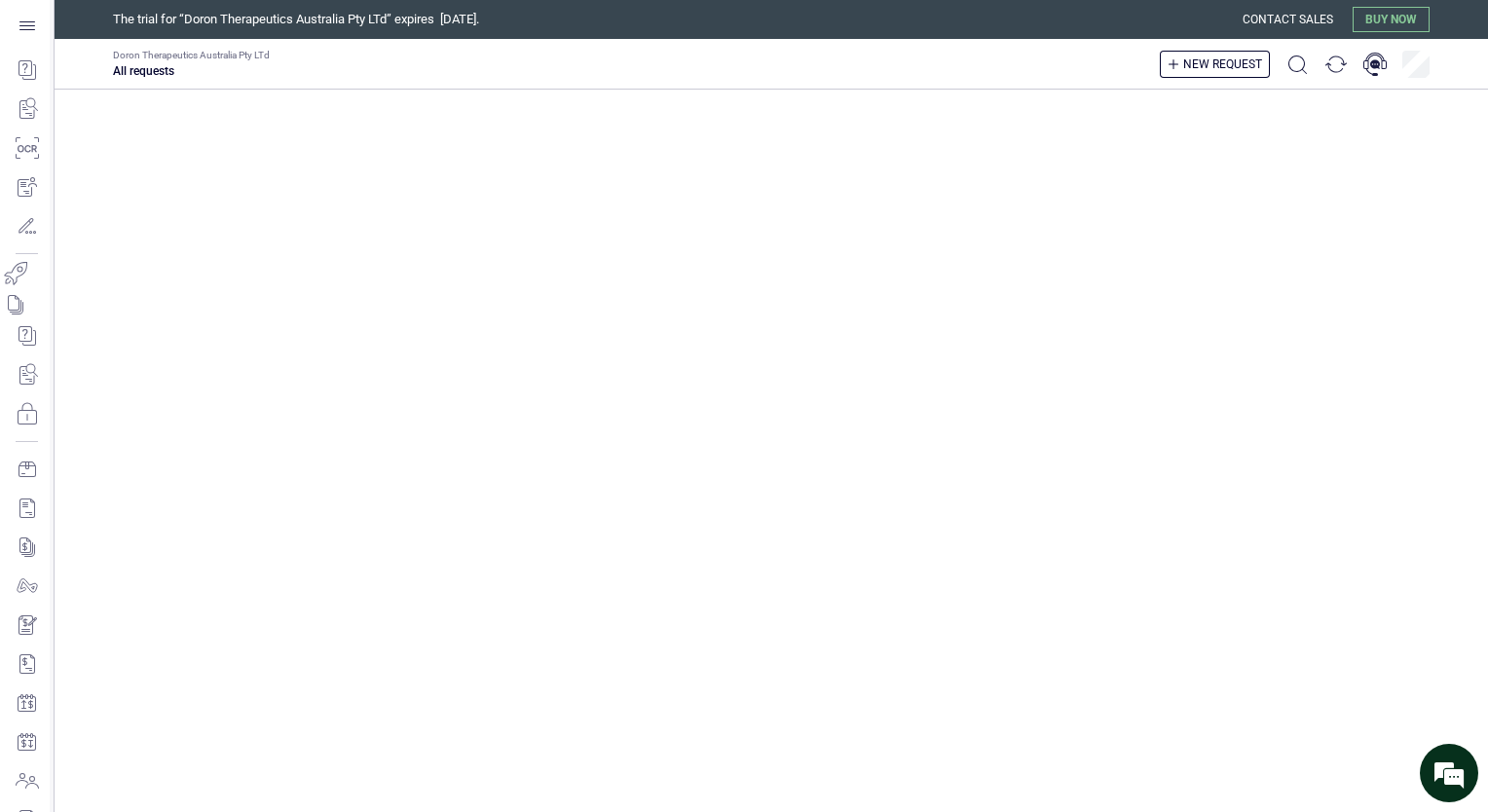 click on "Create" at bounding box center (0, 0) 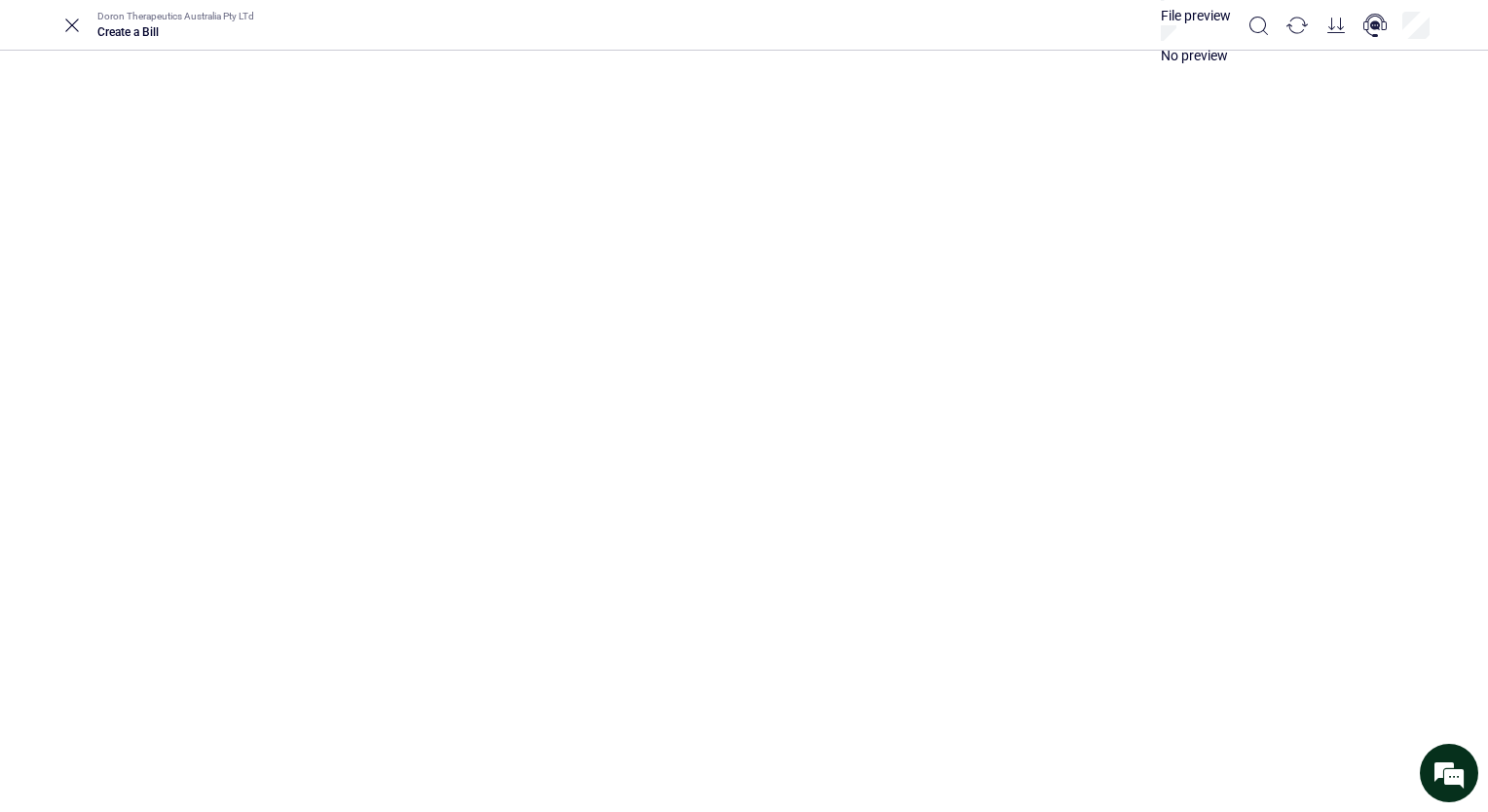 click on "Confirm" at bounding box center (65, 250) 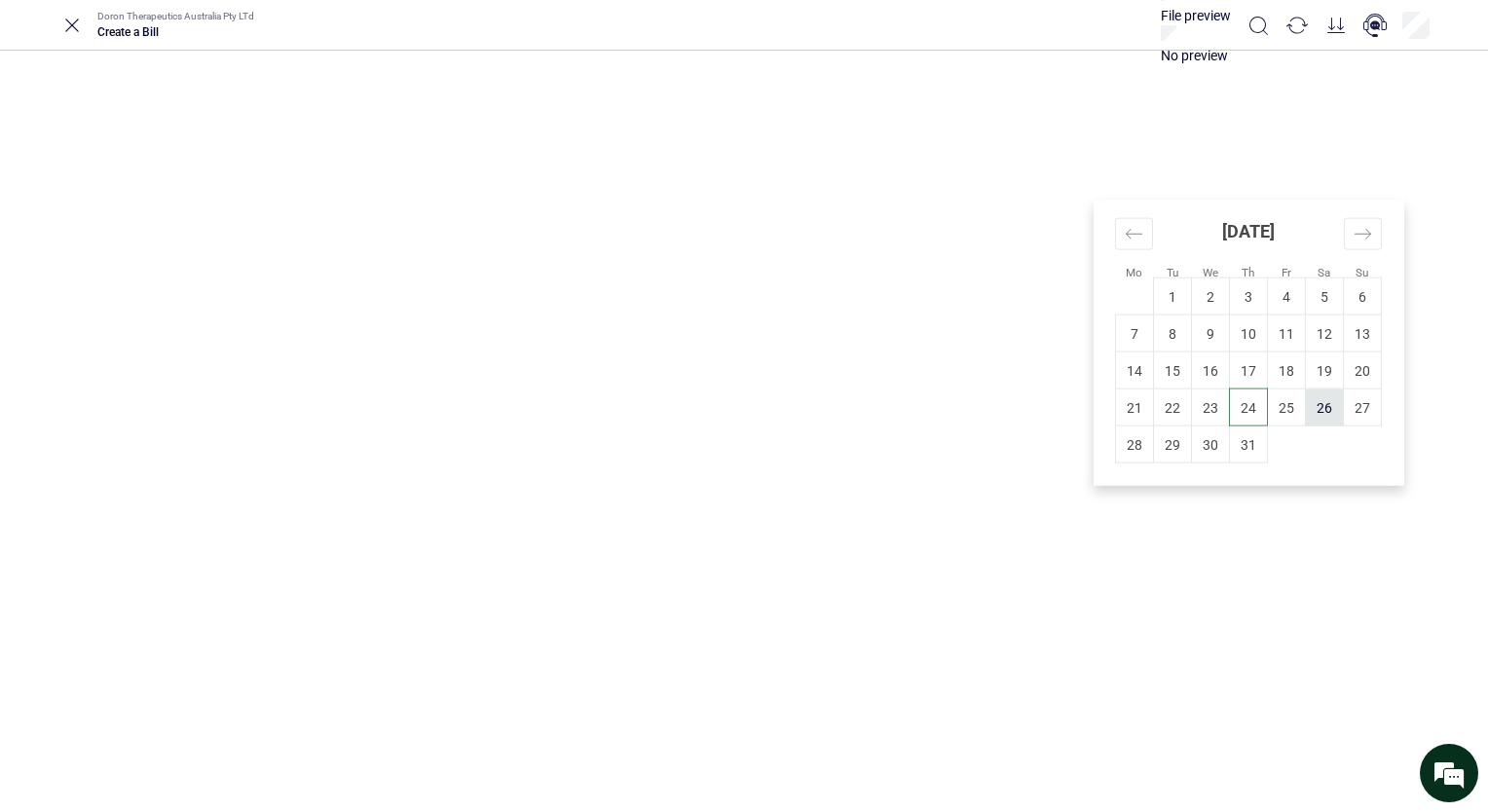 click on "26" at bounding box center [1324, 407] 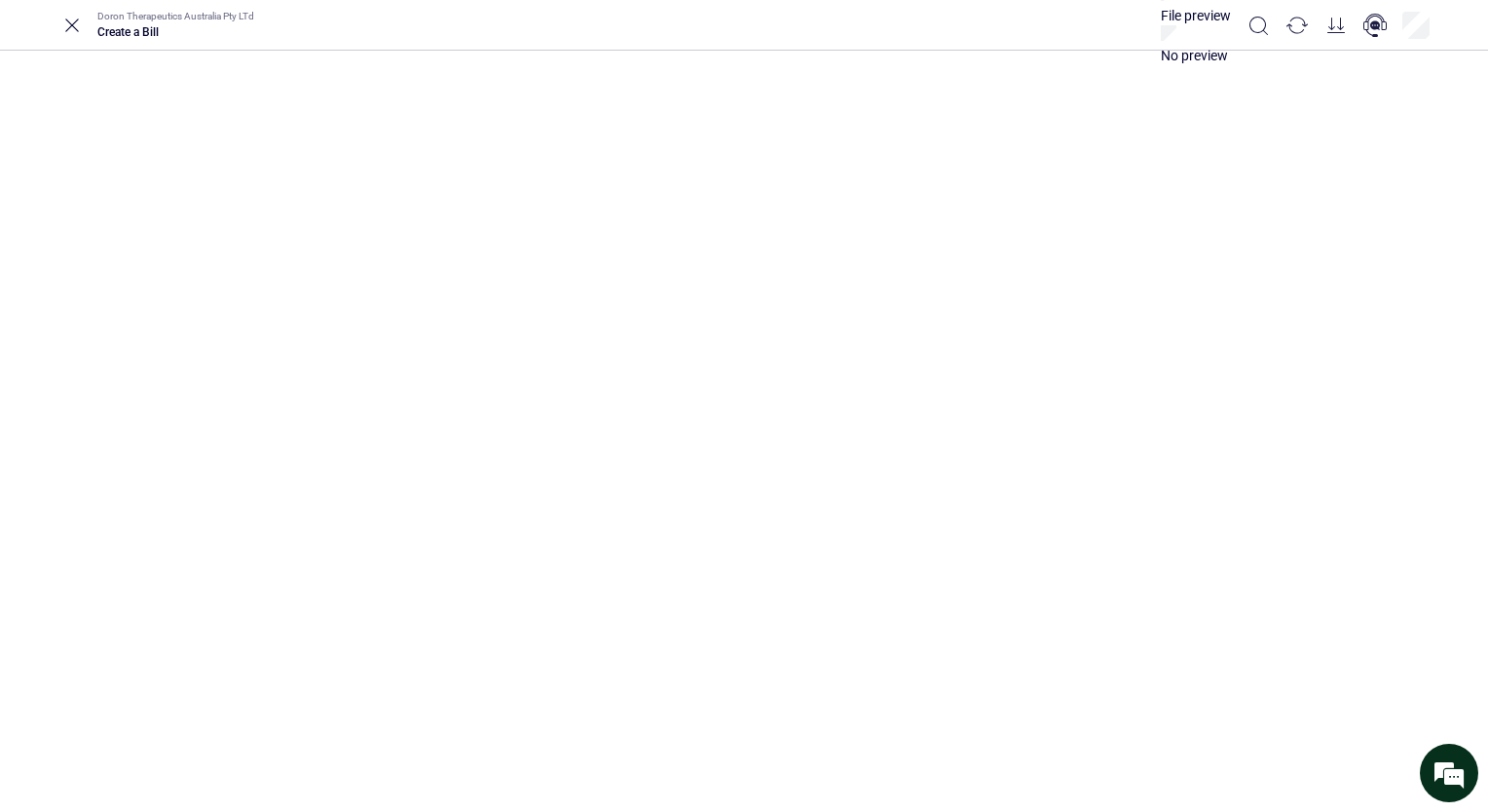click on "**********" at bounding box center (1176, 368) 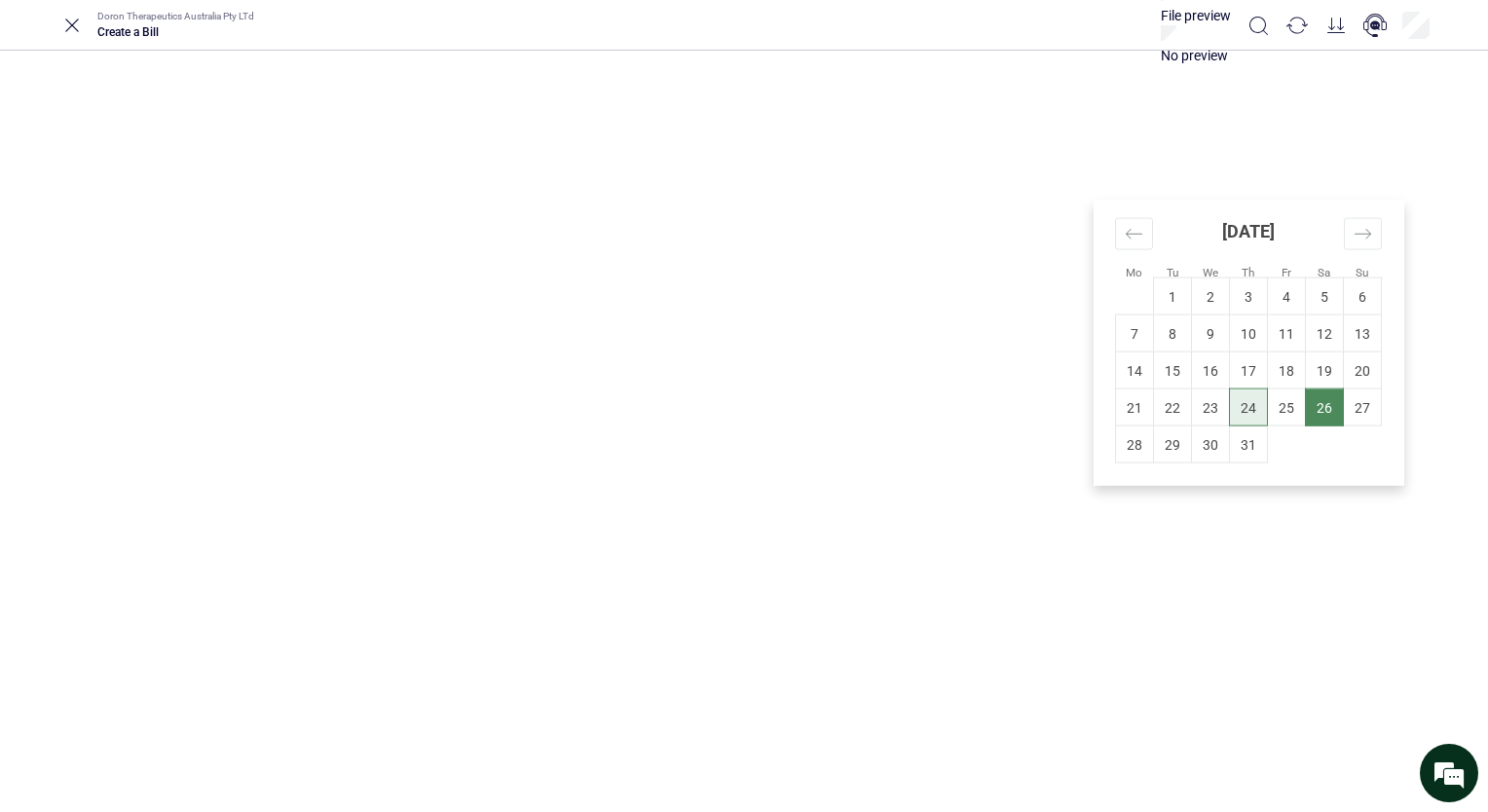 click on "24" at bounding box center [1248, 407] 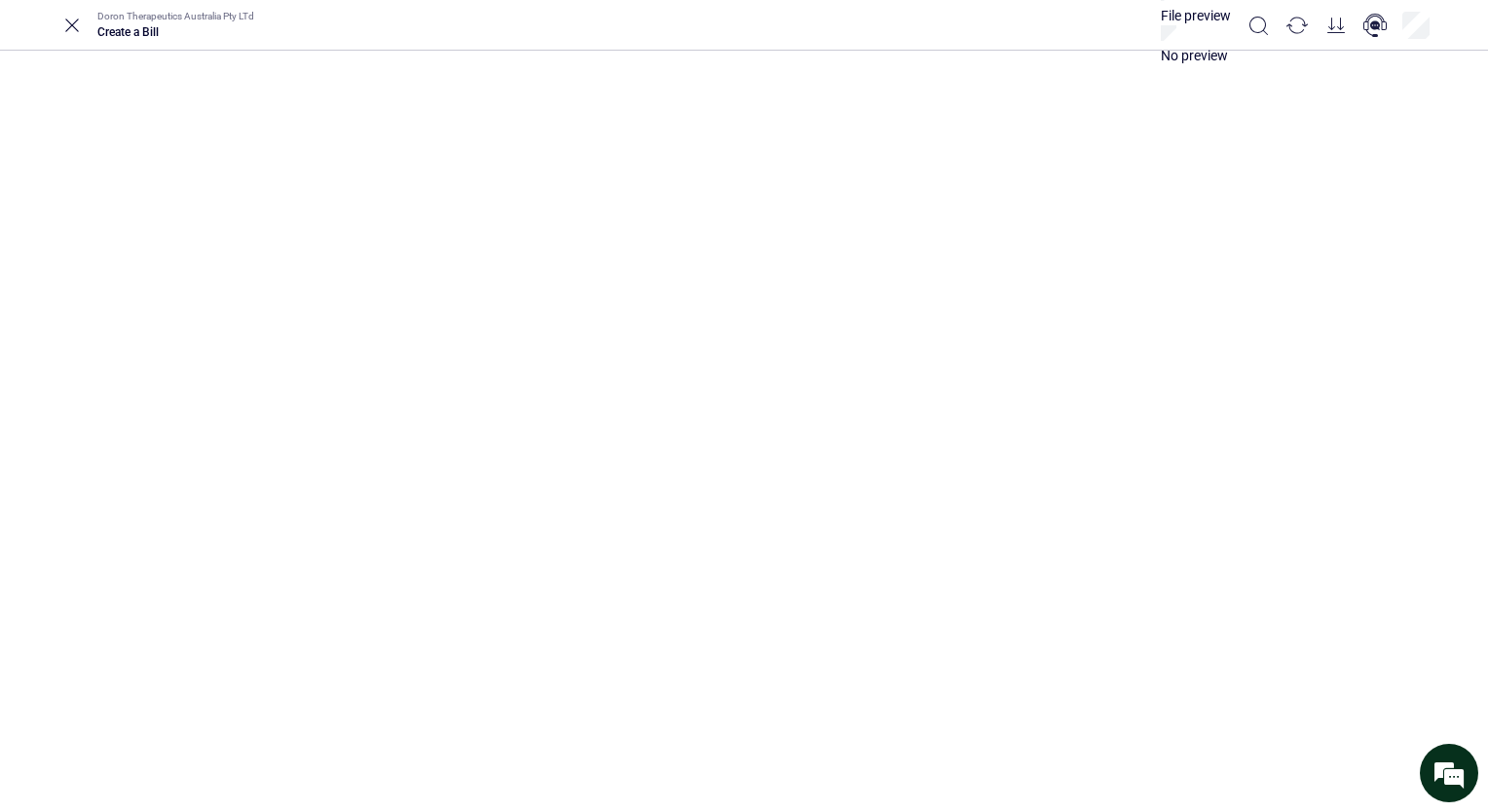 scroll, scrollTop: 729, scrollLeft: 0, axis: vertical 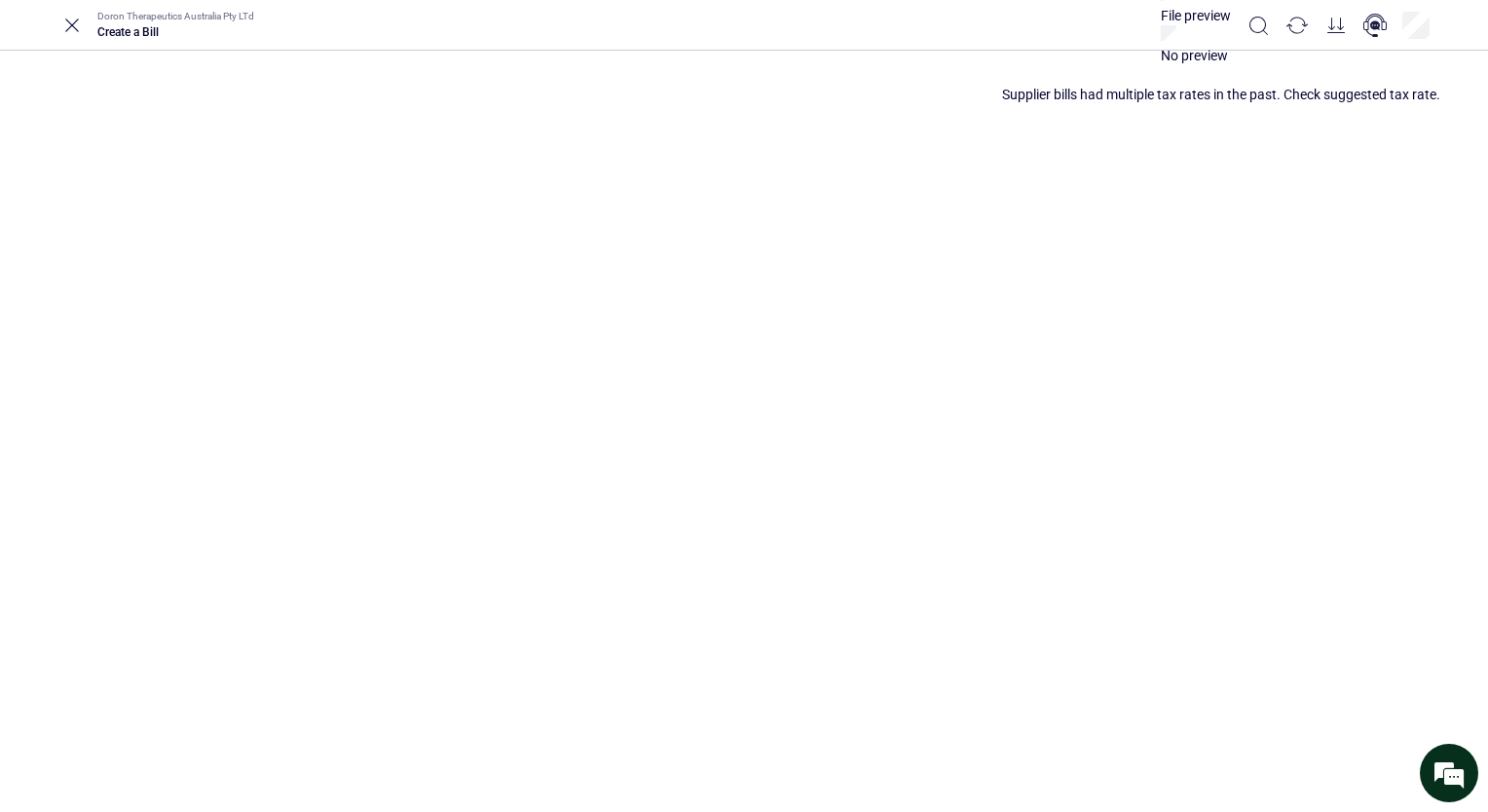 click on "**********" at bounding box center [1213, 758] 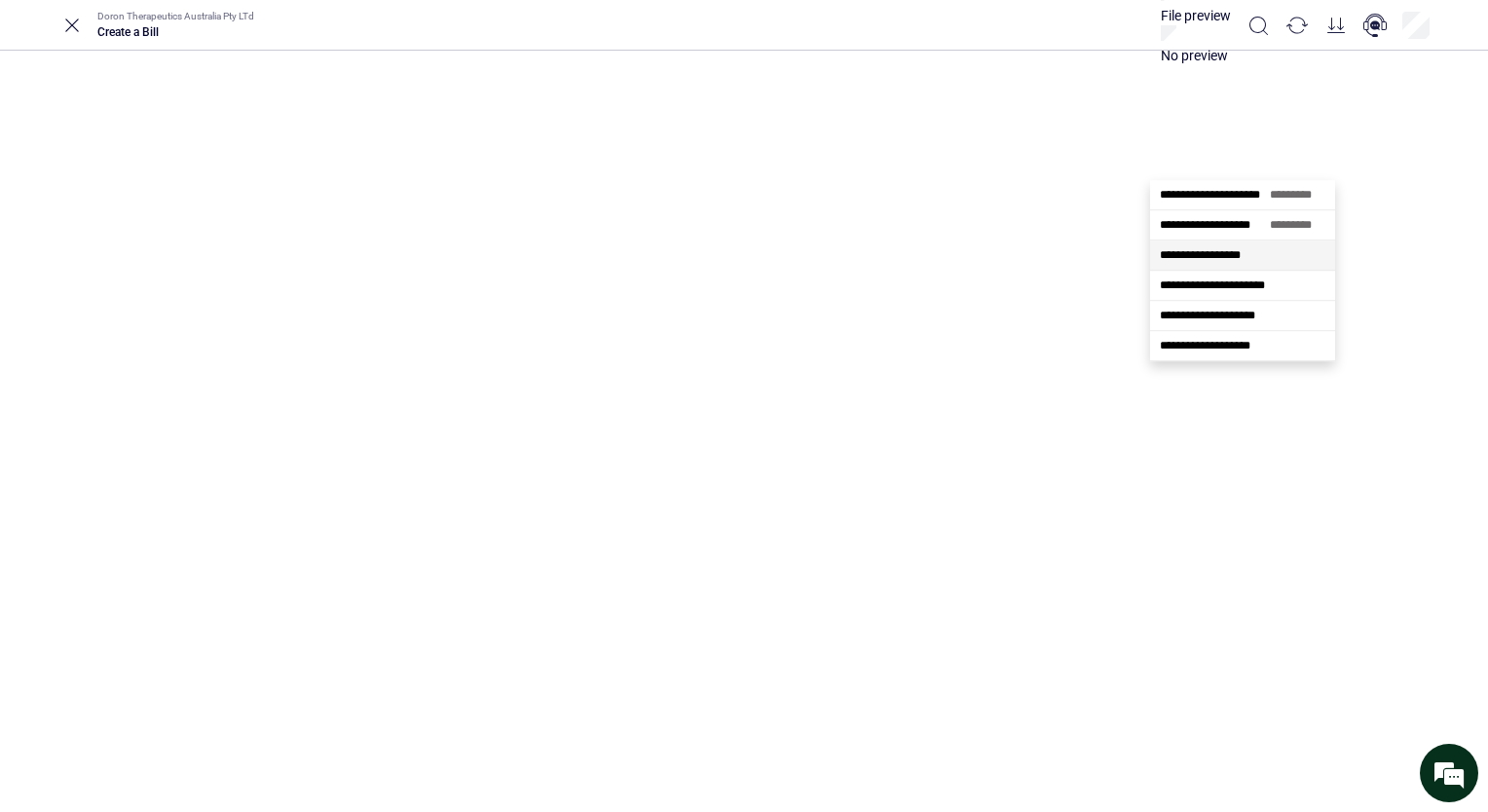 click on "**********" at bounding box center (1243, 255) 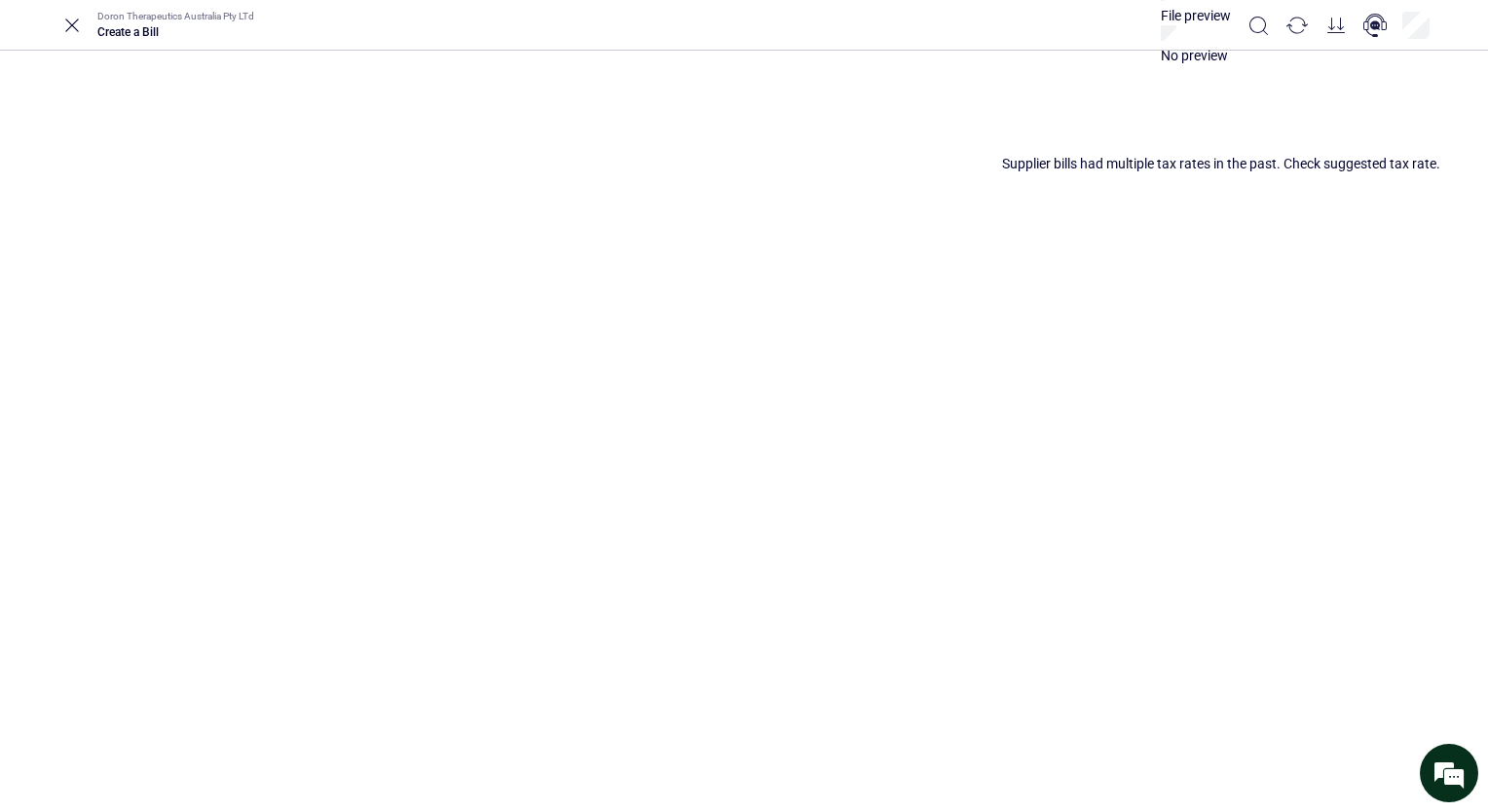type on "**********" 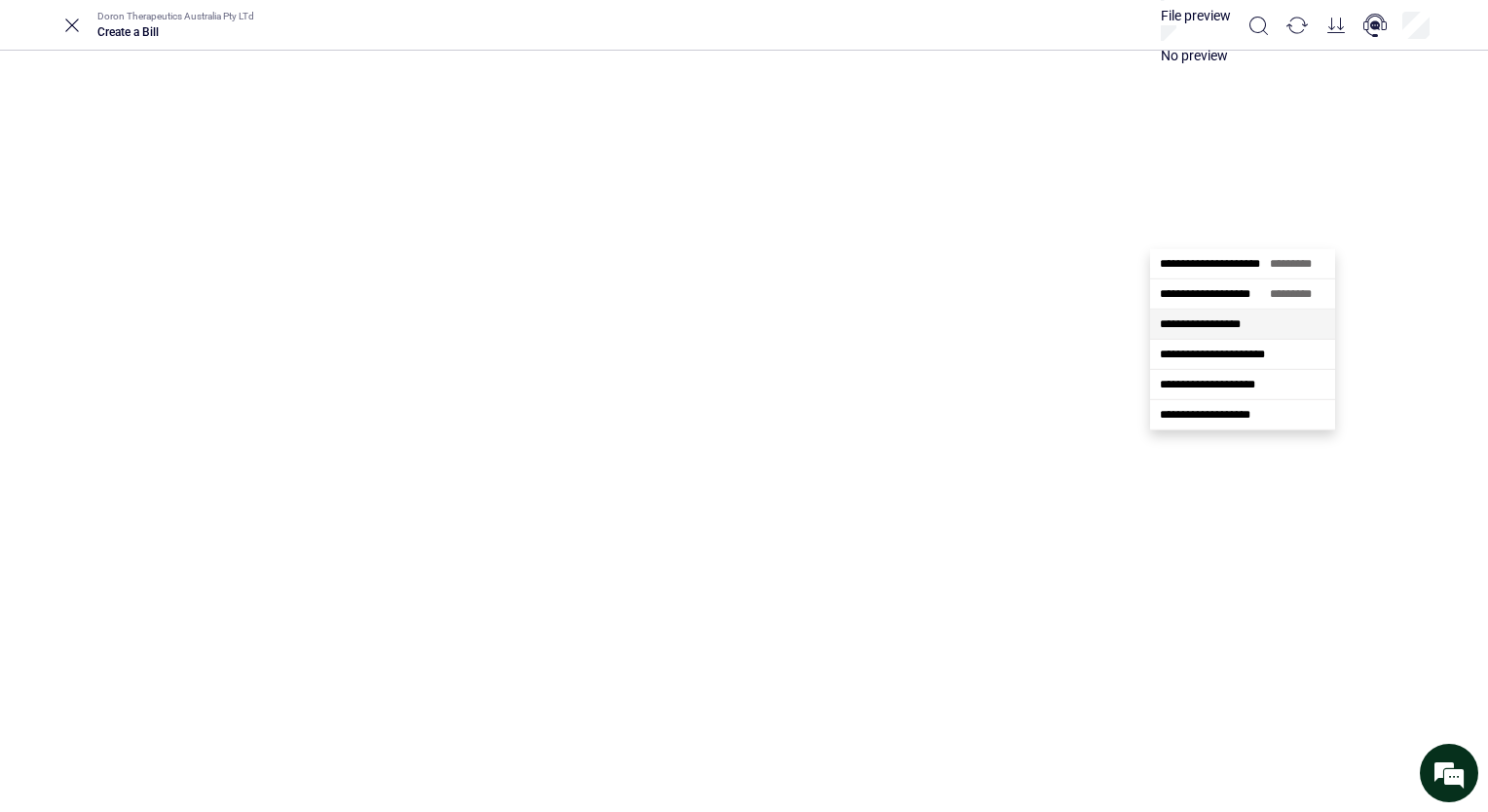 type 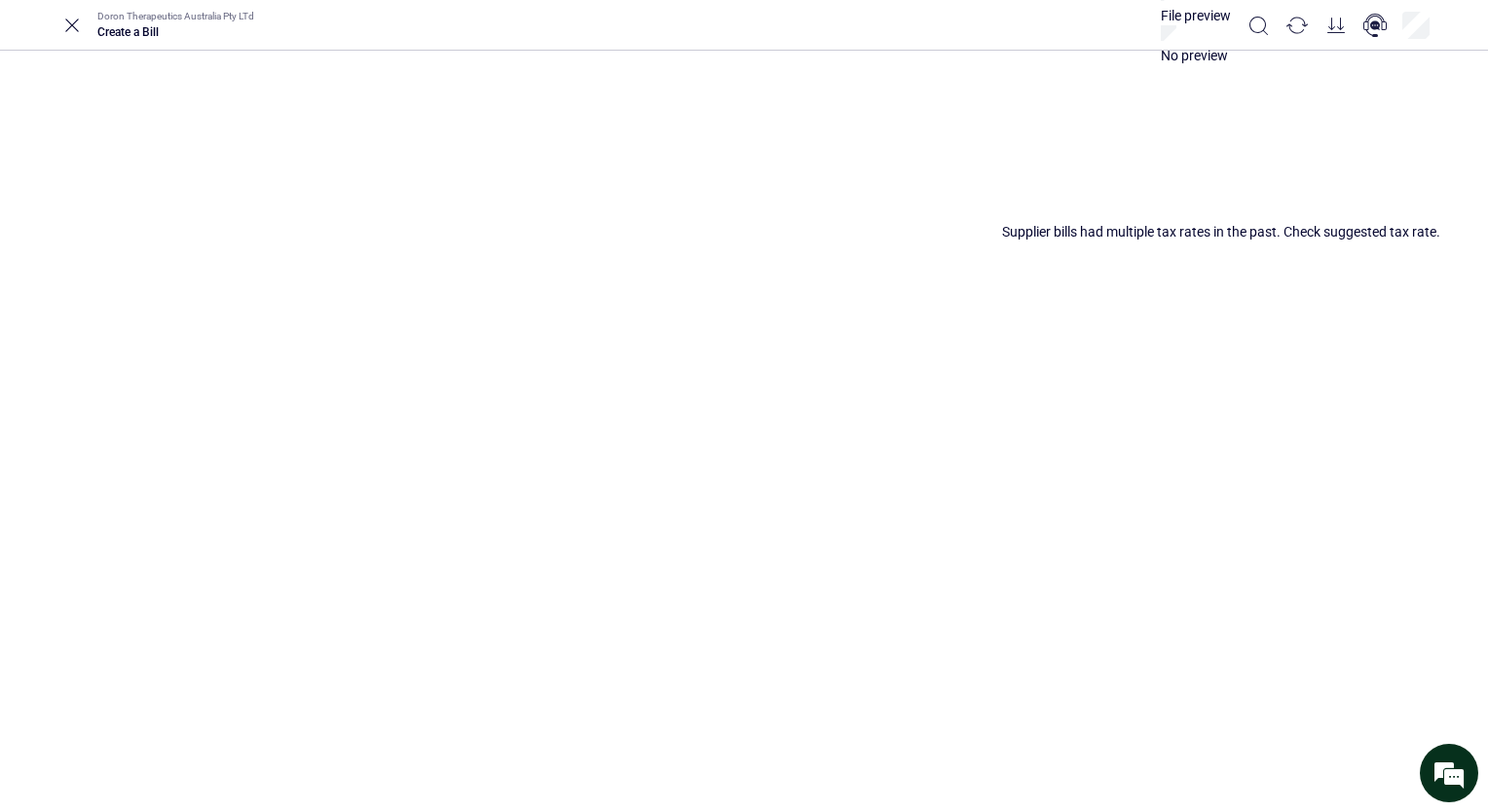 type on "**********" 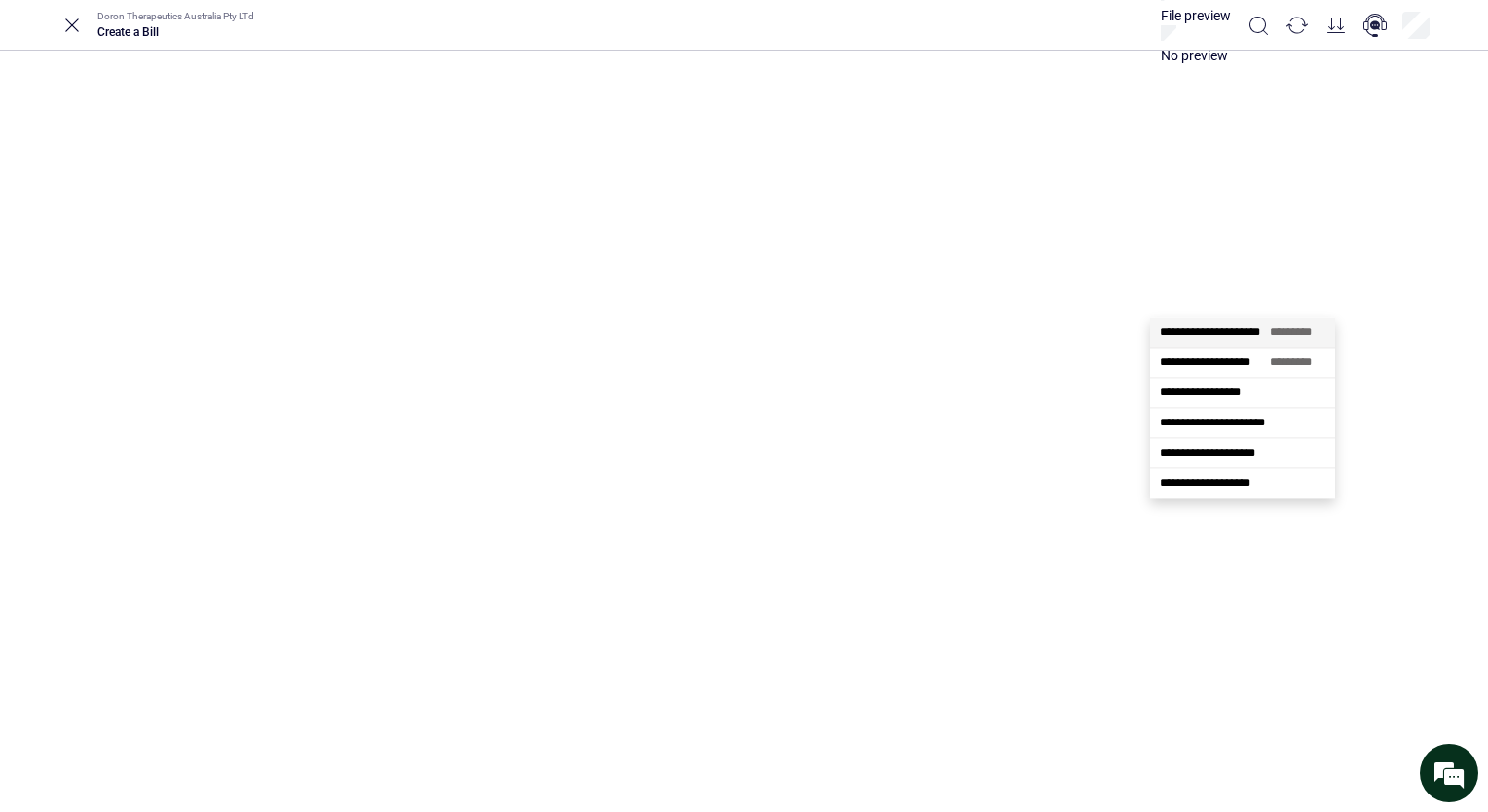 scroll, scrollTop: 0, scrollLeft: 18, axis: horizontal 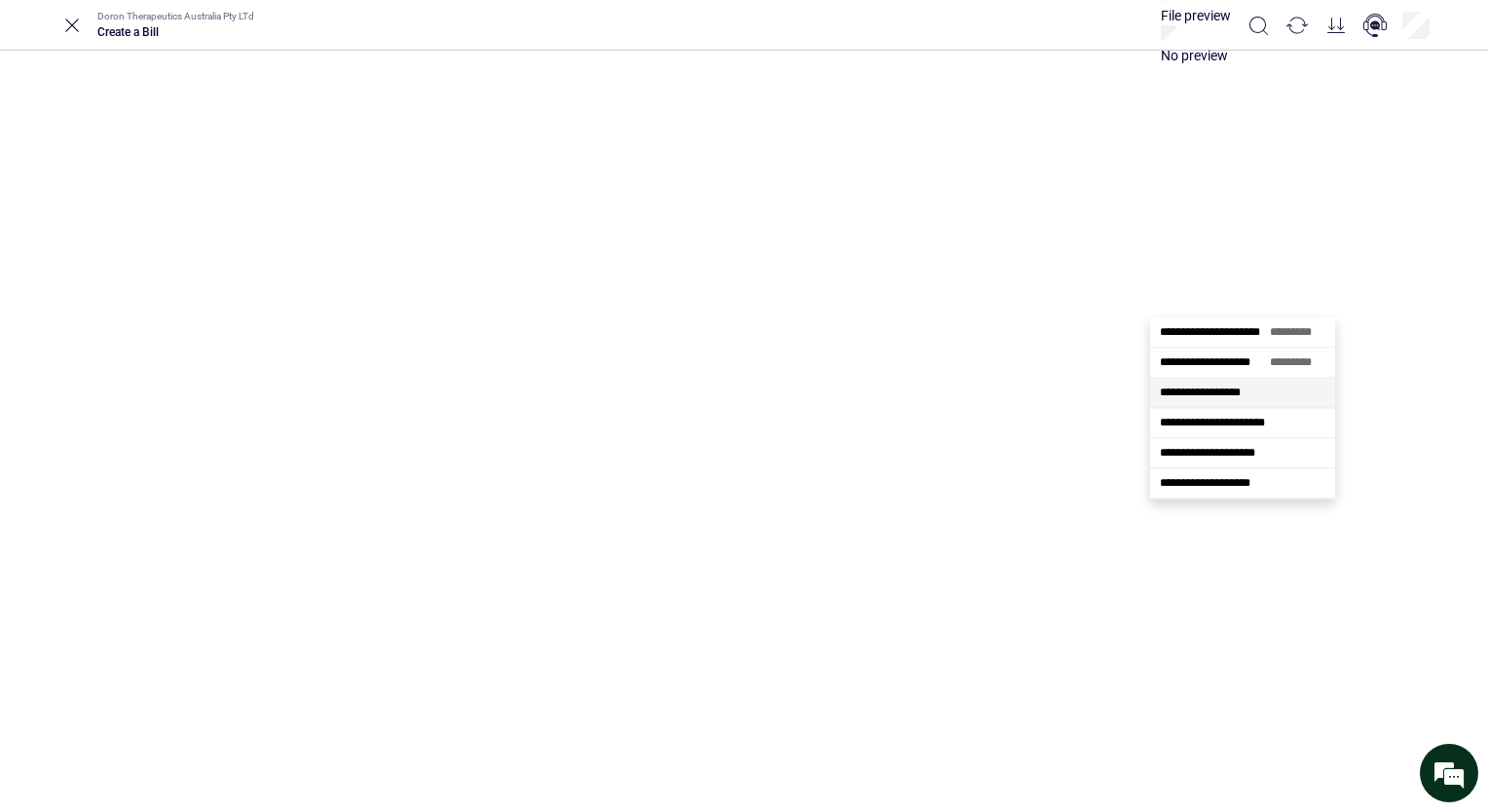 click on "**********" at bounding box center (1200, 392) 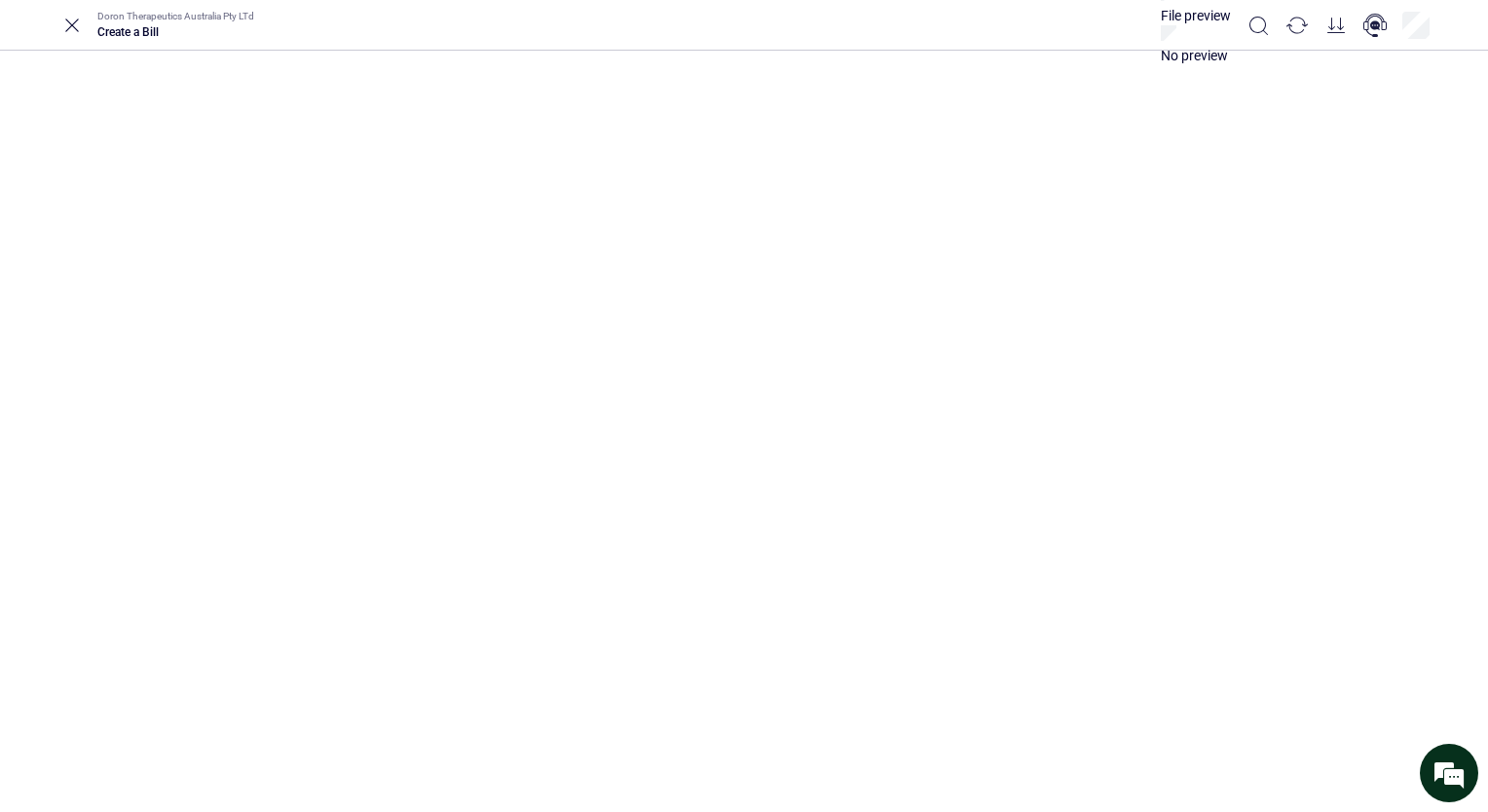type 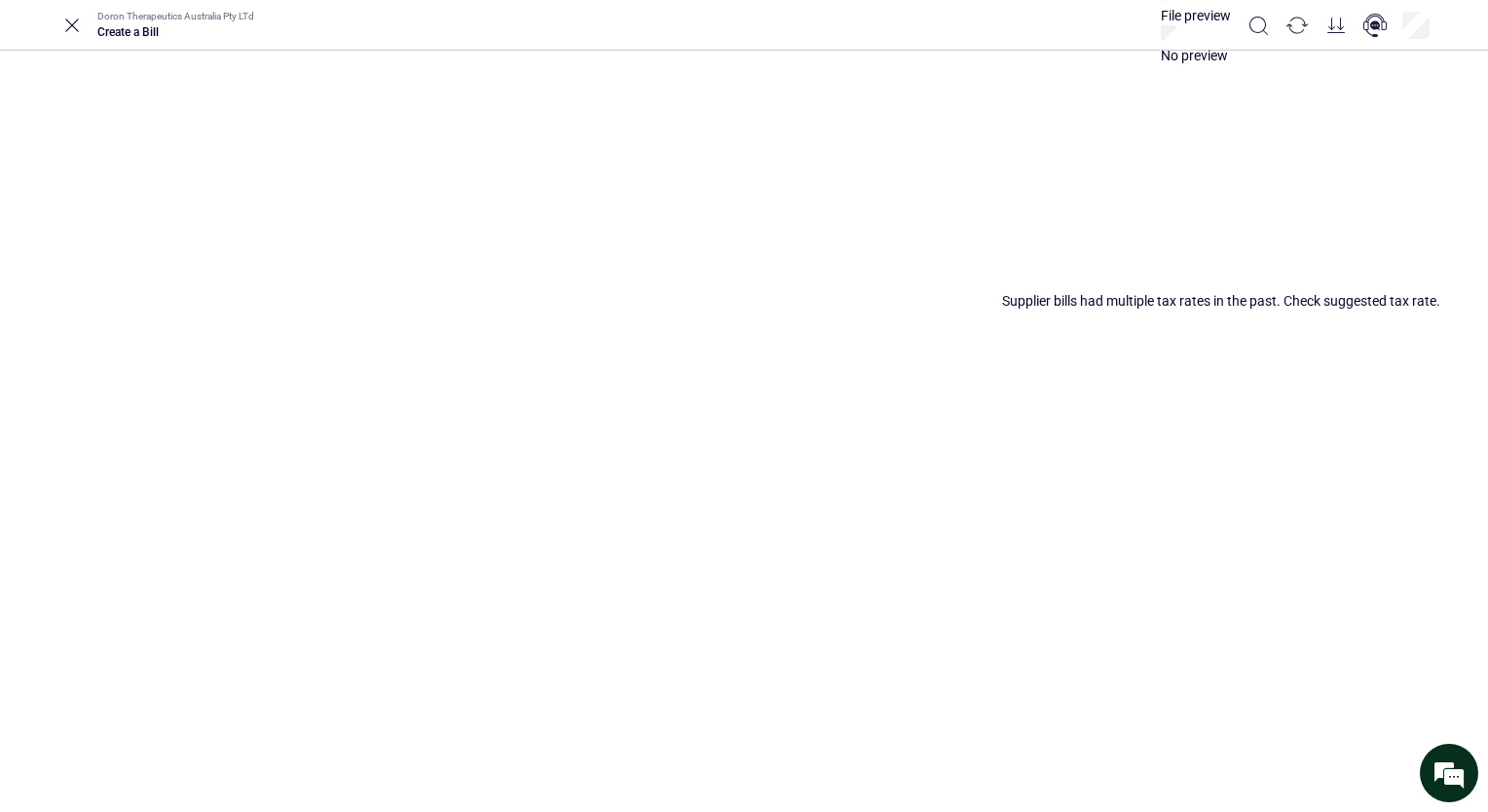 type on "**********" 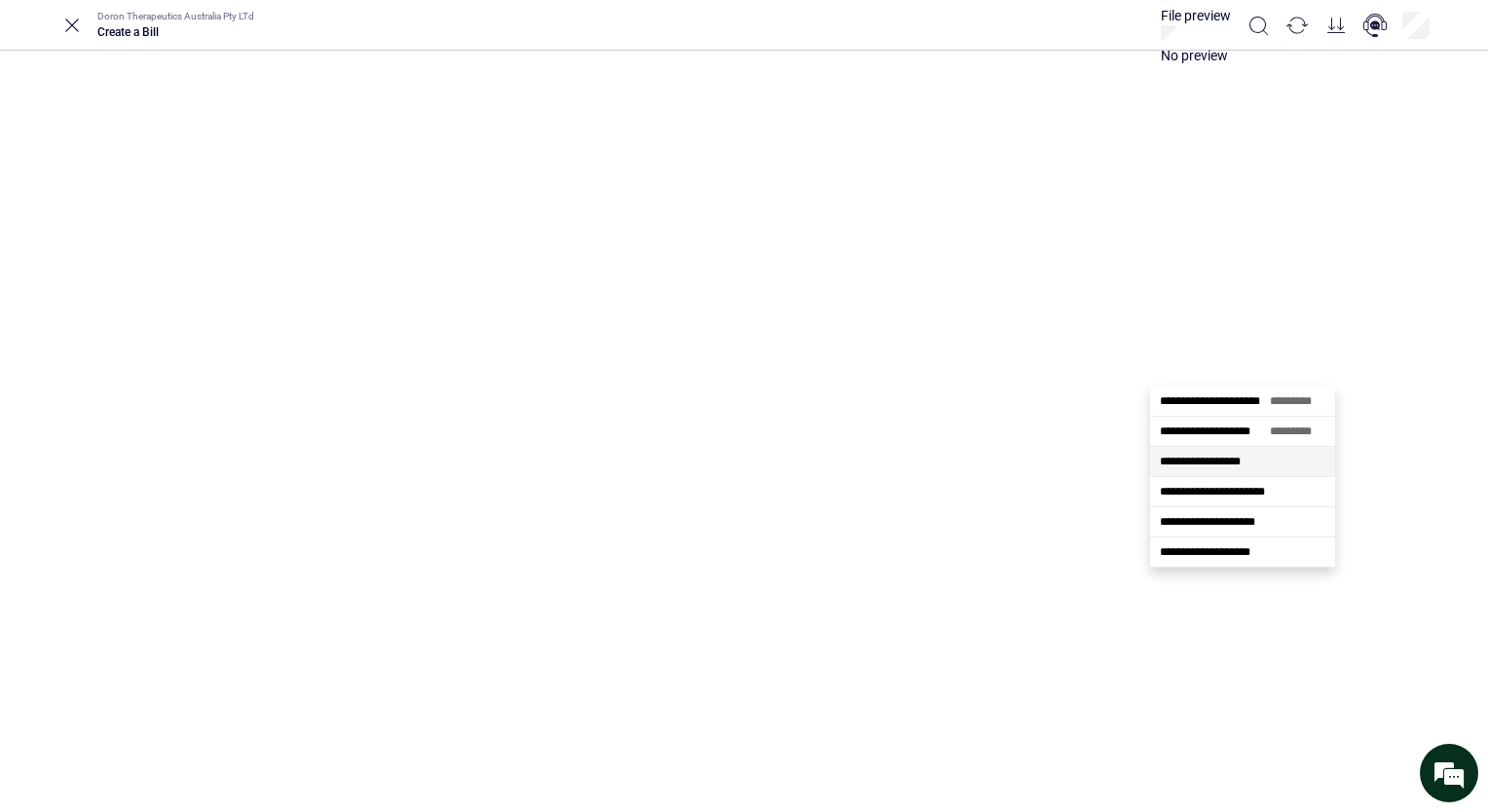 click on "**********" at bounding box center [1243, 461] 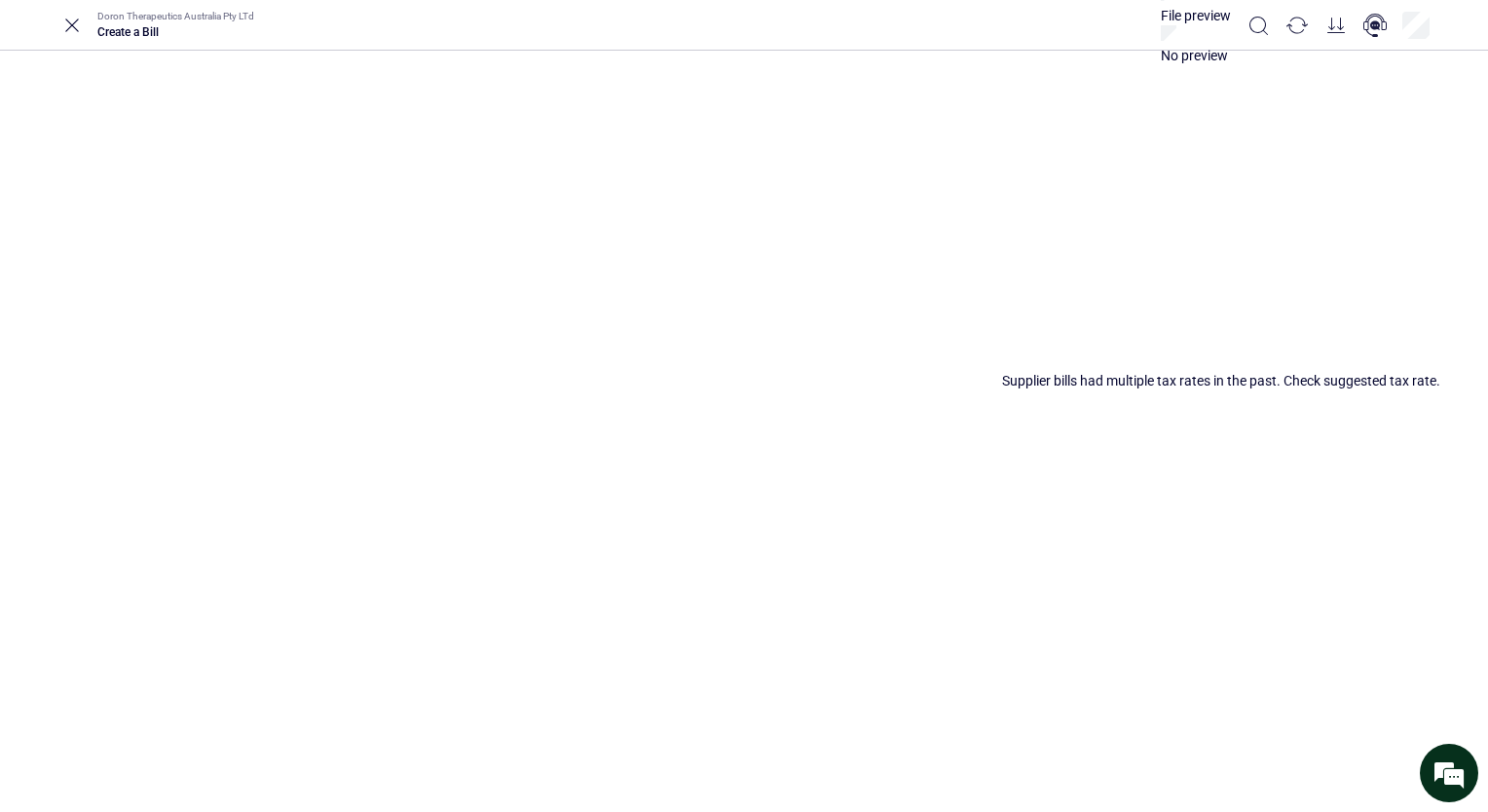 scroll, scrollTop: 719, scrollLeft: 0, axis: vertical 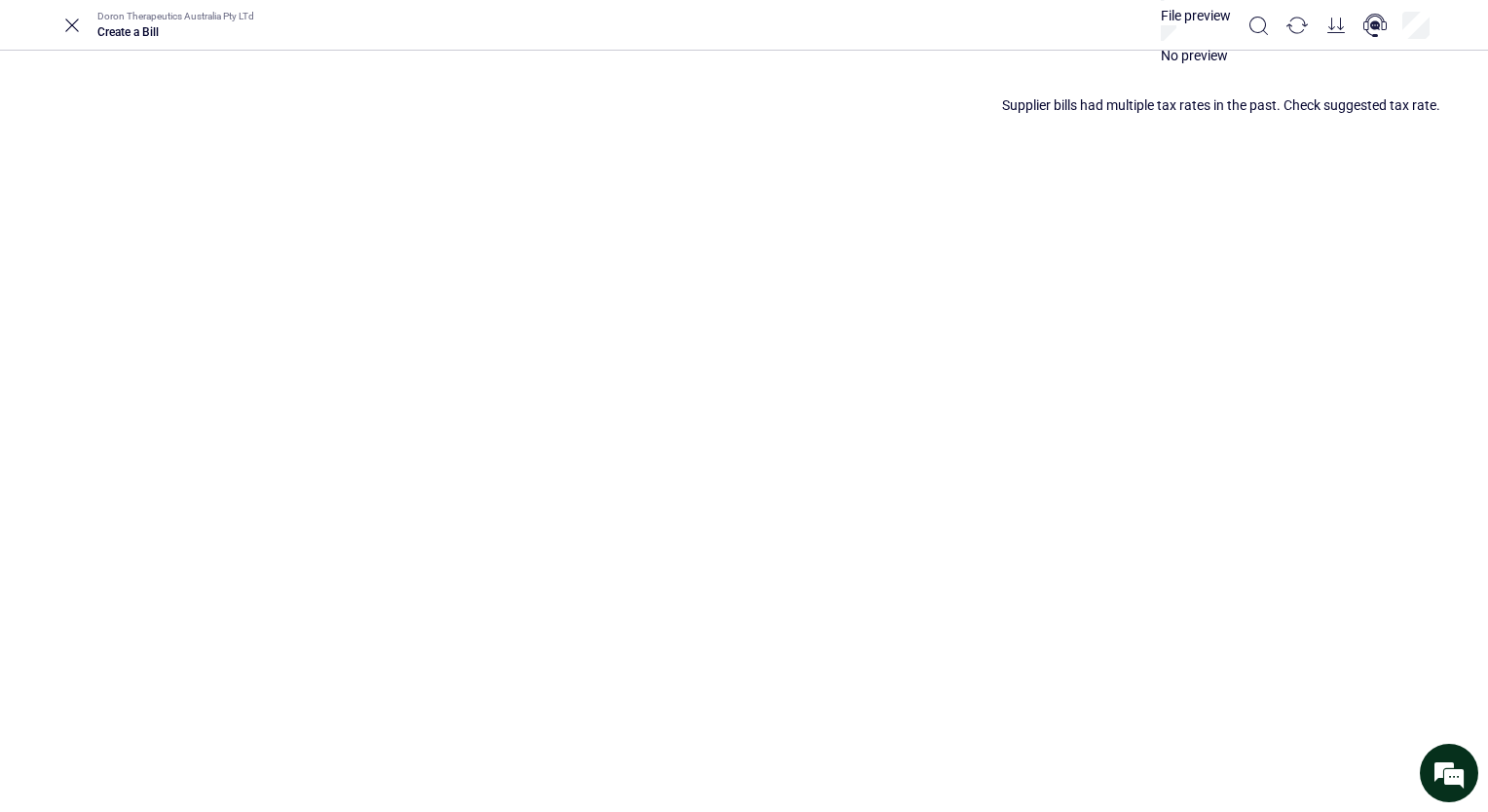 type on "**********" 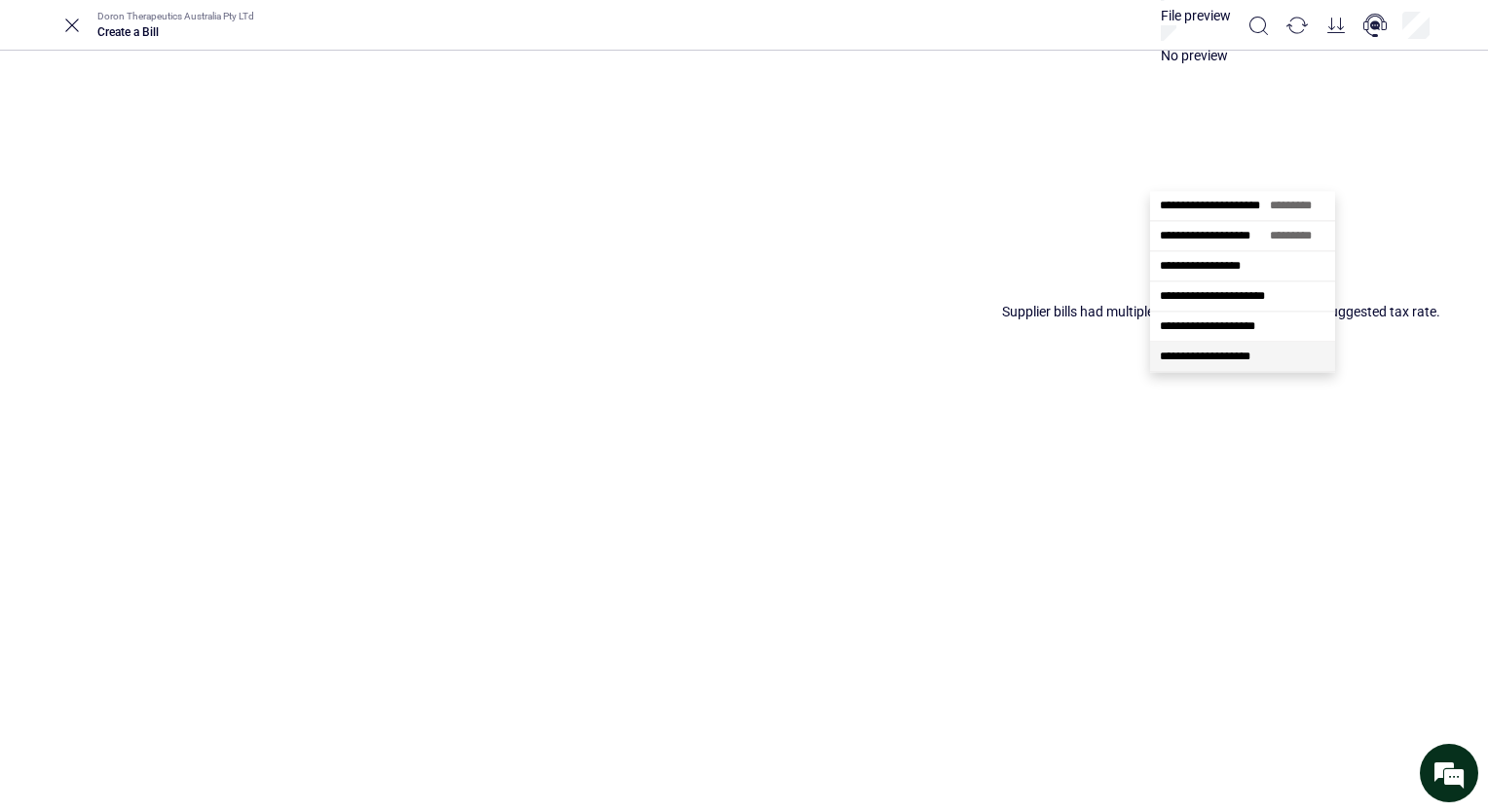 click on "**********" at bounding box center [1213, 966] 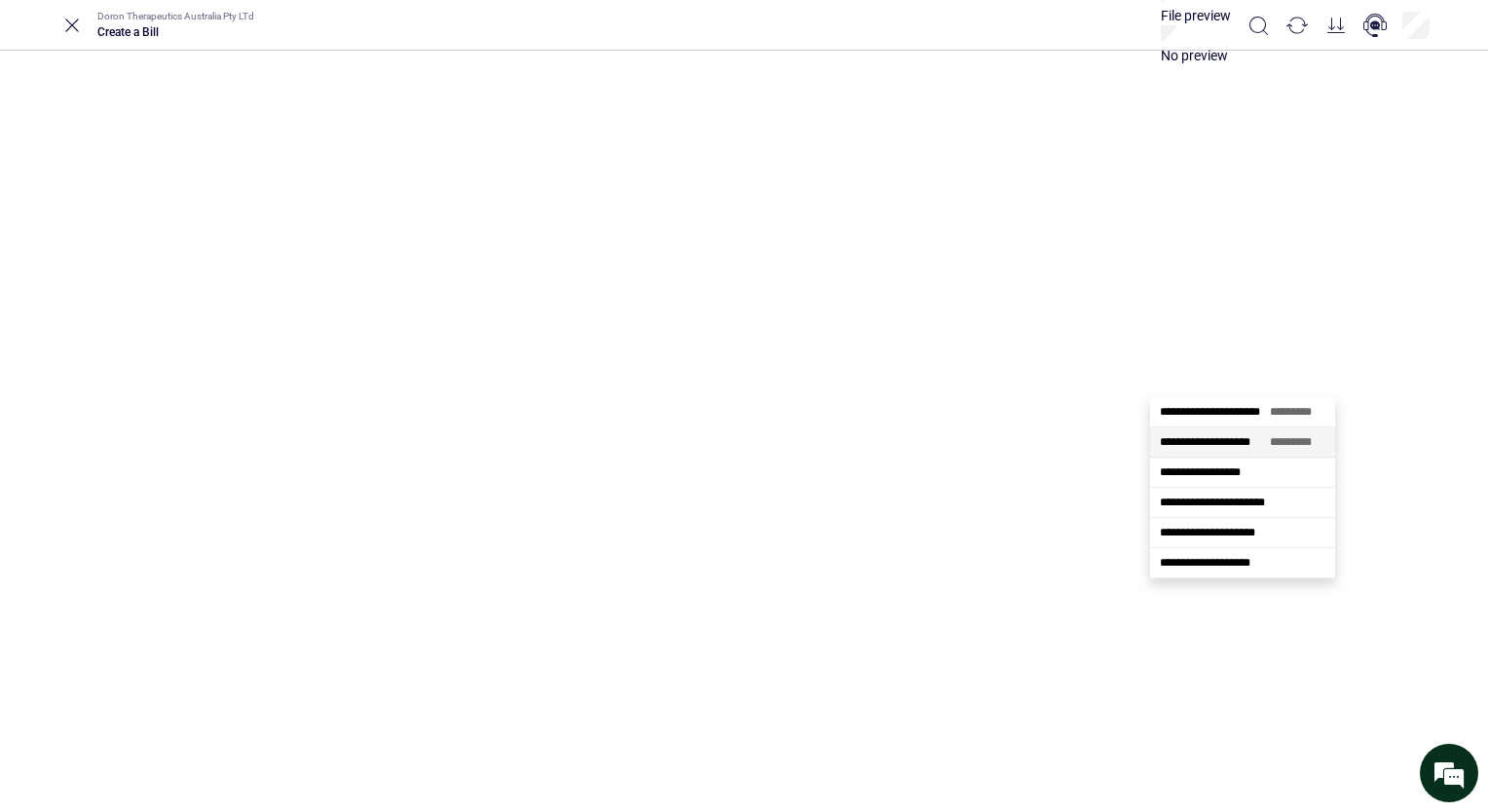 click on "********" at bounding box center [871, 1104] 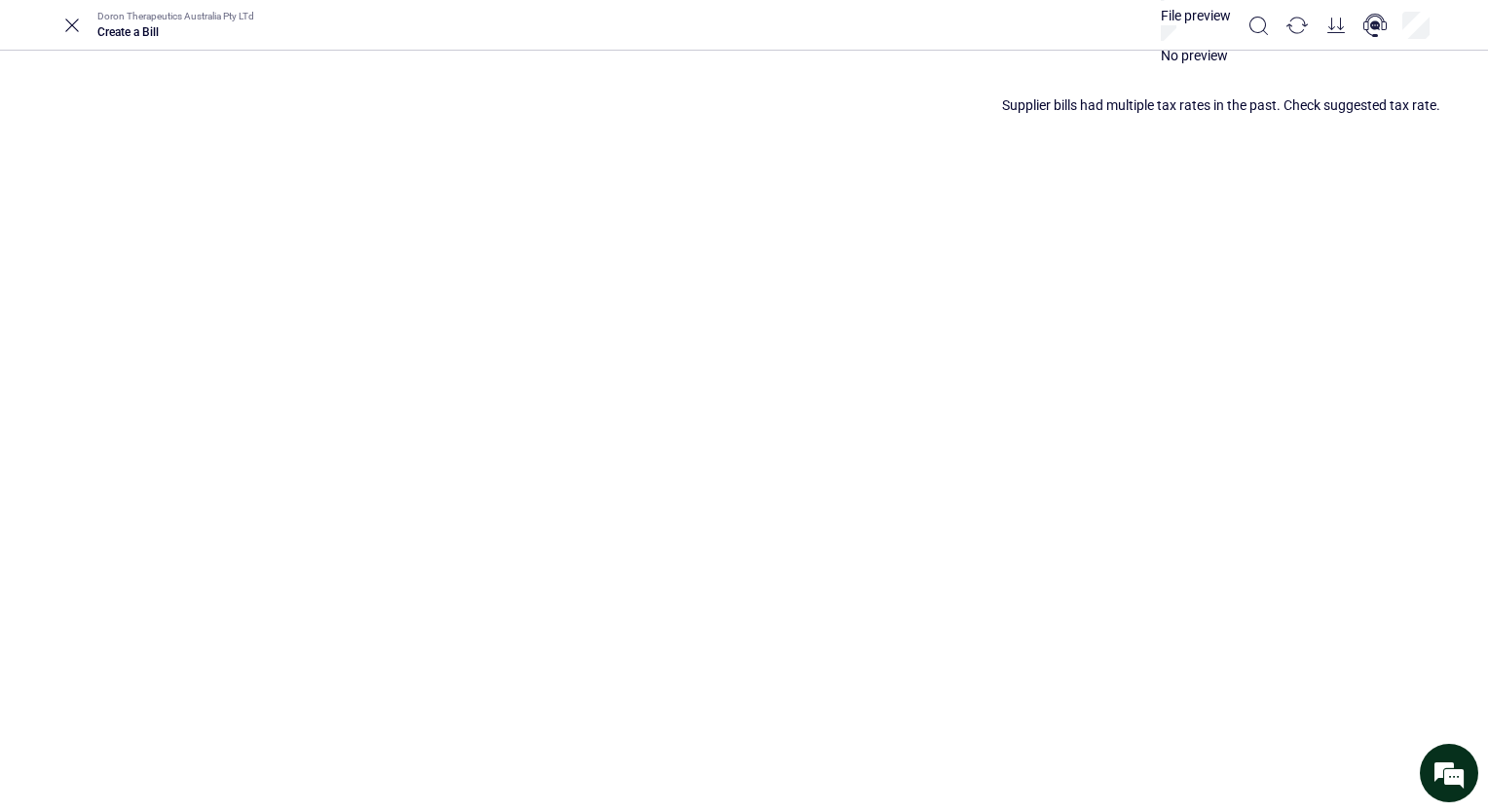 click on "**********" at bounding box center (1213, 758) 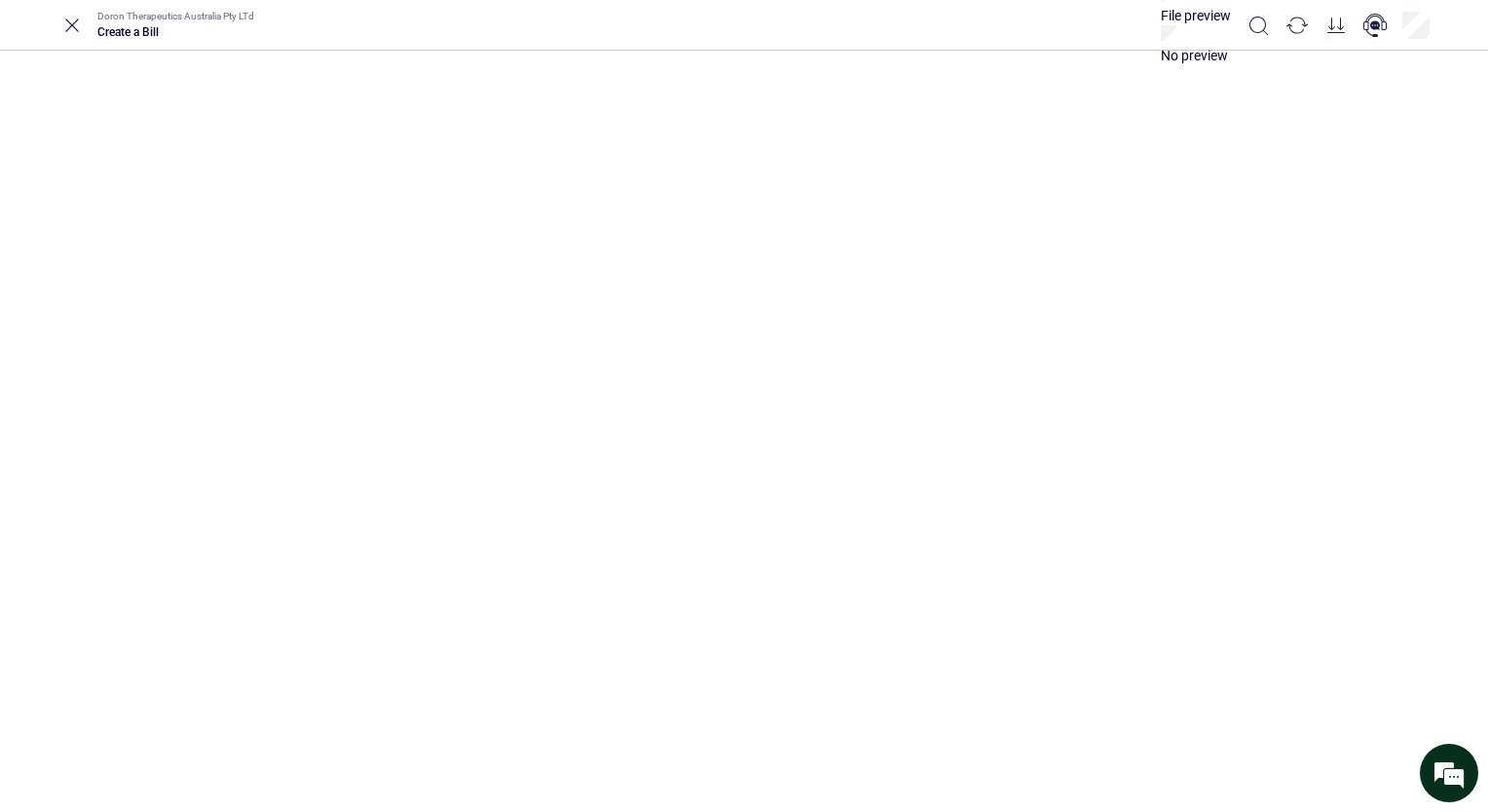 click on "**********" at bounding box center [933, 981] 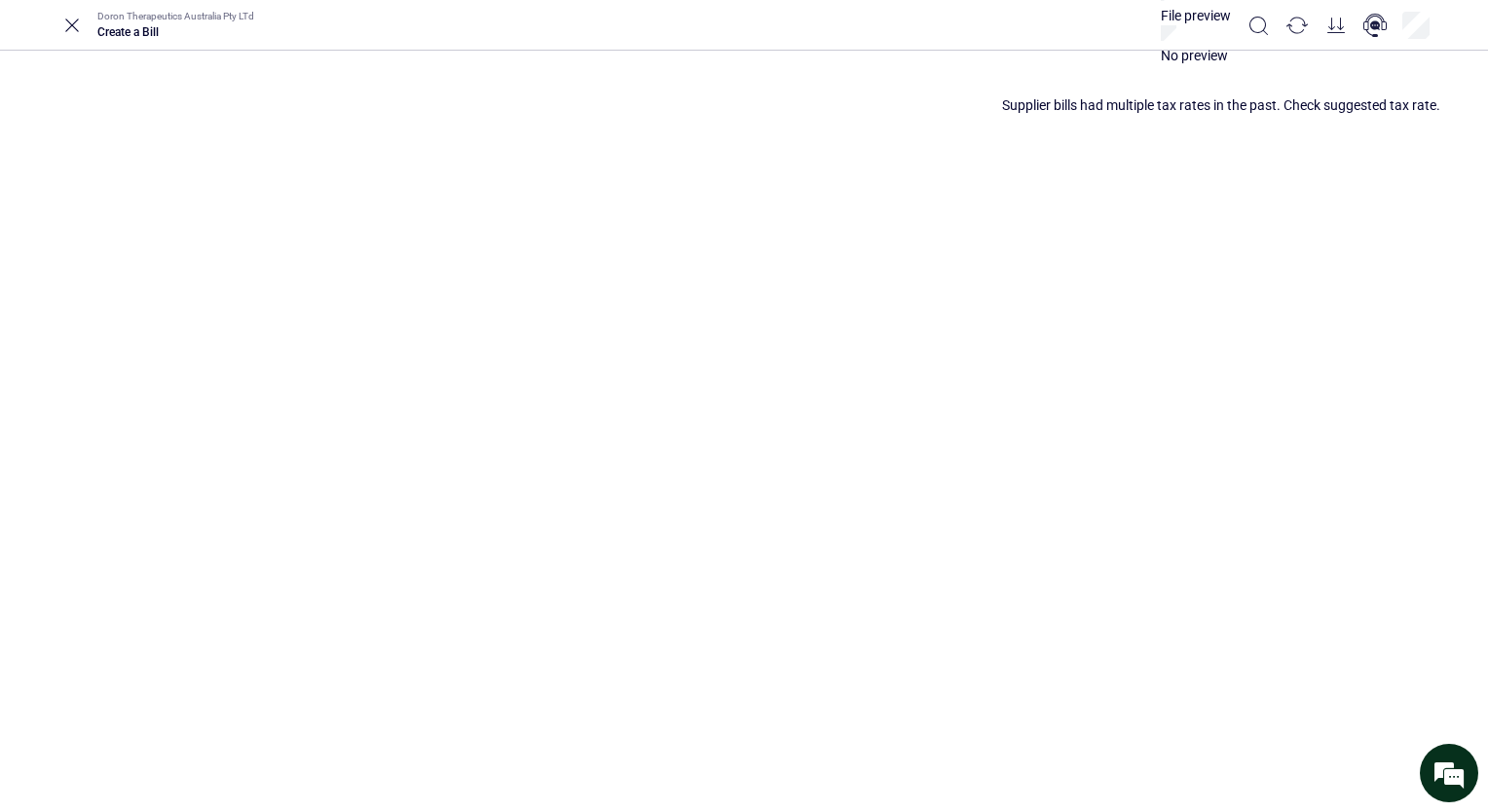 click on "**********" at bounding box center (1213, 758) 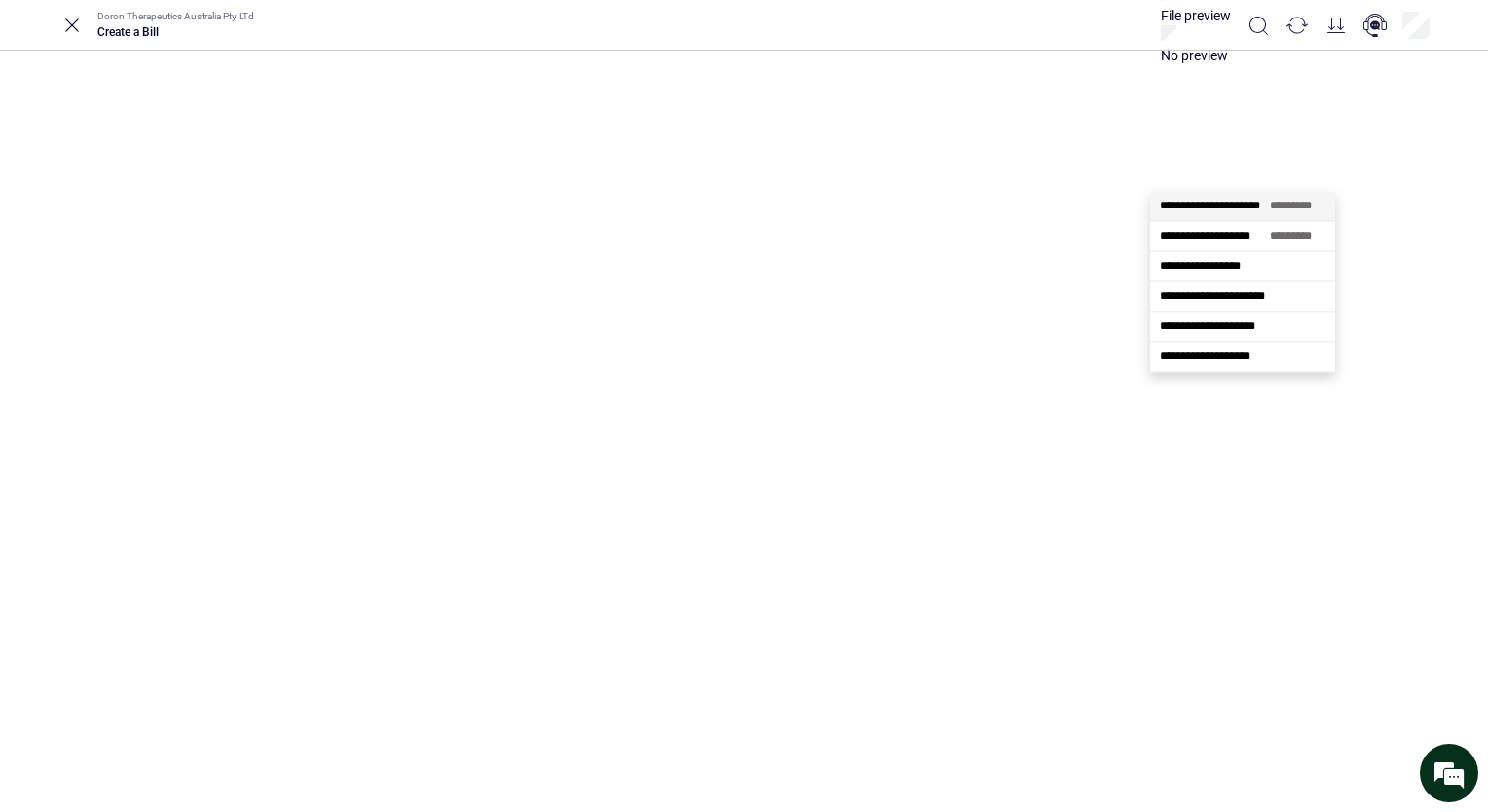 click on "**********" at bounding box center [1209, 205] 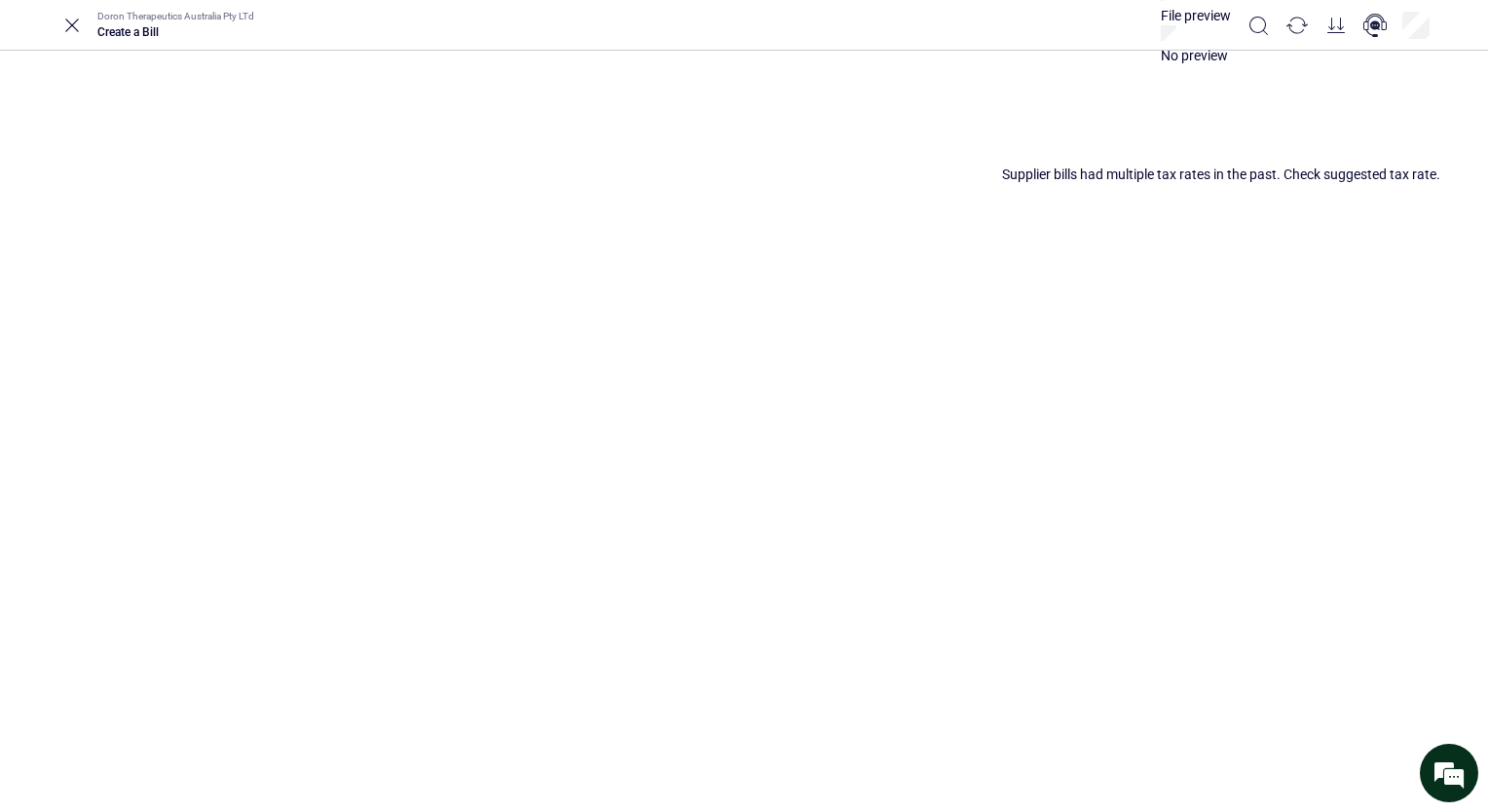 type on "**********" 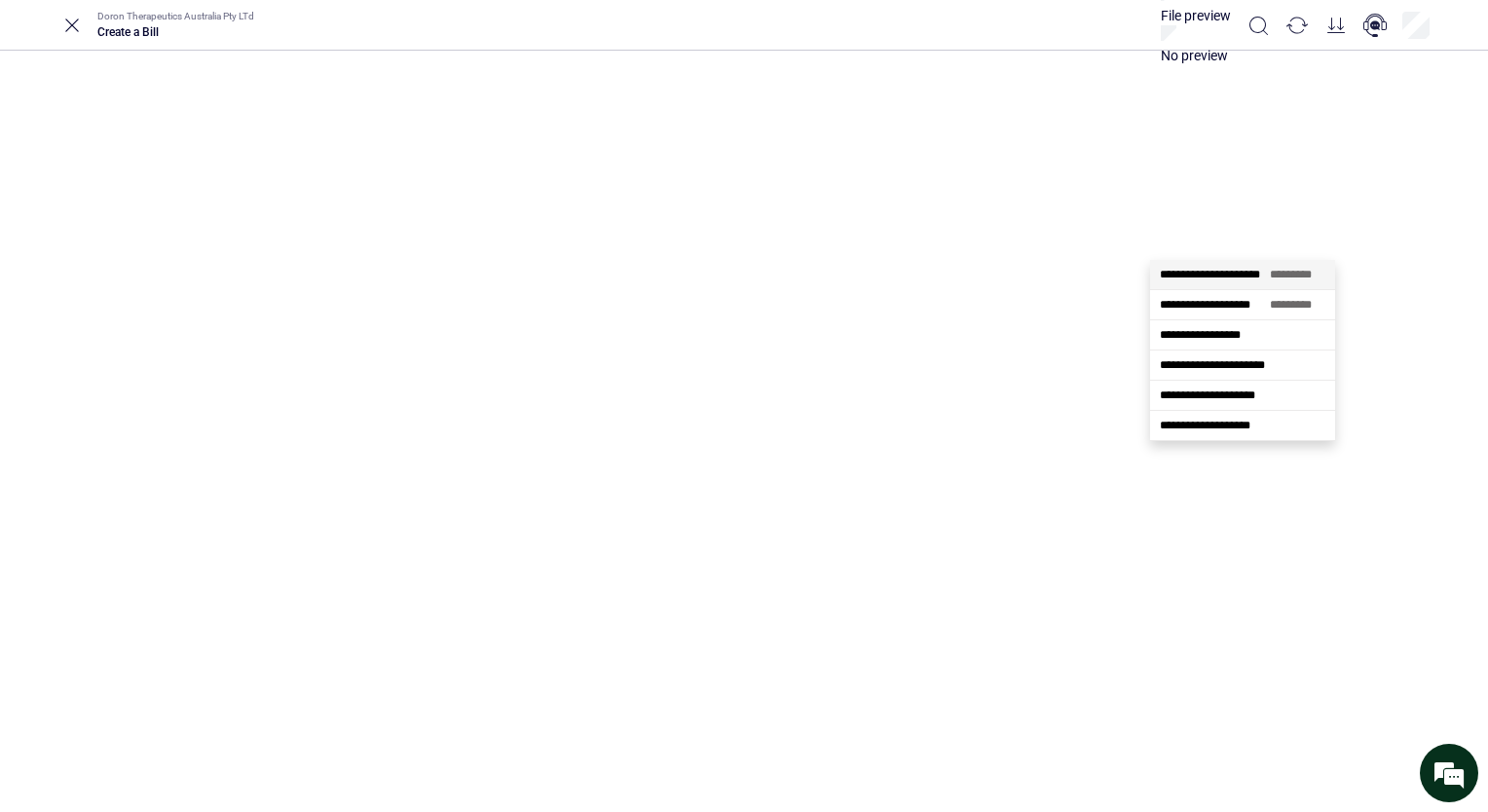 click on "**********" at bounding box center [1209, 275] 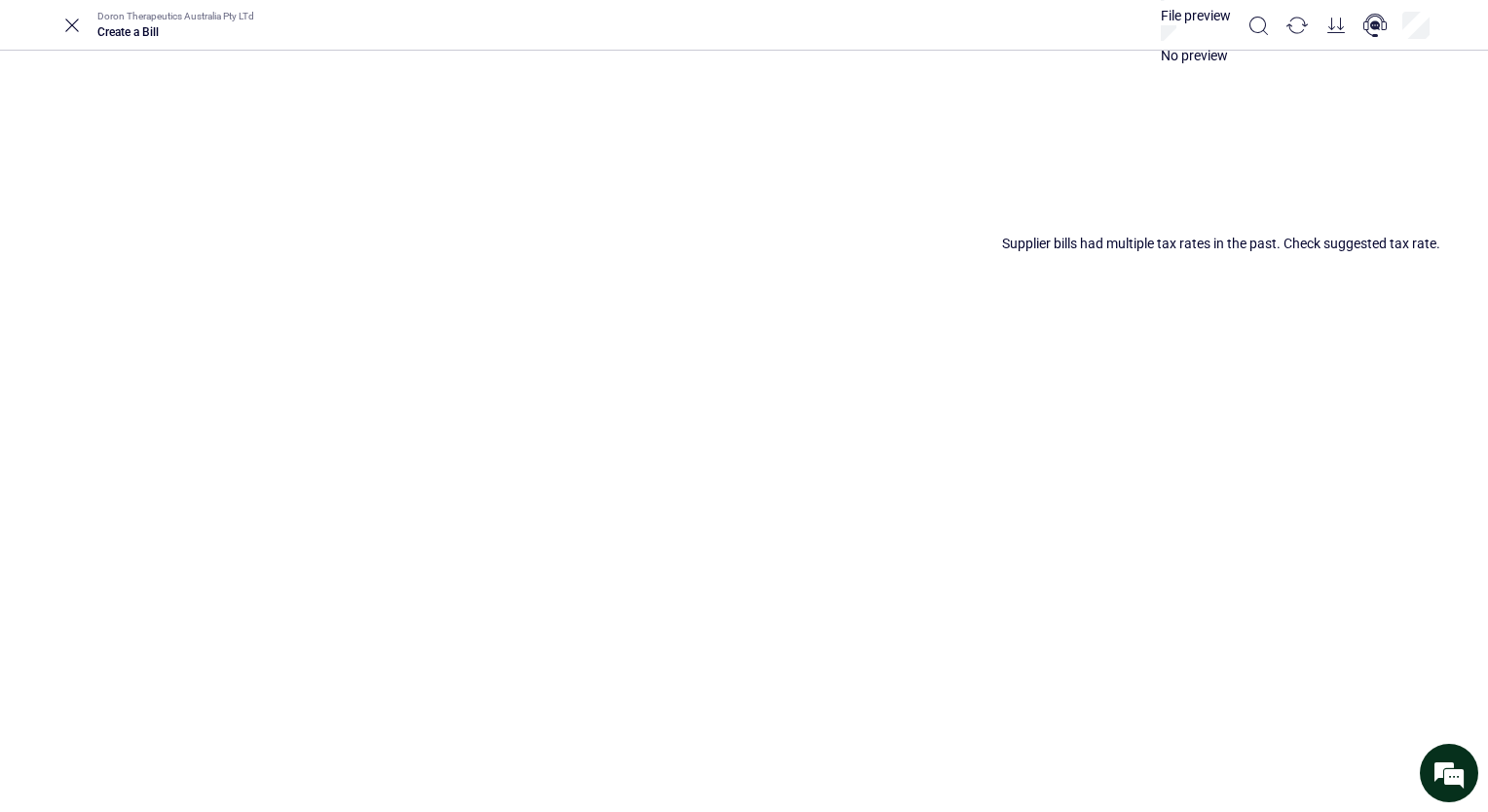 type on "**********" 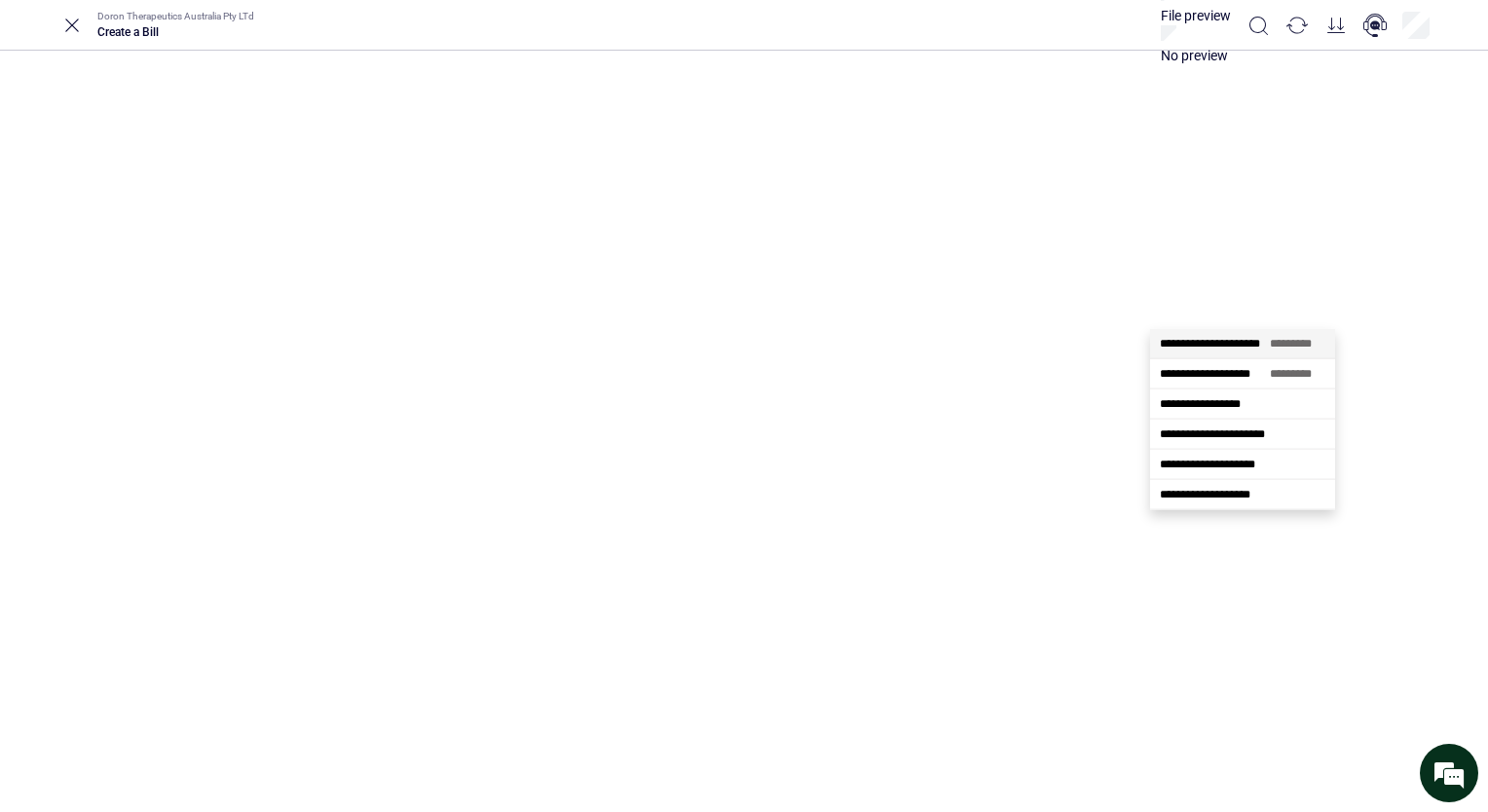 click on "**********" at bounding box center [1209, 344] 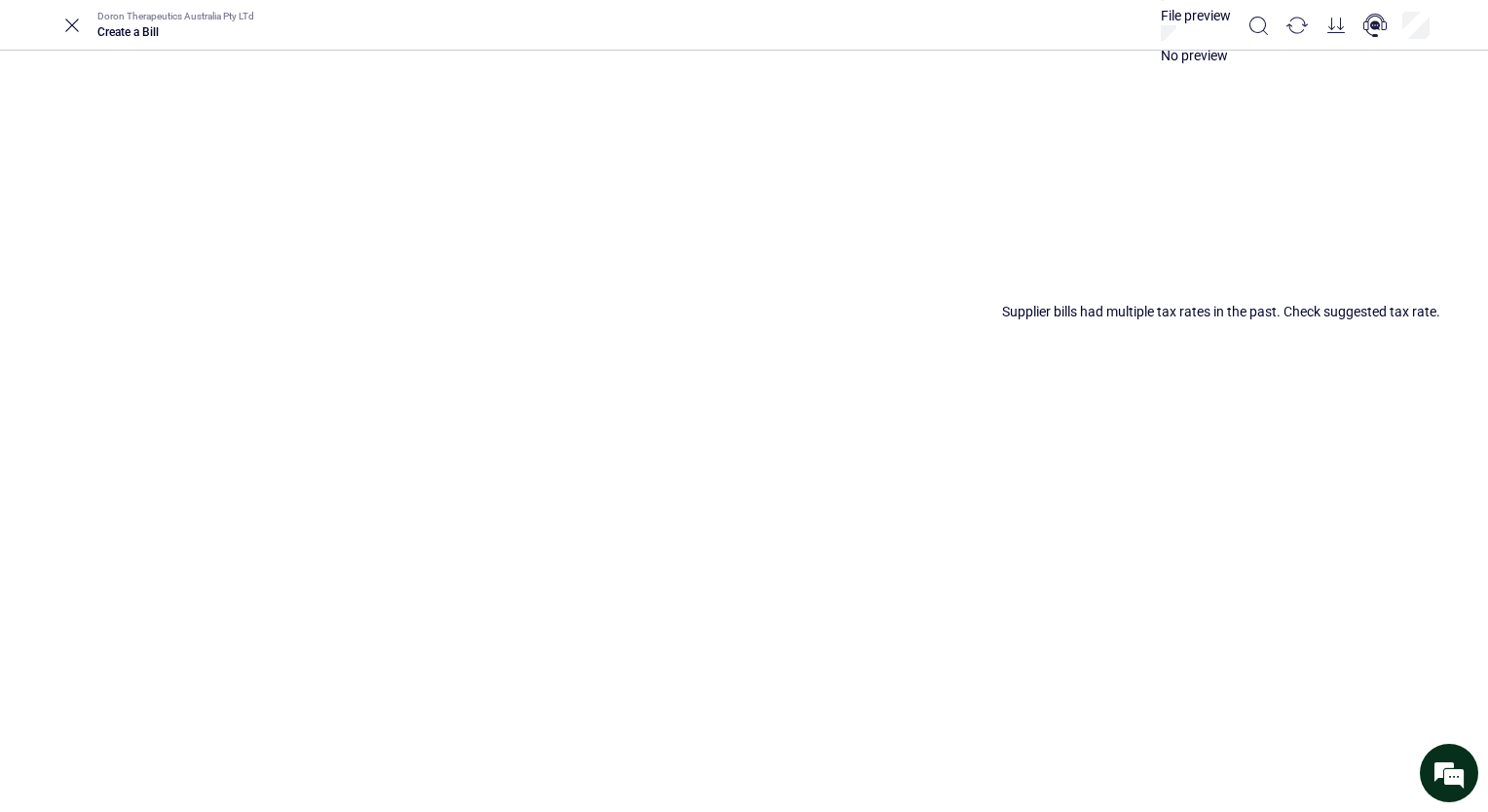 type on "**********" 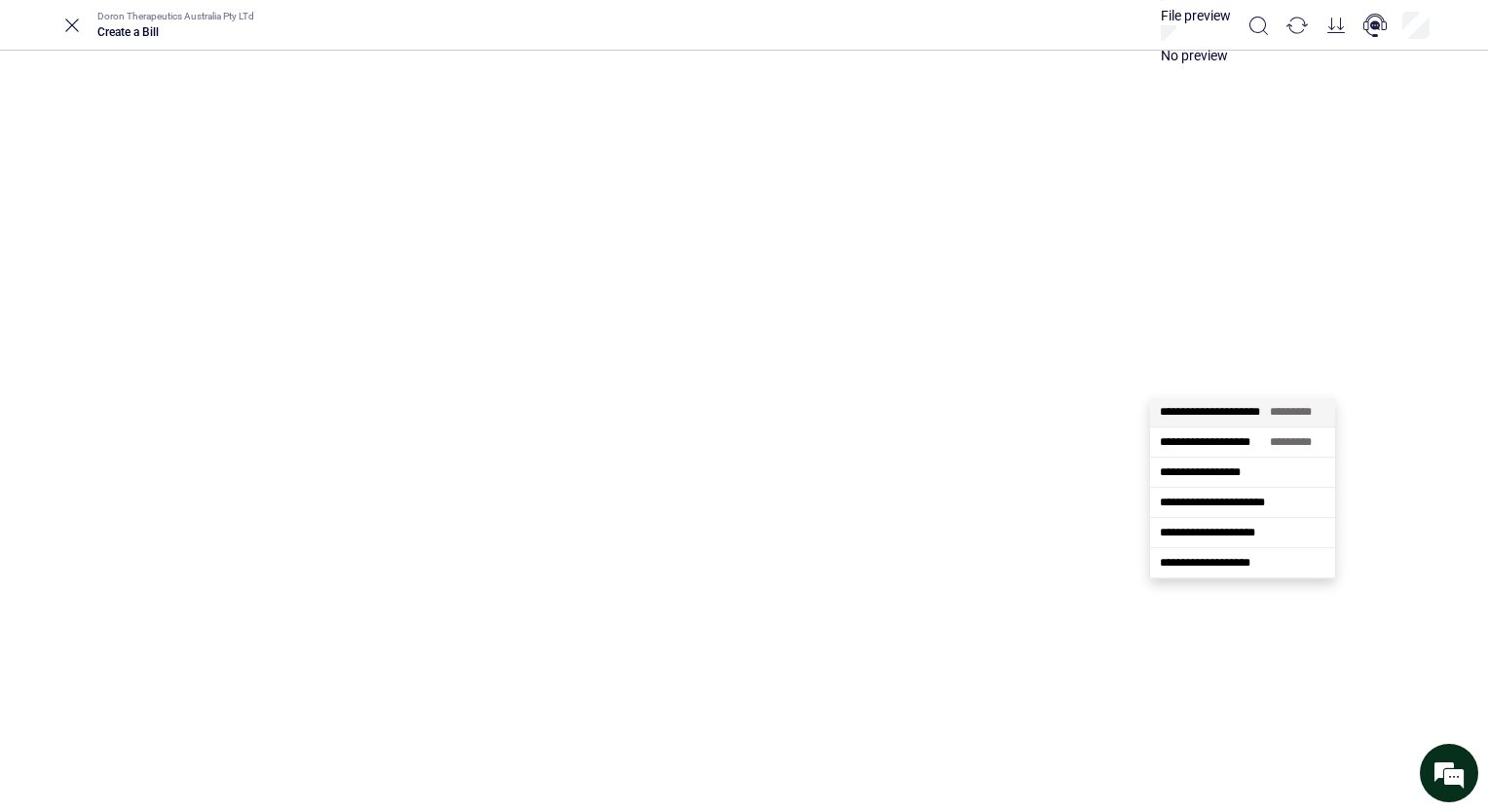 click on "**********" at bounding box center [1209, 412] 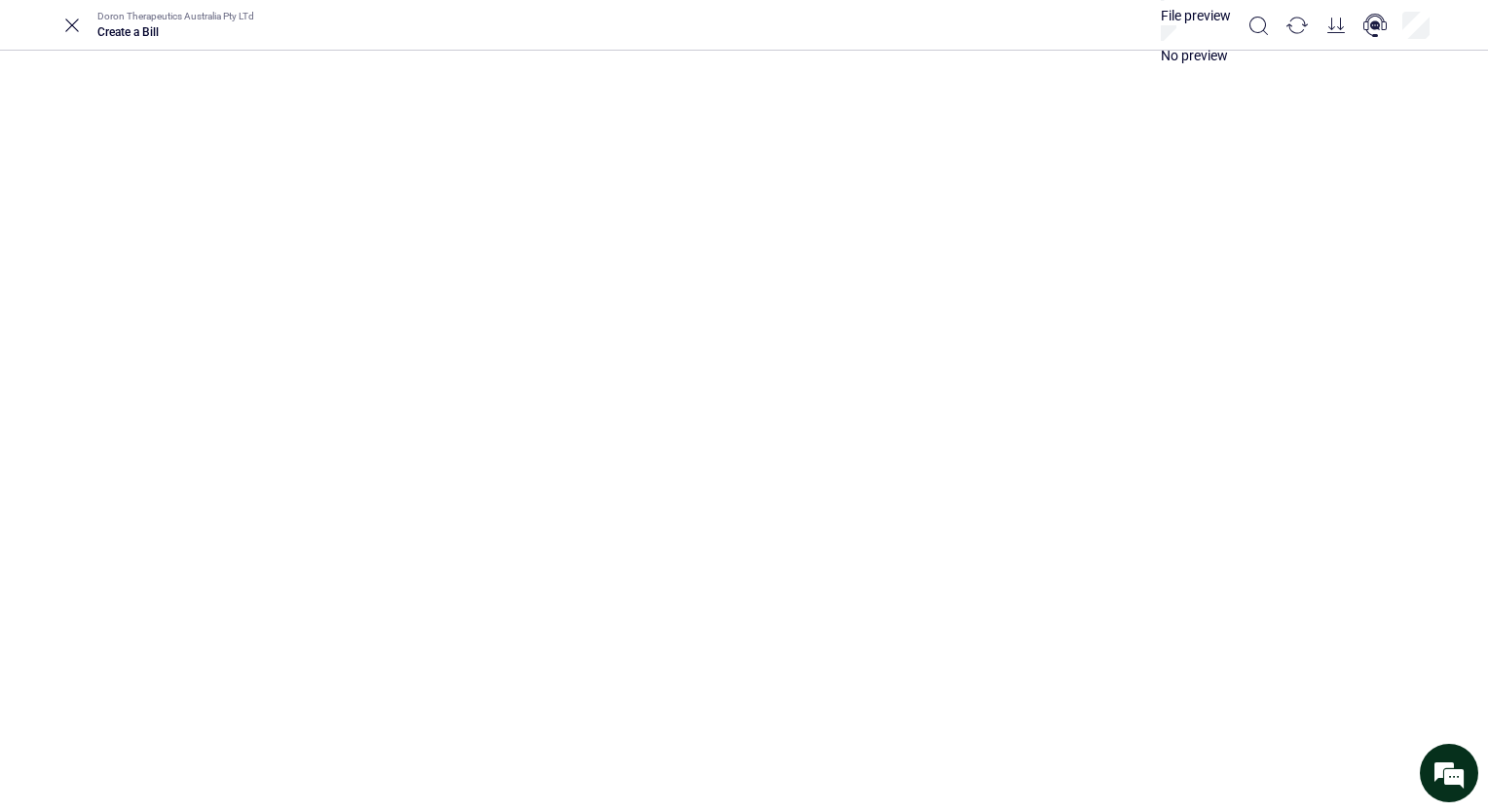 type on "**********" 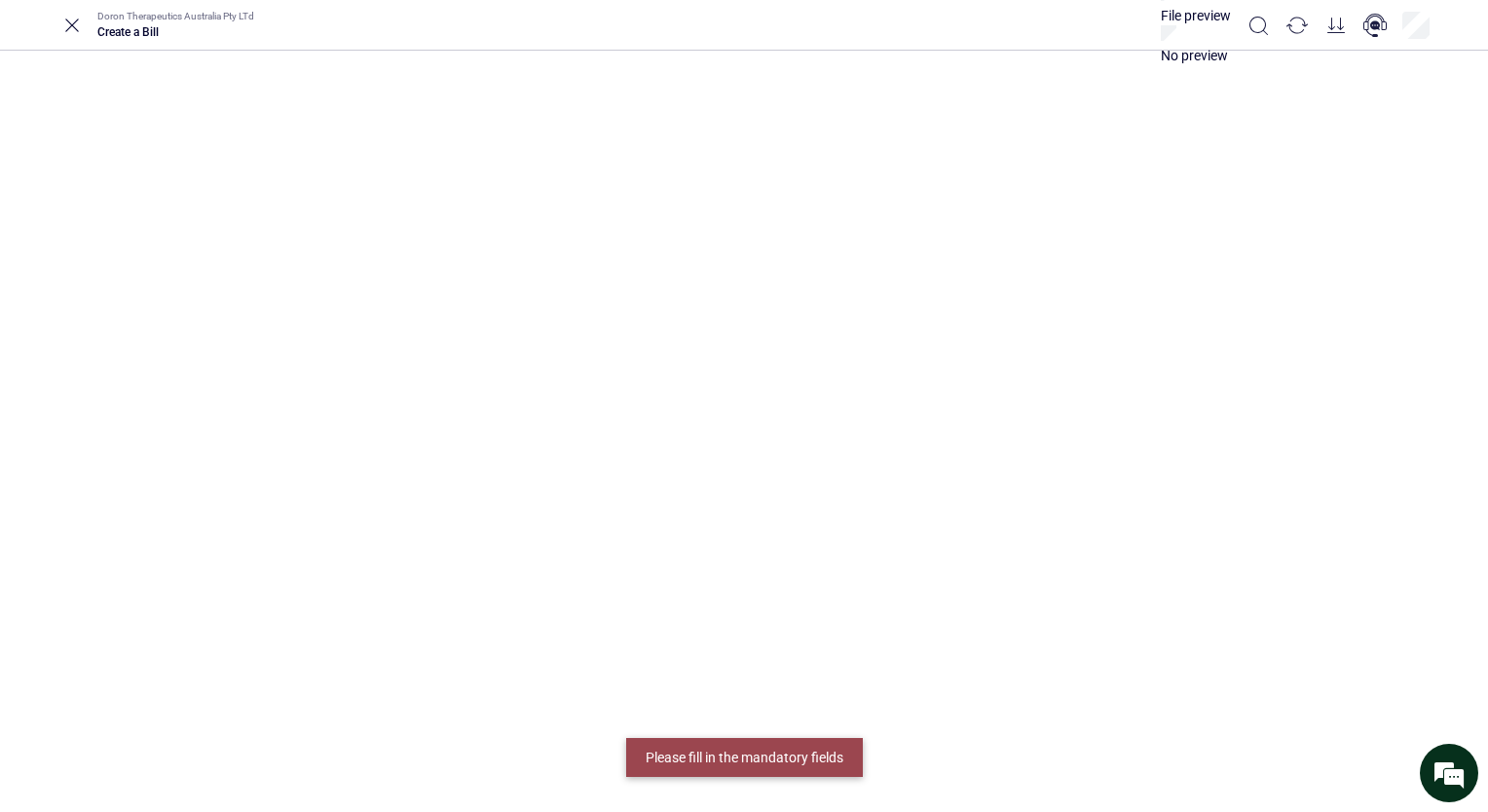 scroll, scrollTop: 584, scrollLeft: 0, axis: vertical 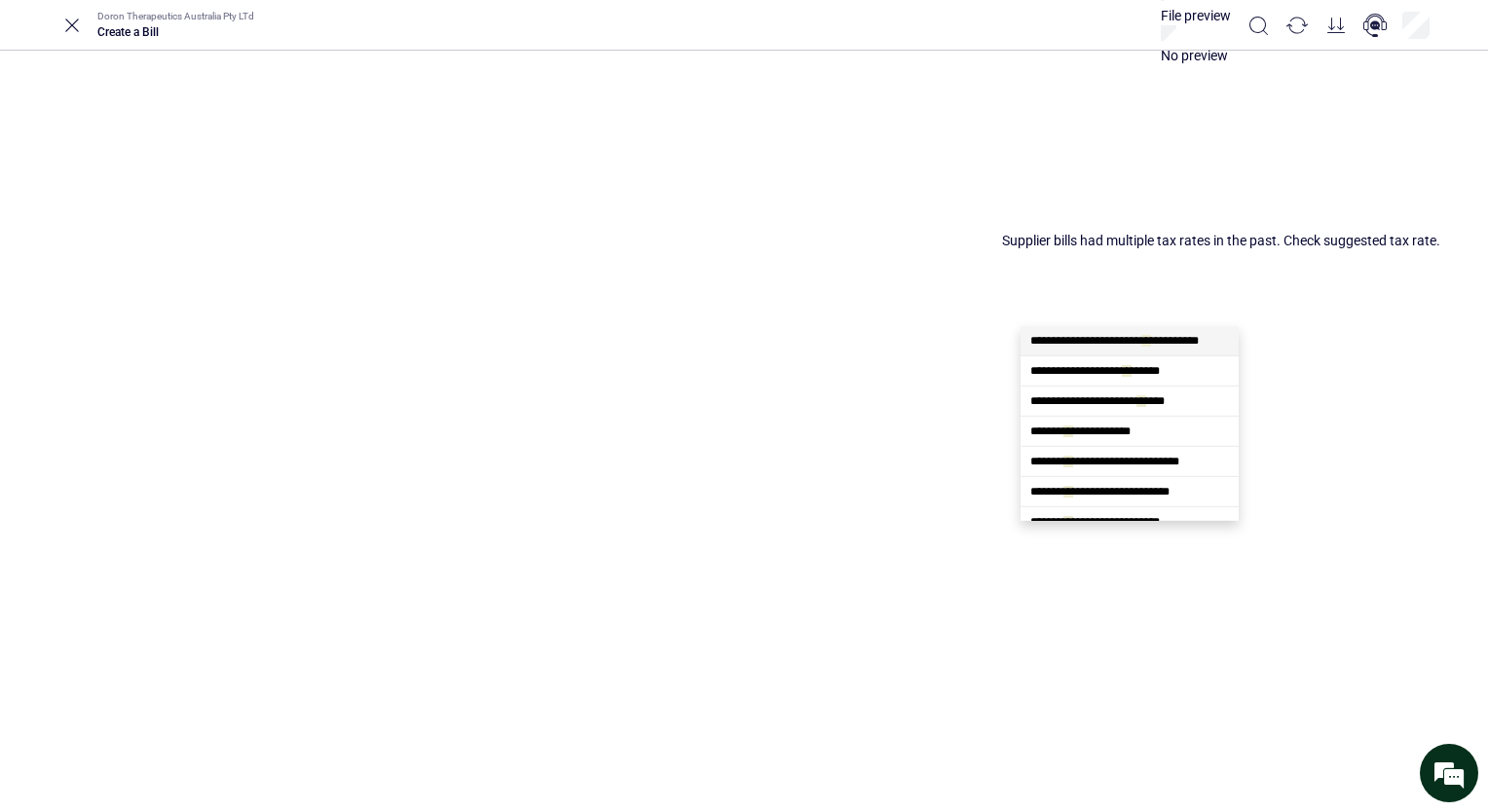 type on "****" 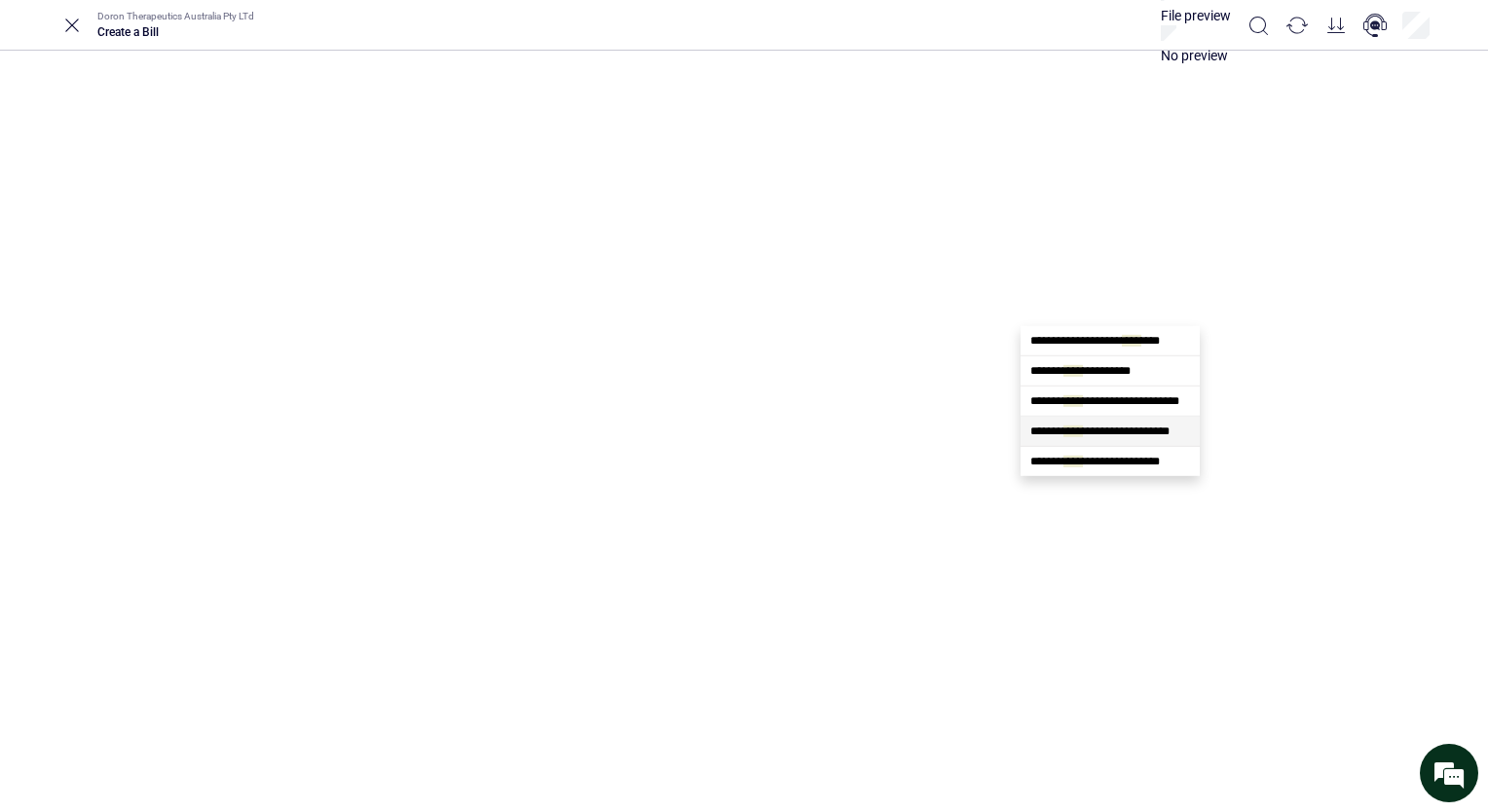 click on "**********" at bounding box center [1099, 431] 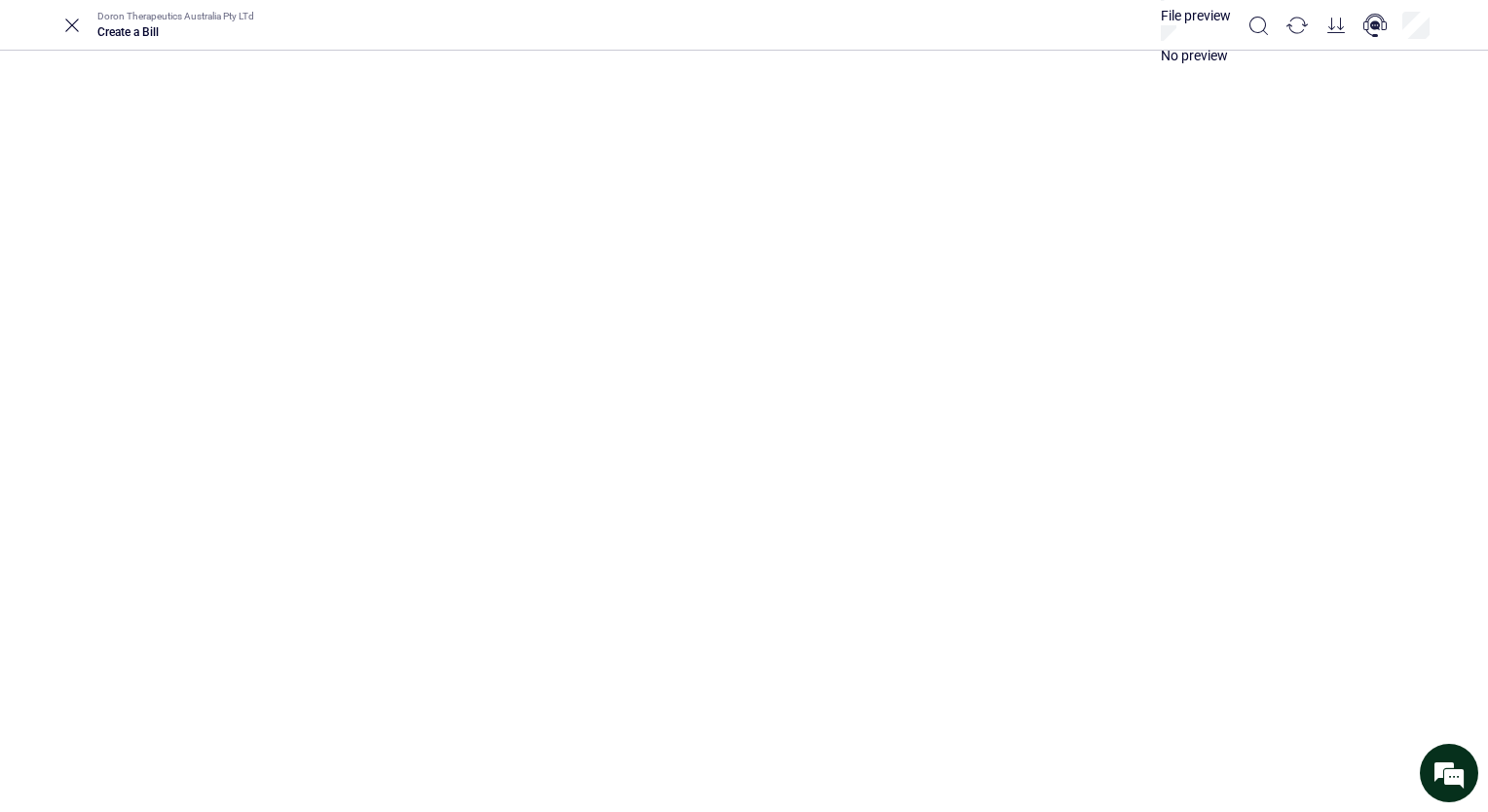 type on "**********" 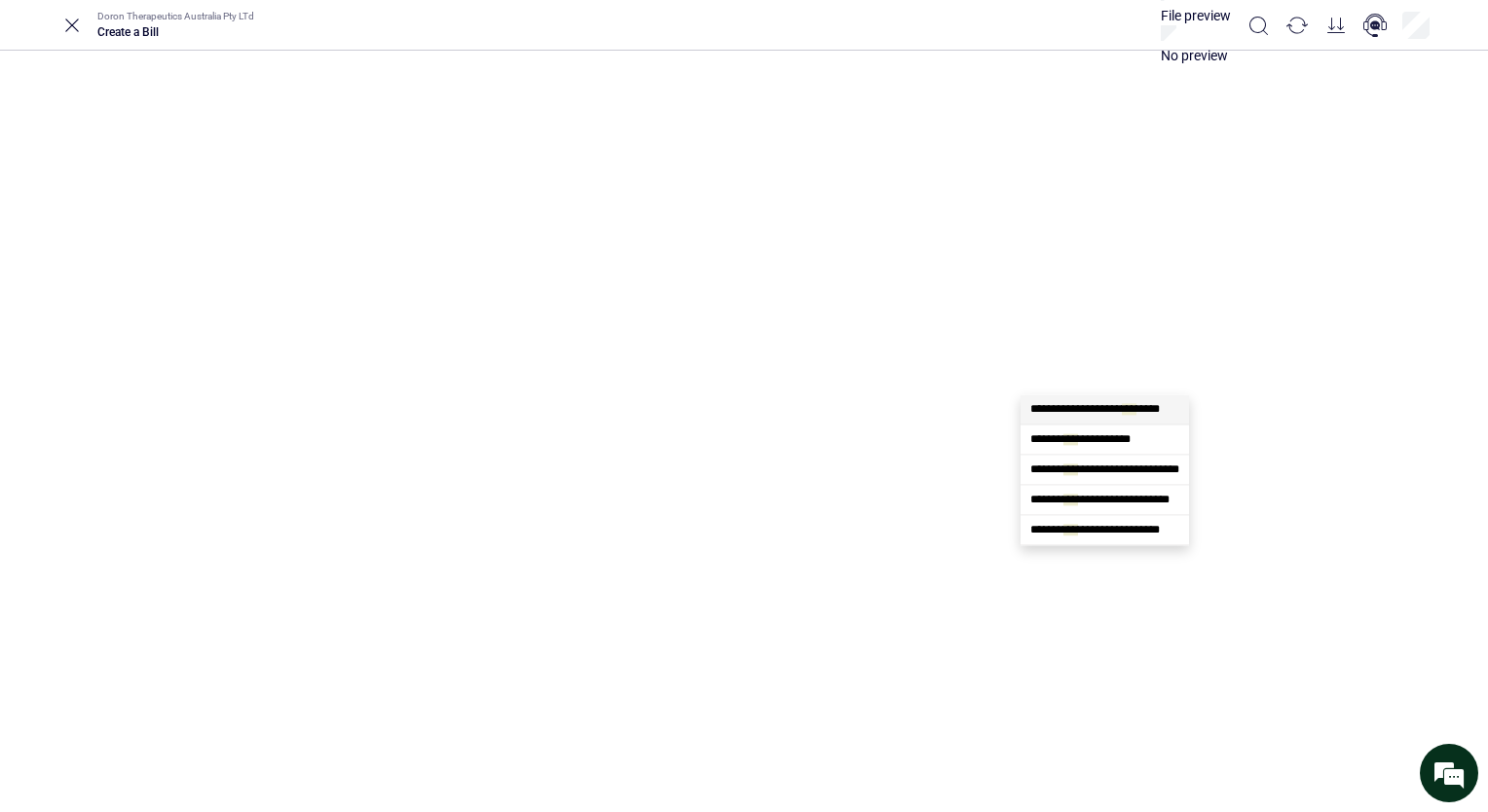 type on "****" 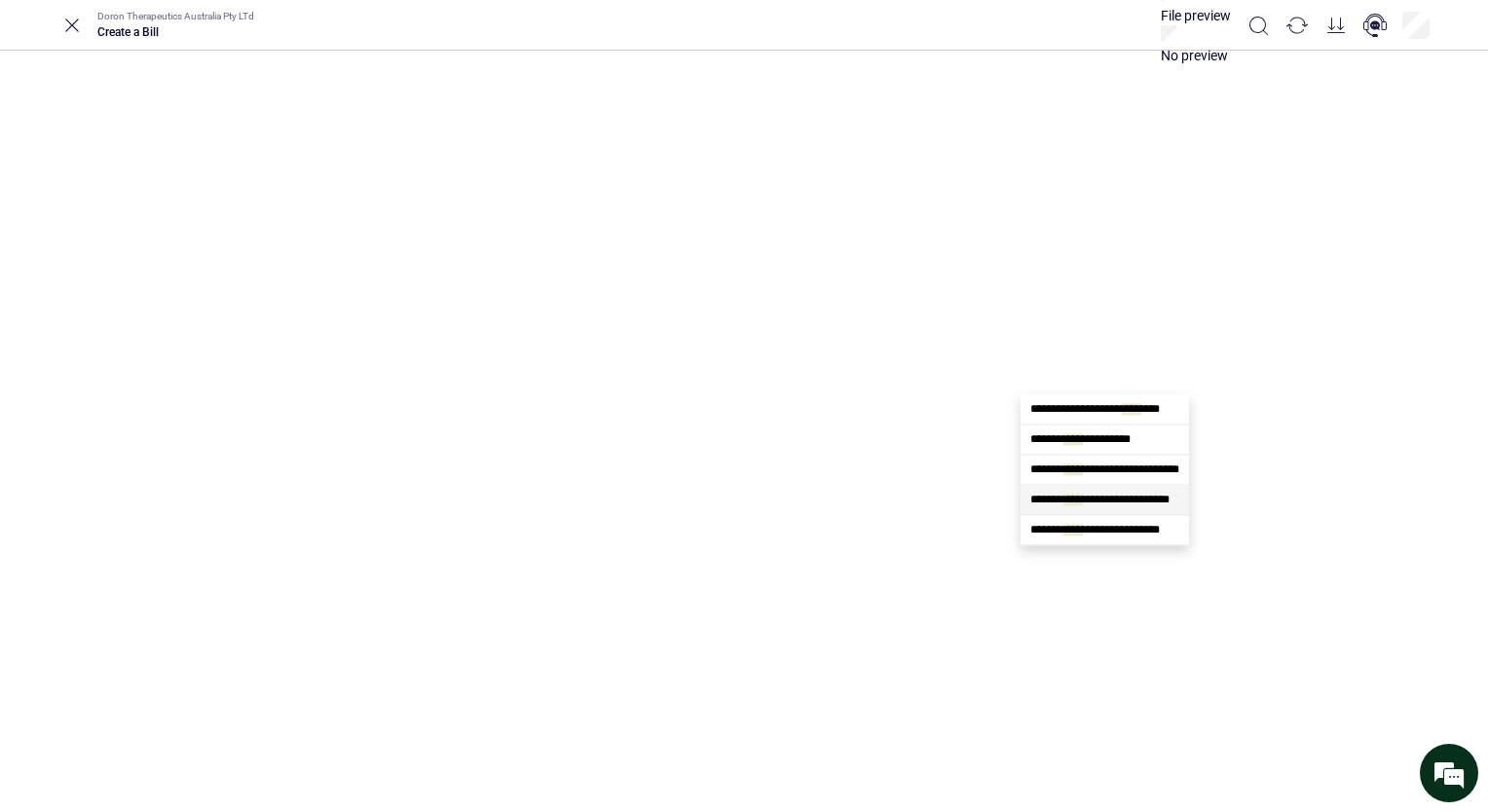 click on "**********" at bounding box center (1104, 499) 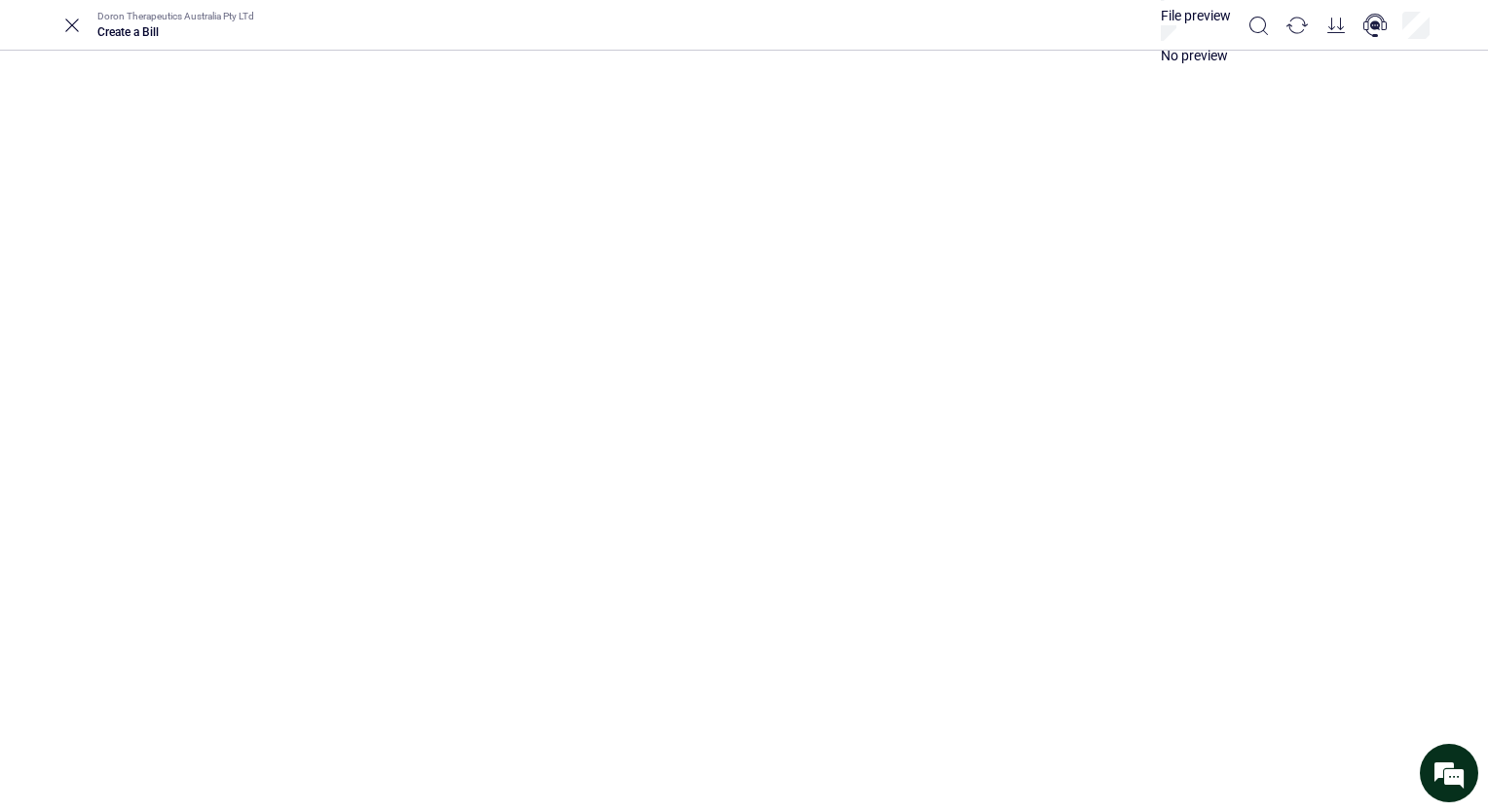 type on "**********" 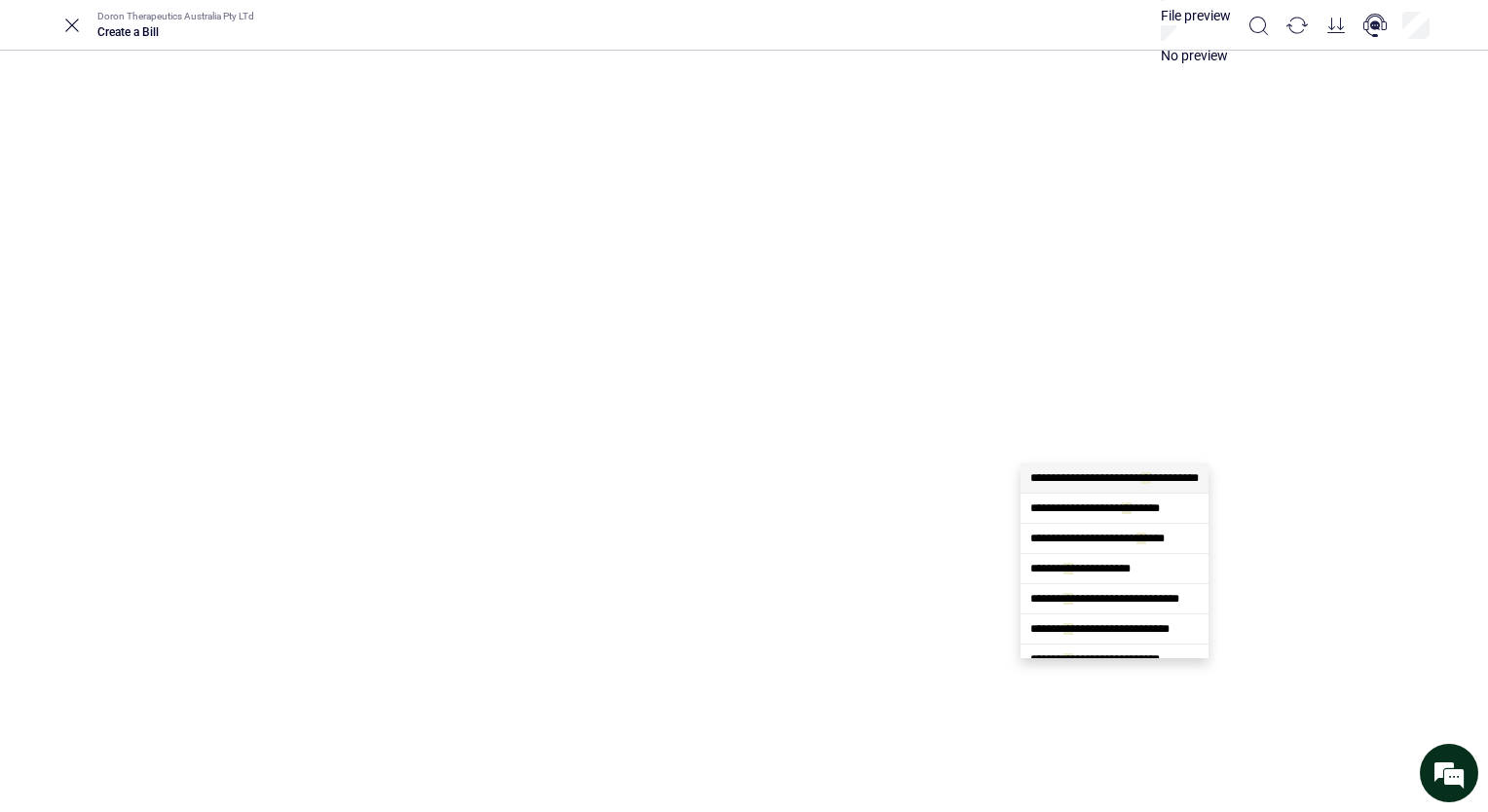 type on "****" 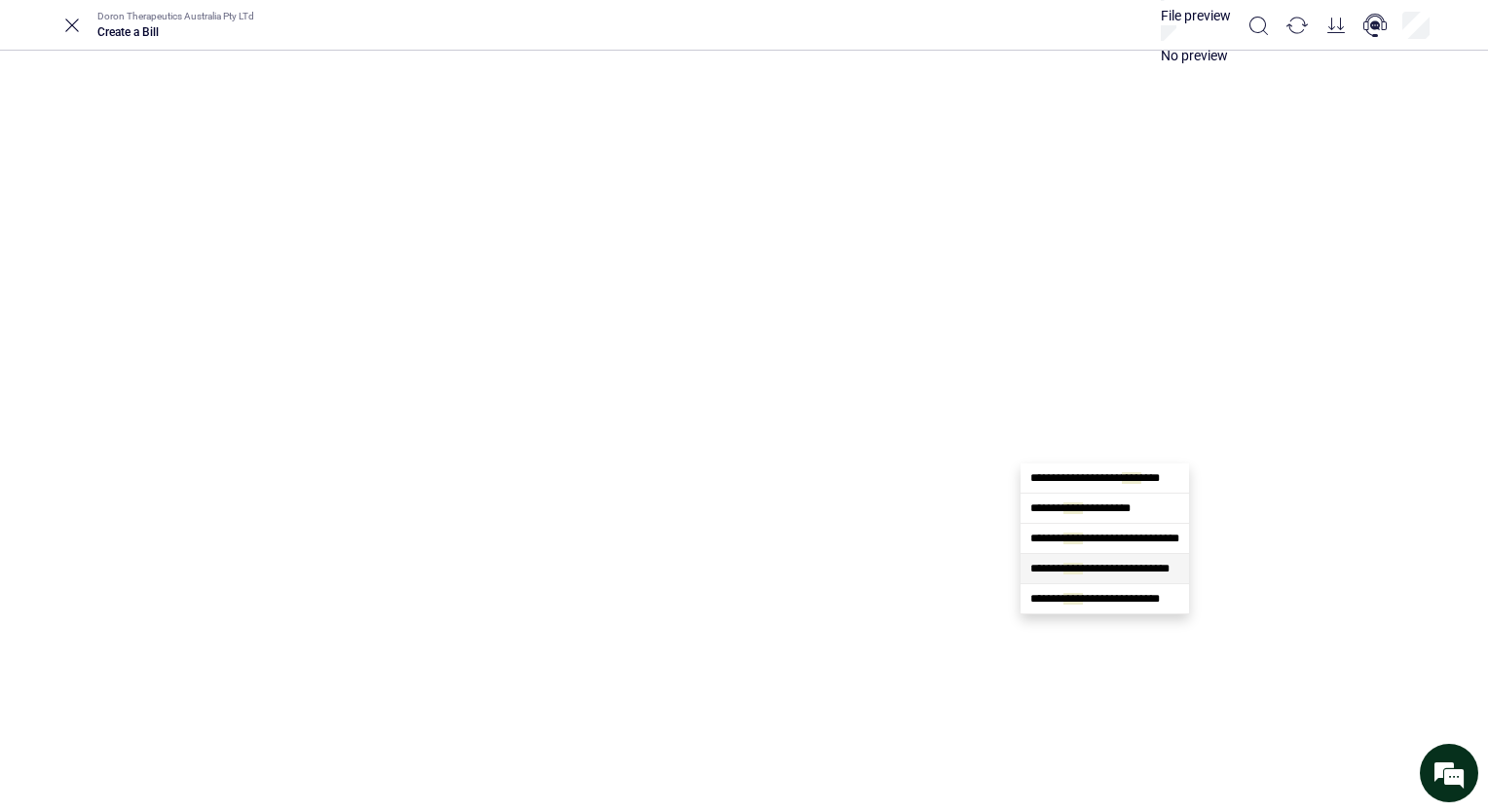 click on "**********" at bounding box center [1104, 569] 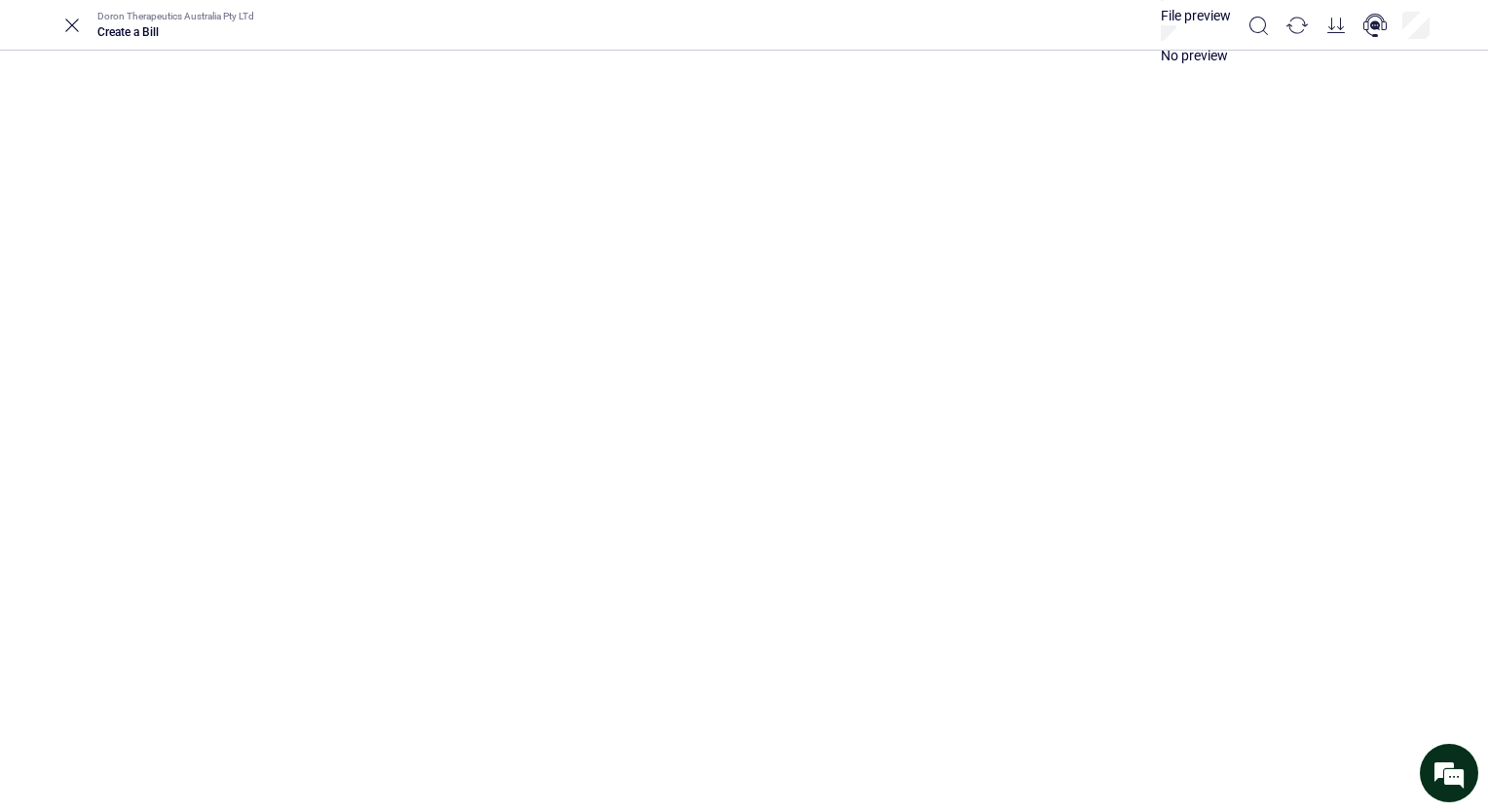 type on "**********" 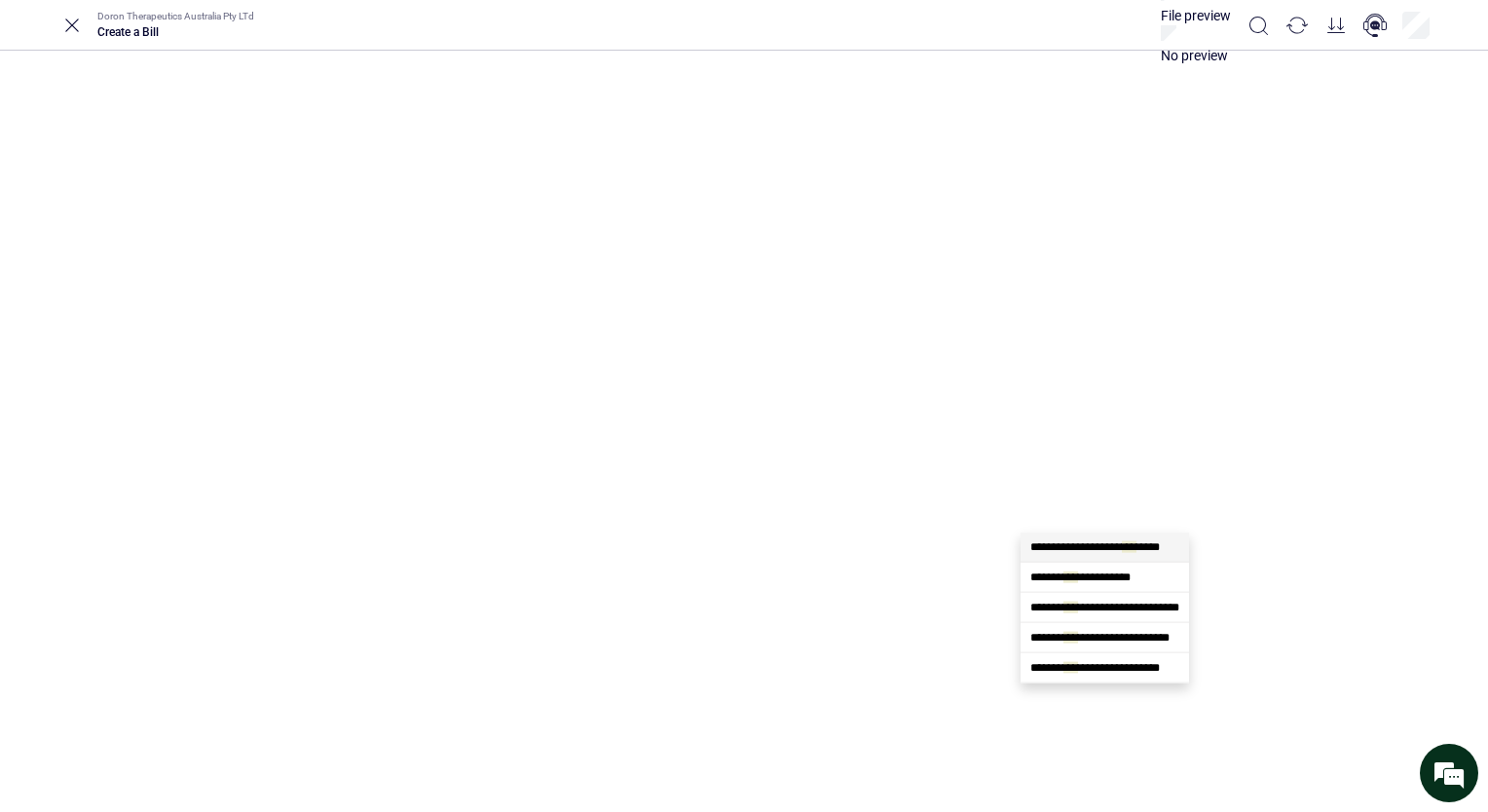 type on "****" 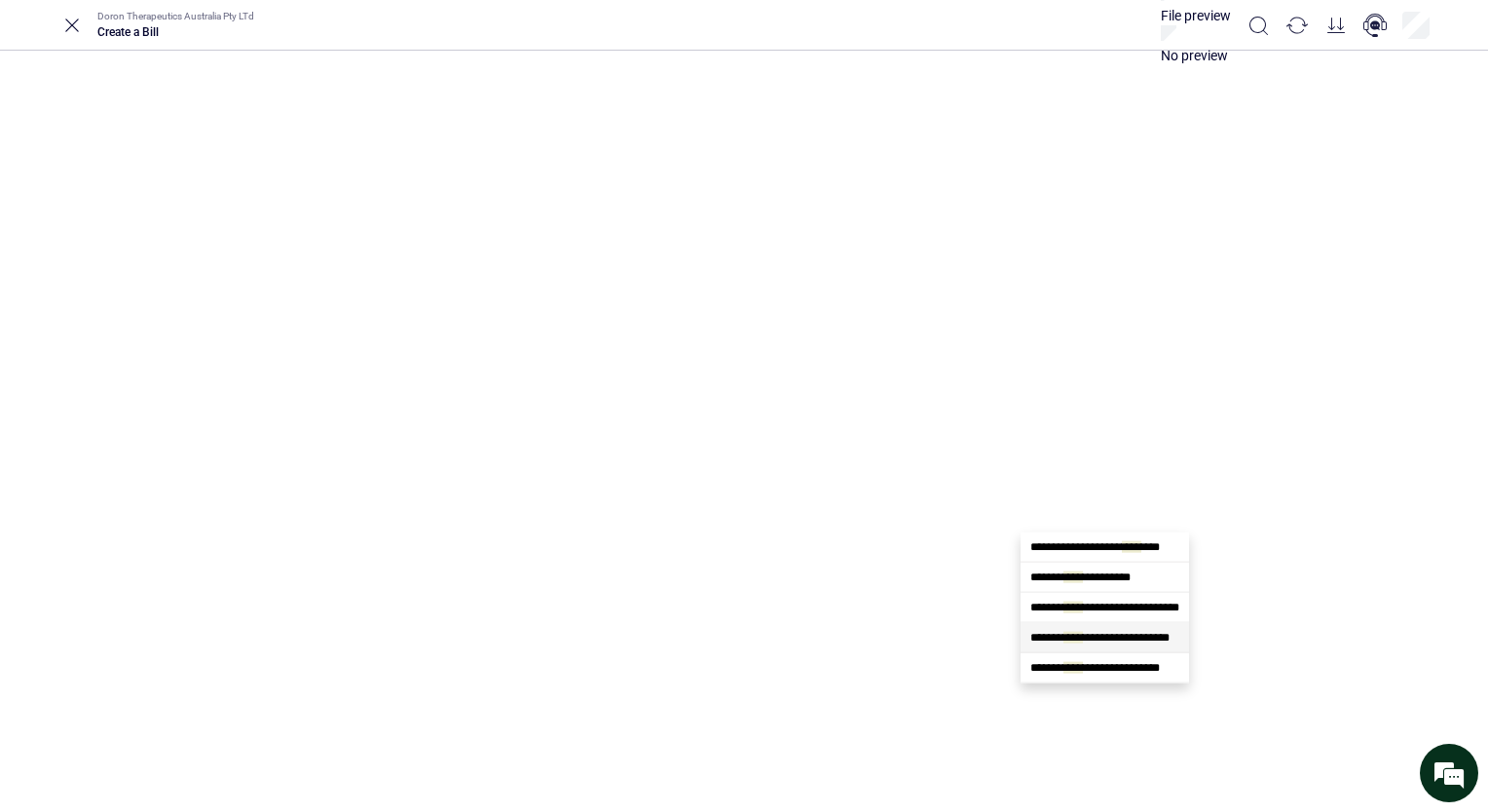 click on "**********" at bounding box center (1104, 638) 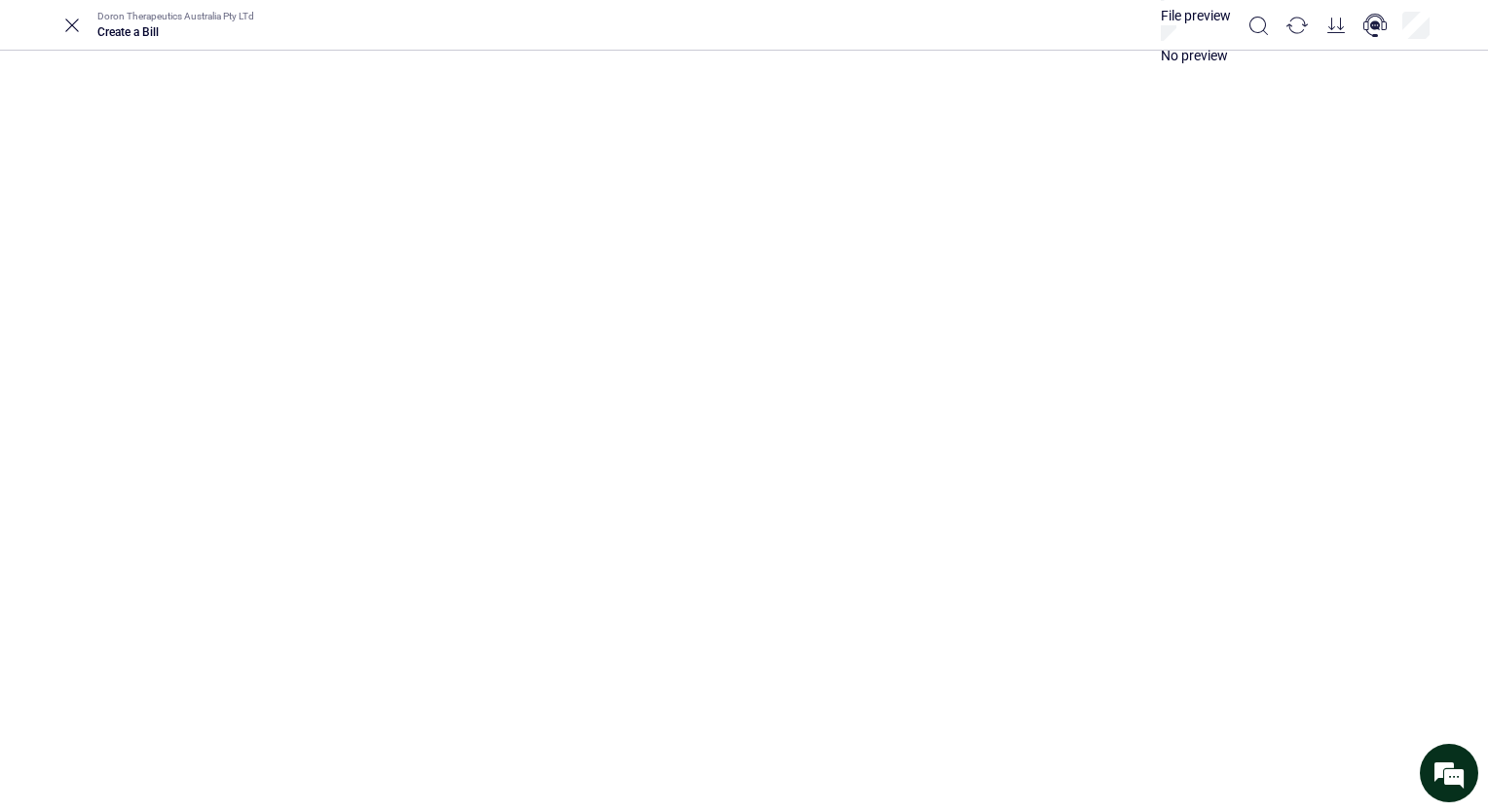 type on "**********" 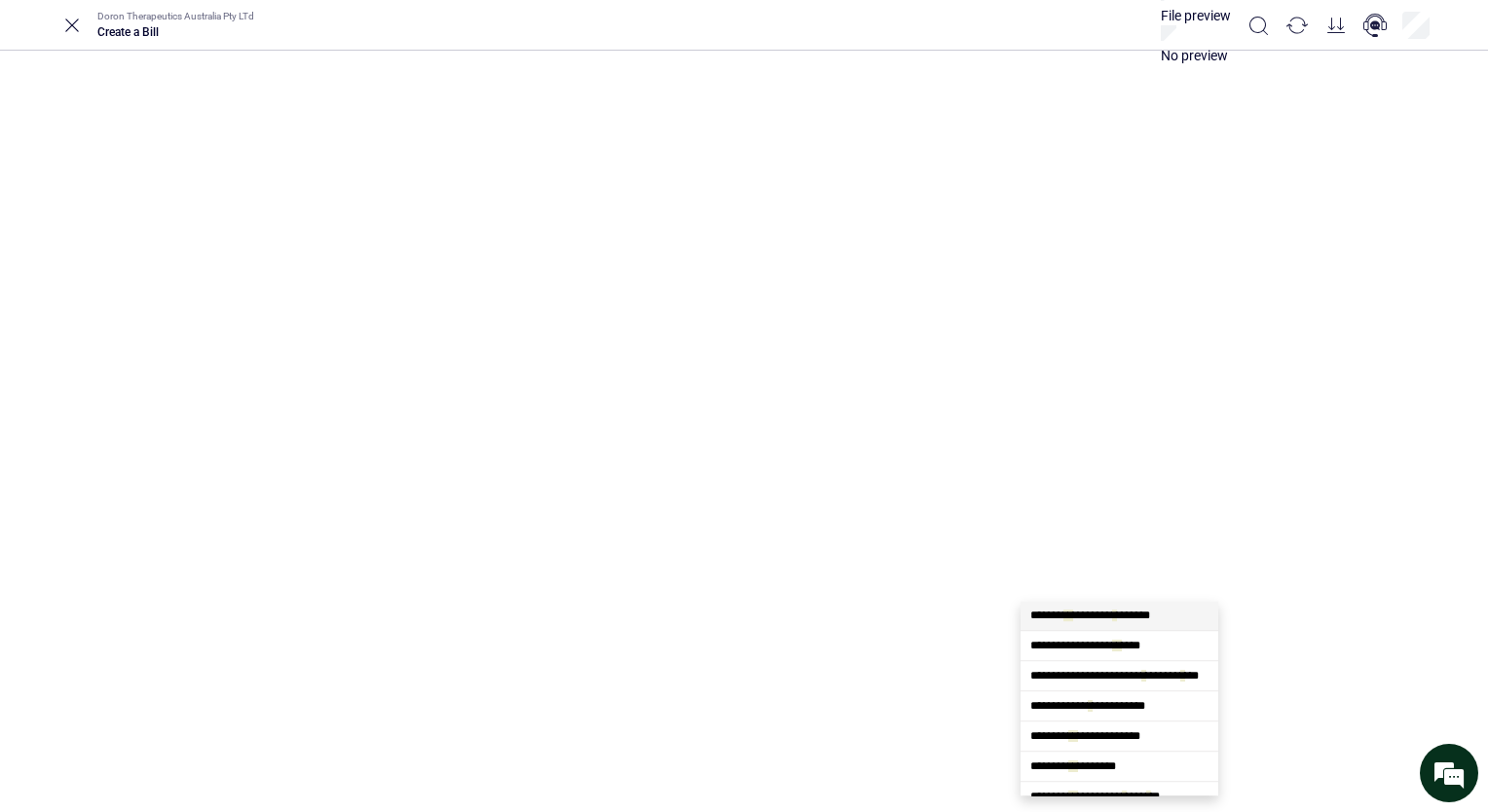 type on "***" 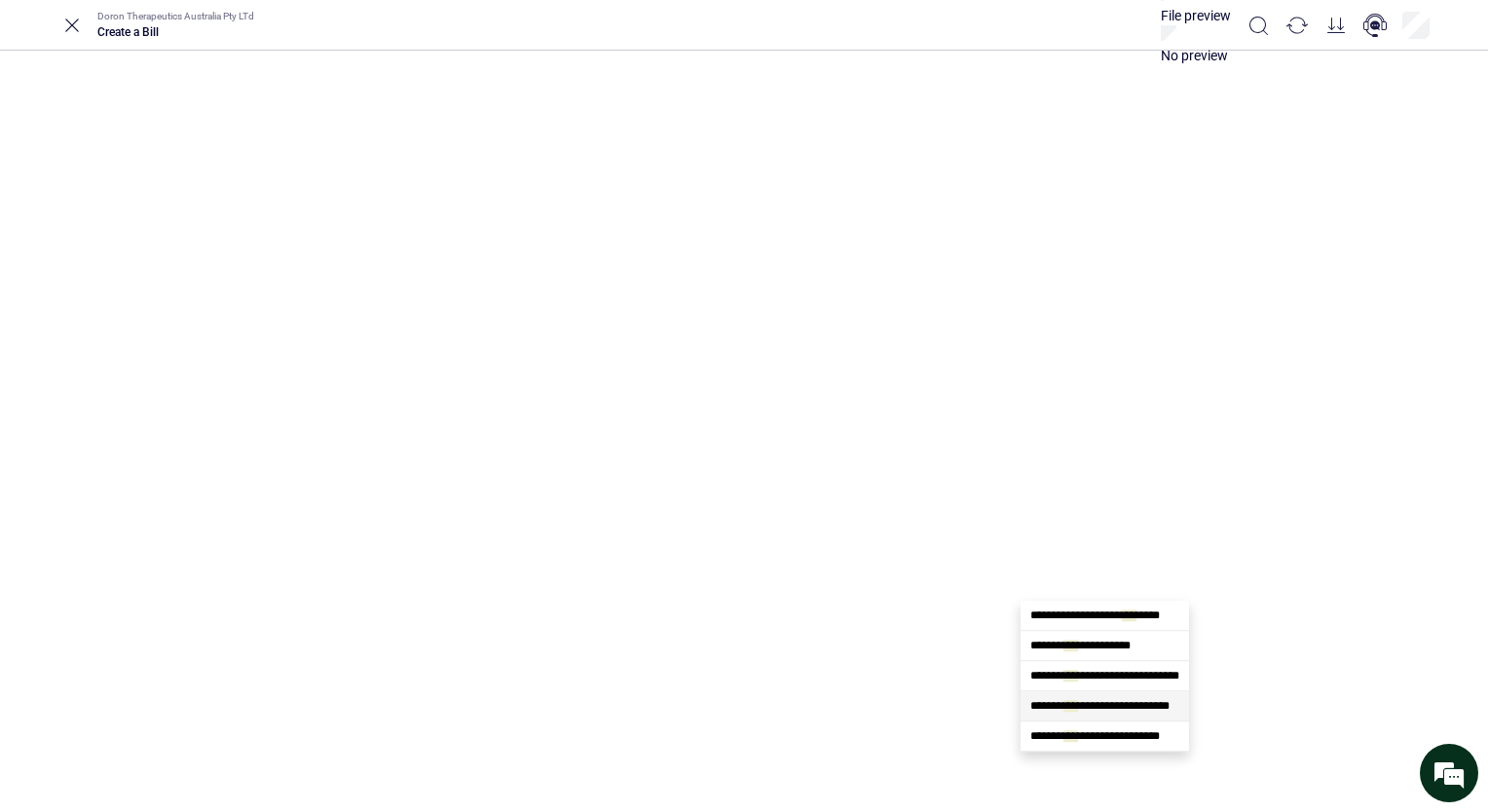 click on "**********" at bounding box center (1099, 706) 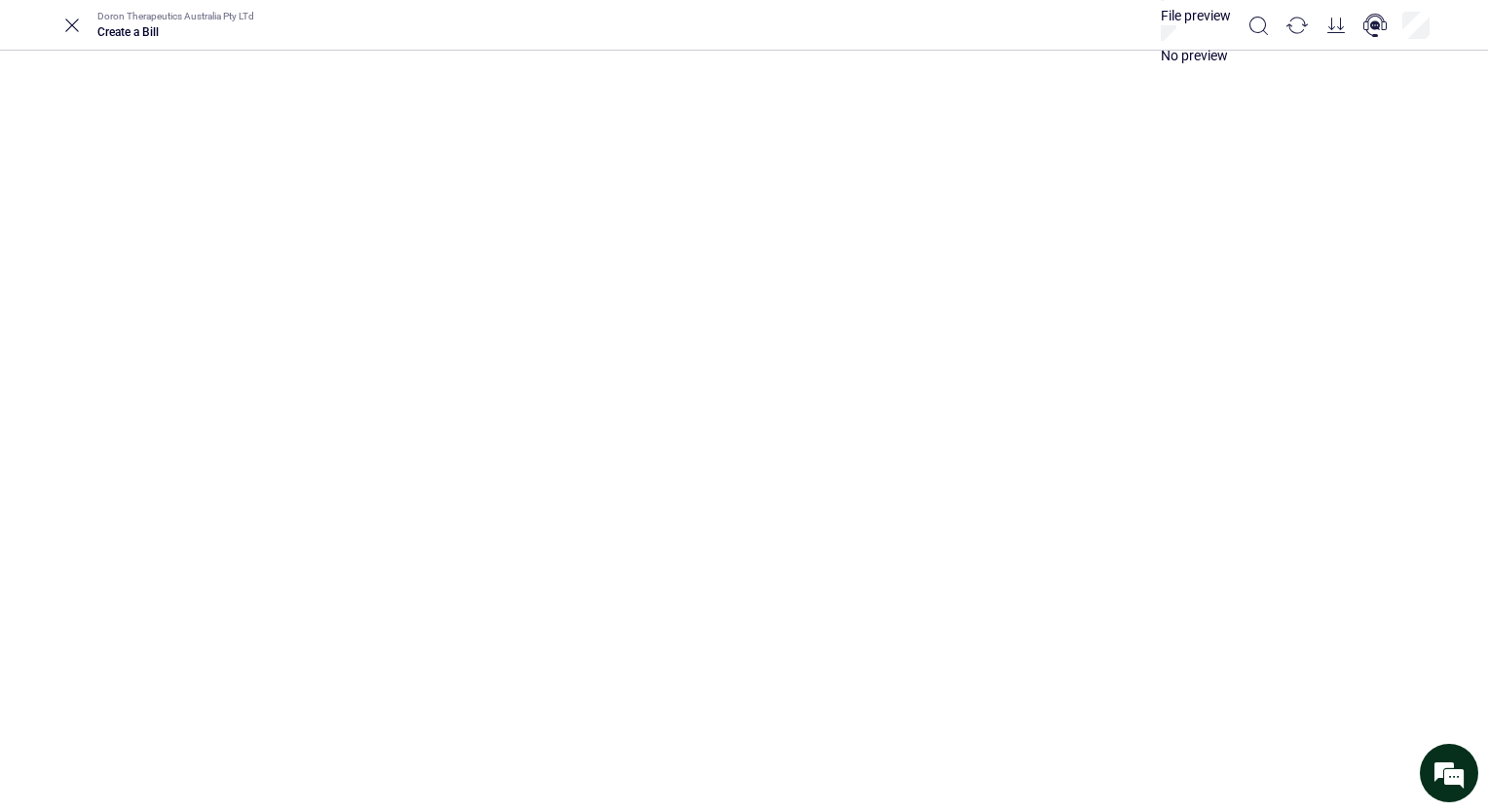 type on "**********" 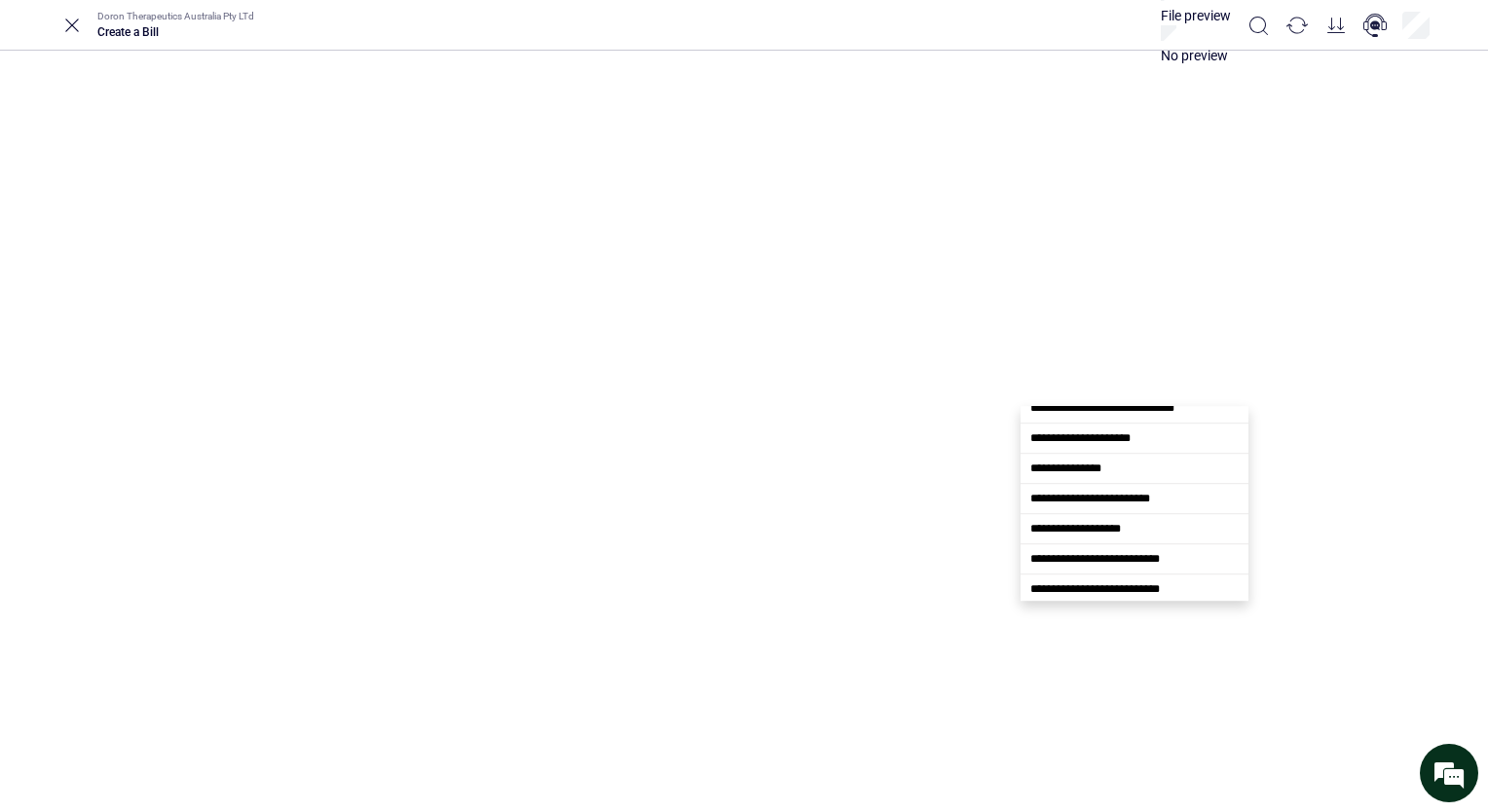scroll, scrollTop: 0, scrollLeft: 0, axis: both 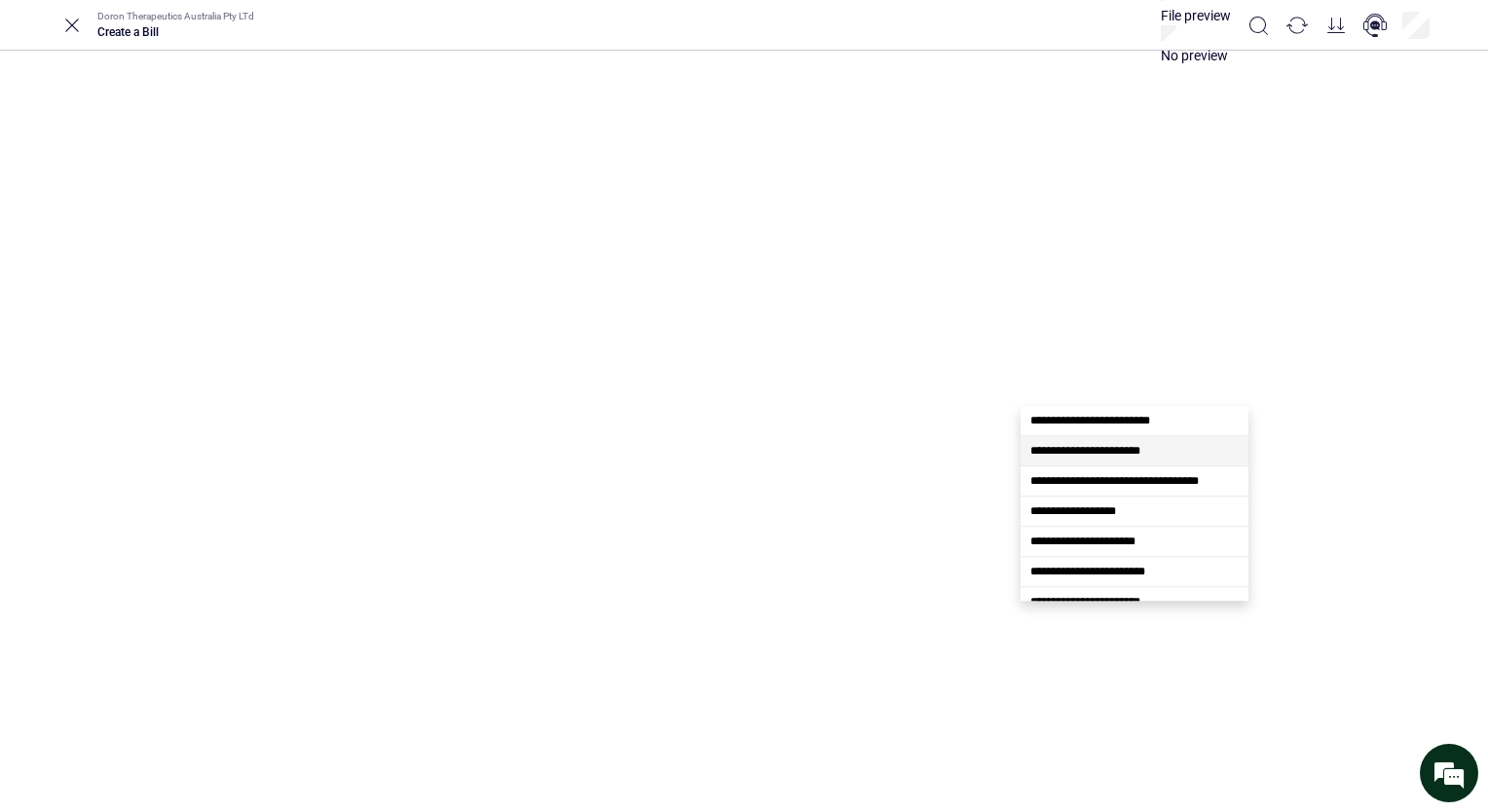 click at bounding box center (457, 757) 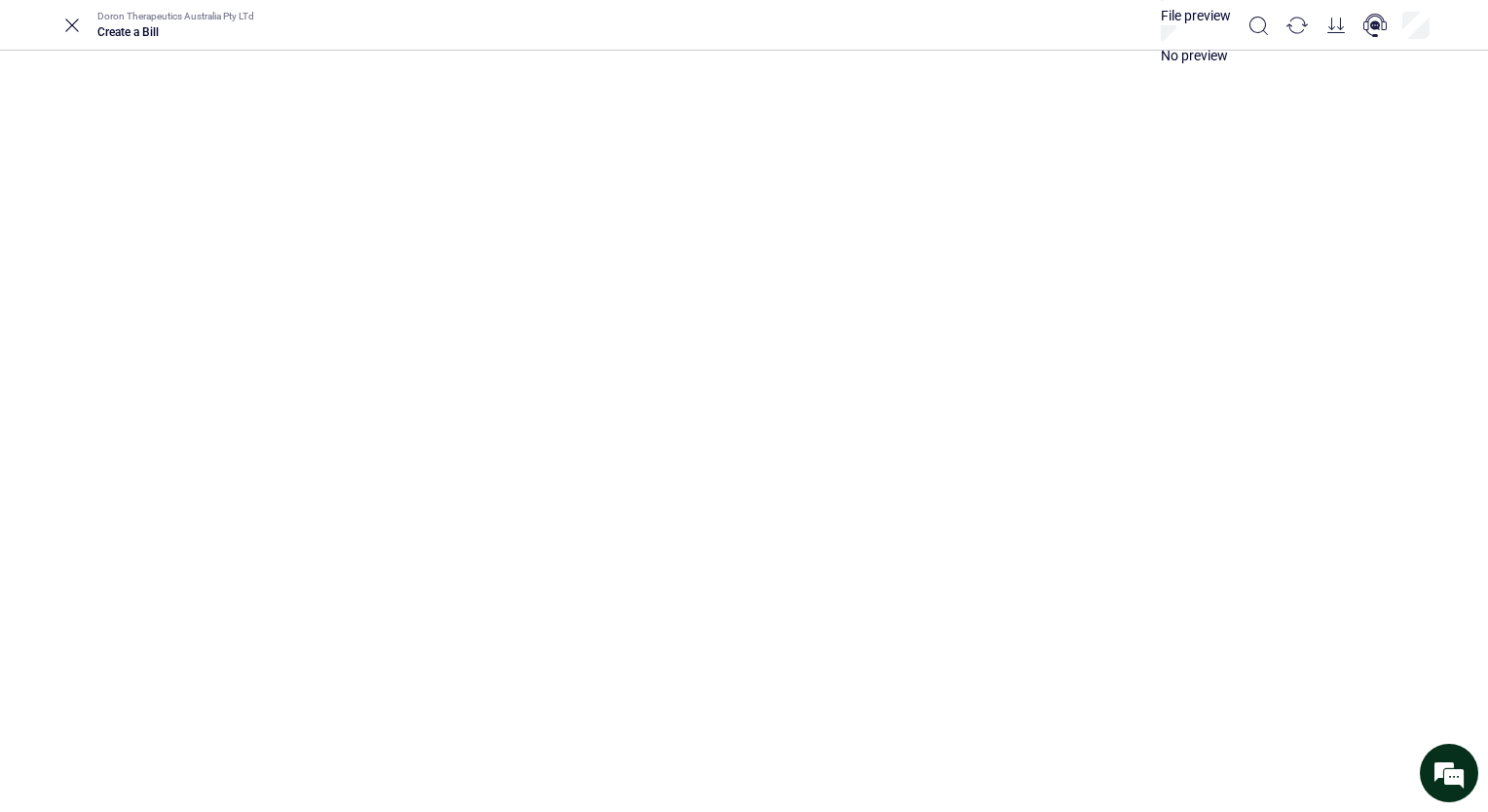 click at bounding box center (457, 827) 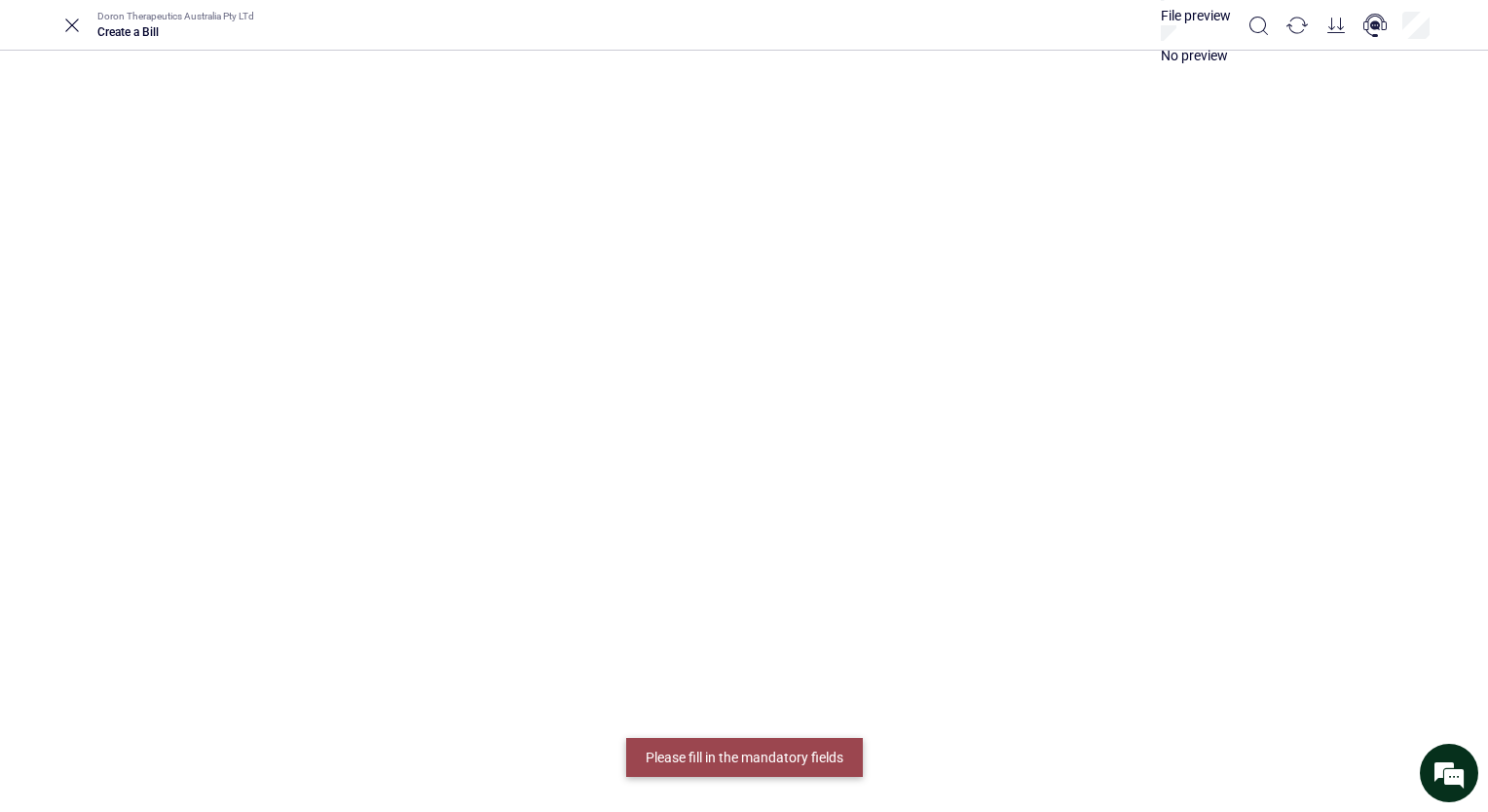 scroll, scrollTop: 682, scrollLeft: 0, axis: vertical 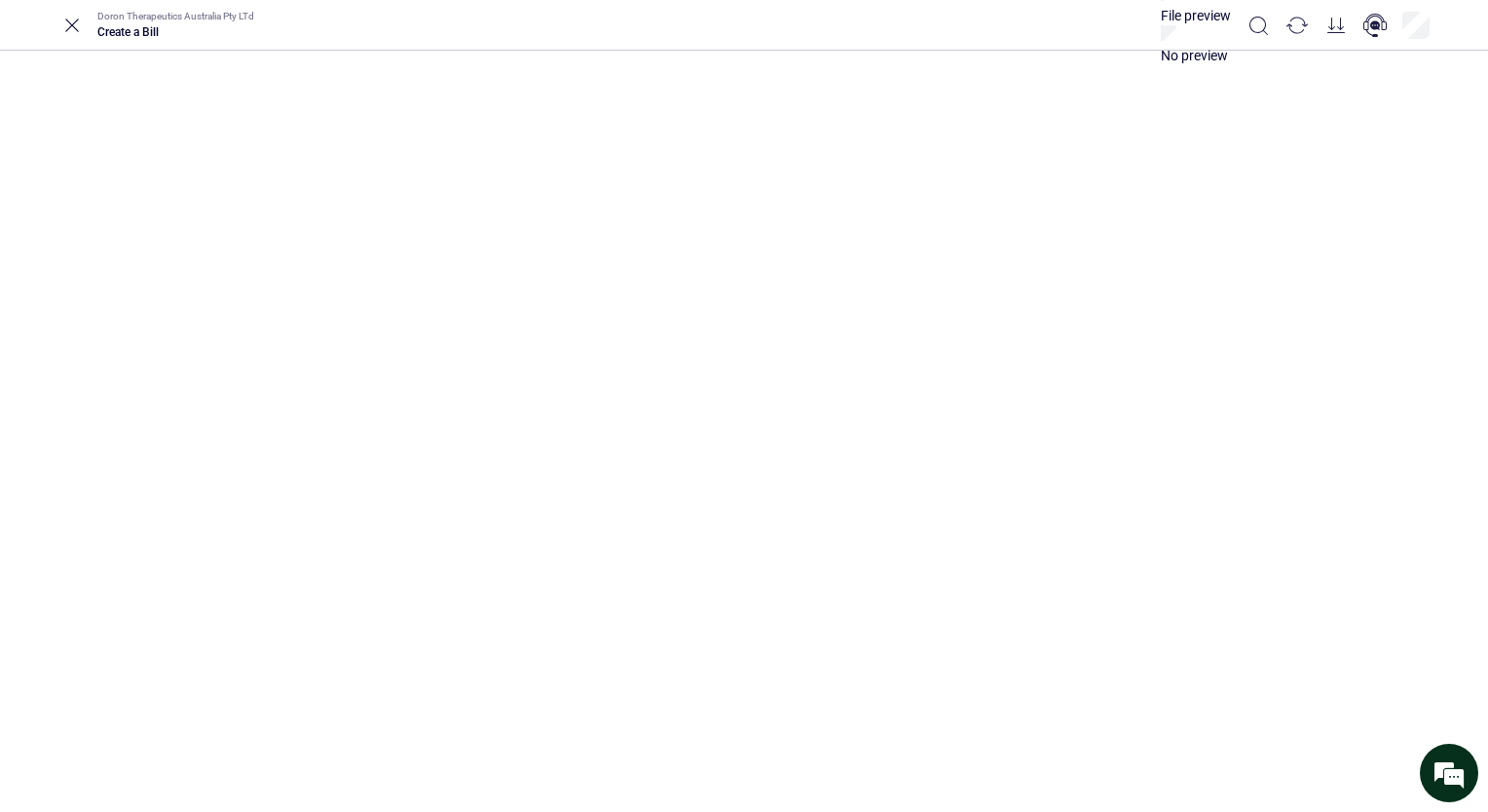 type on "****" 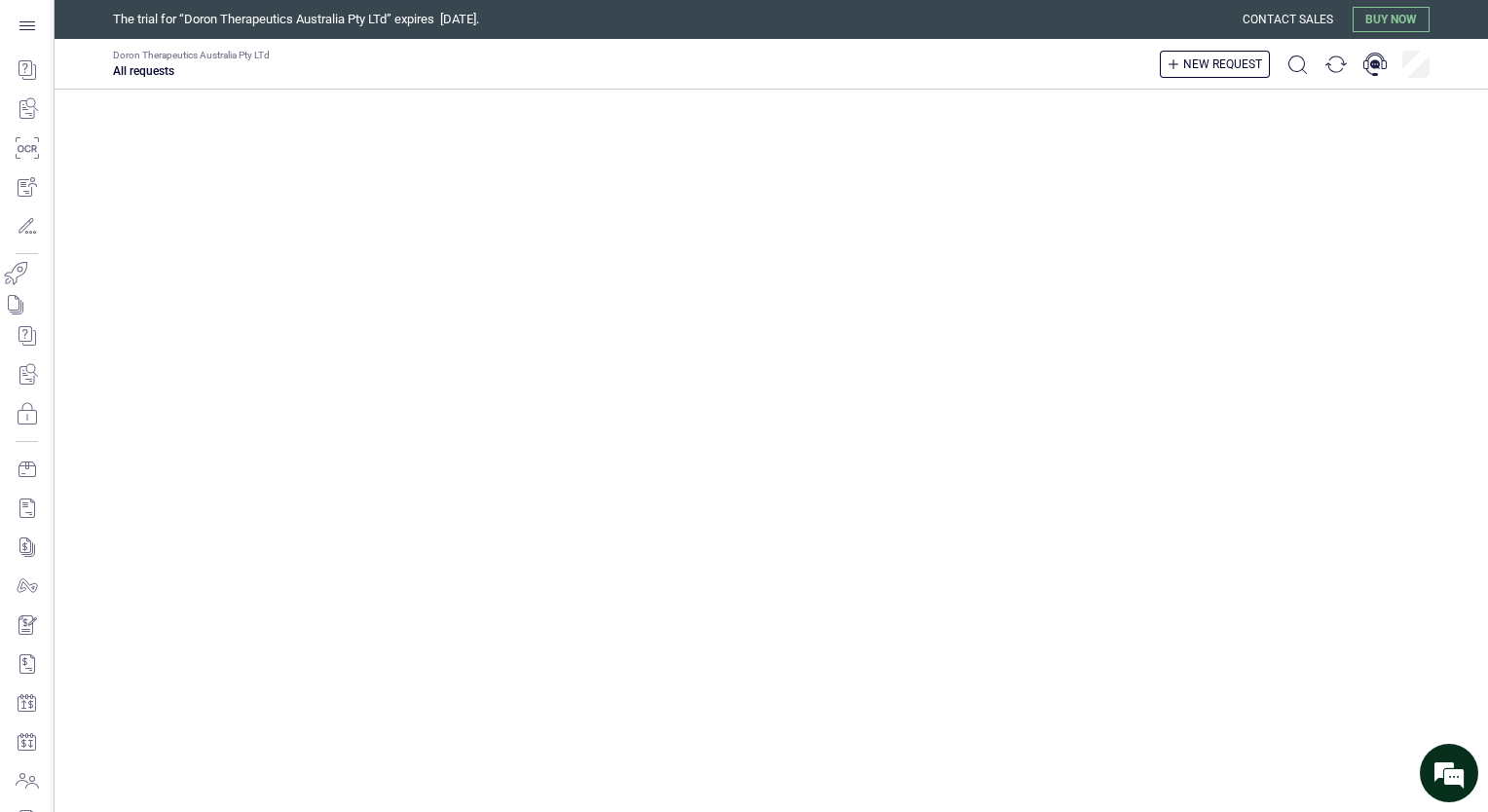 scroll, scrollTop: 798, scrollLeft: 0, axis: vertical 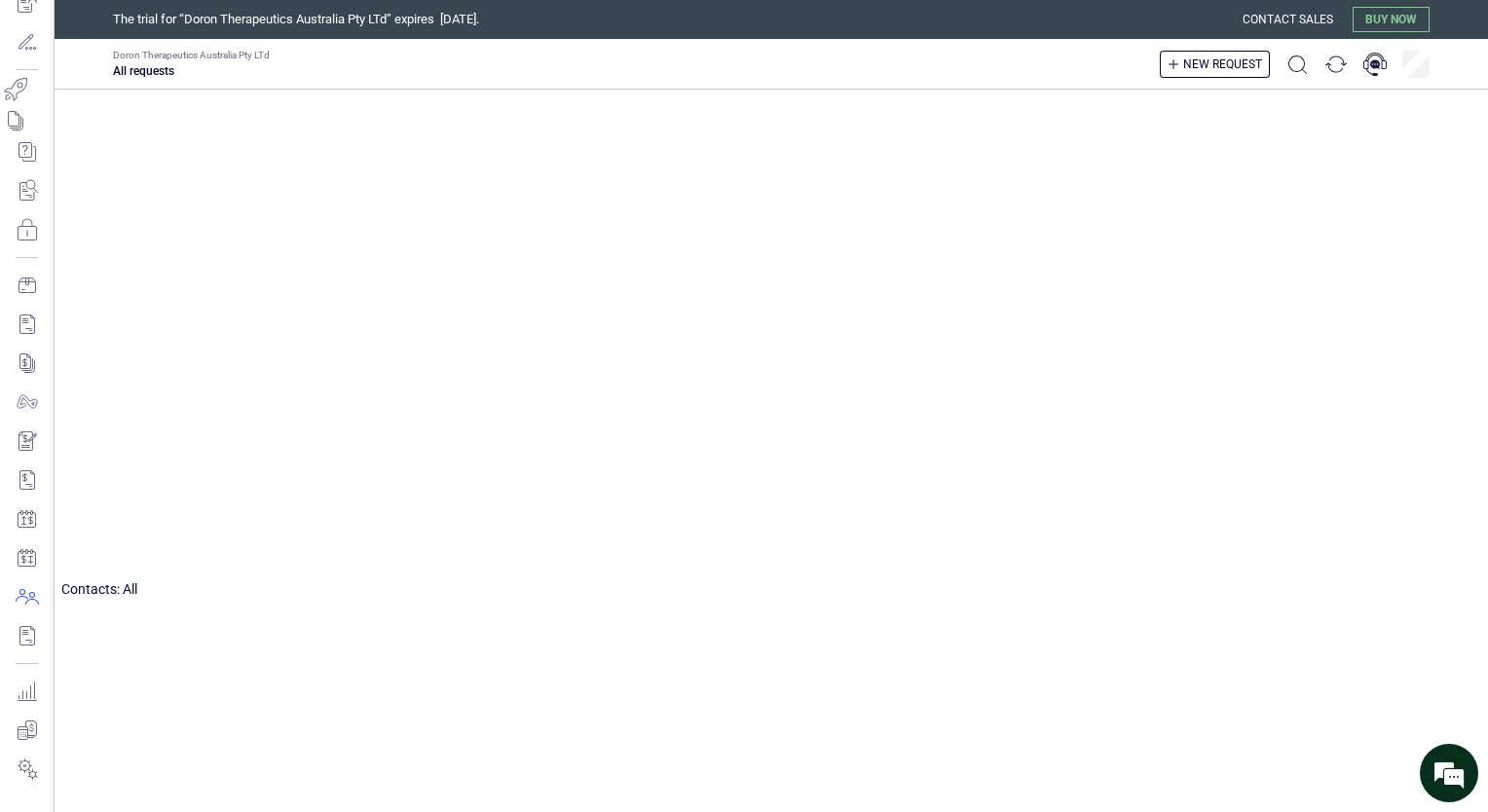click at bounding box center [26, 597] 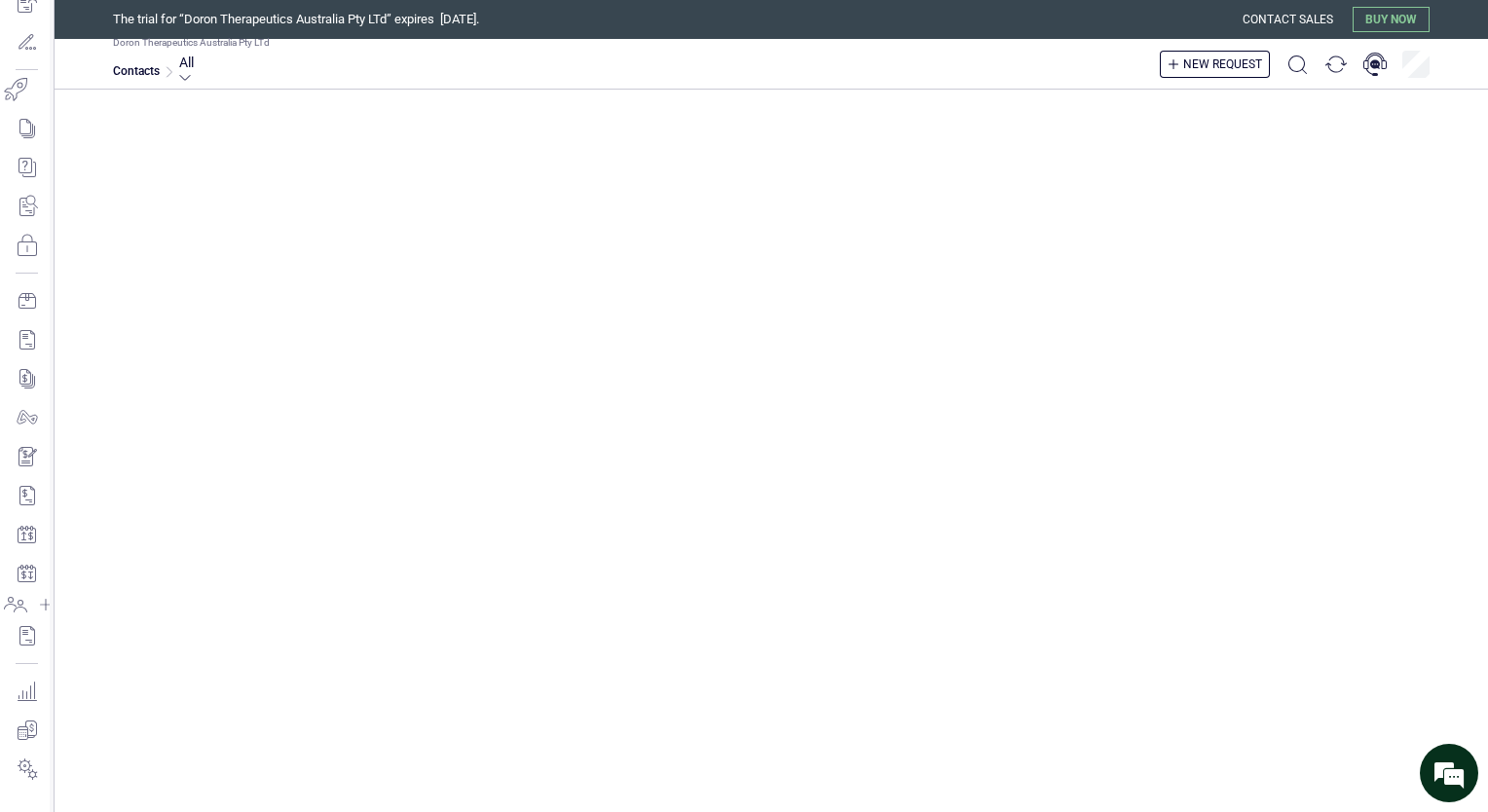 scroll, scrollTop: 0, scrollLeft: 0, axis: both 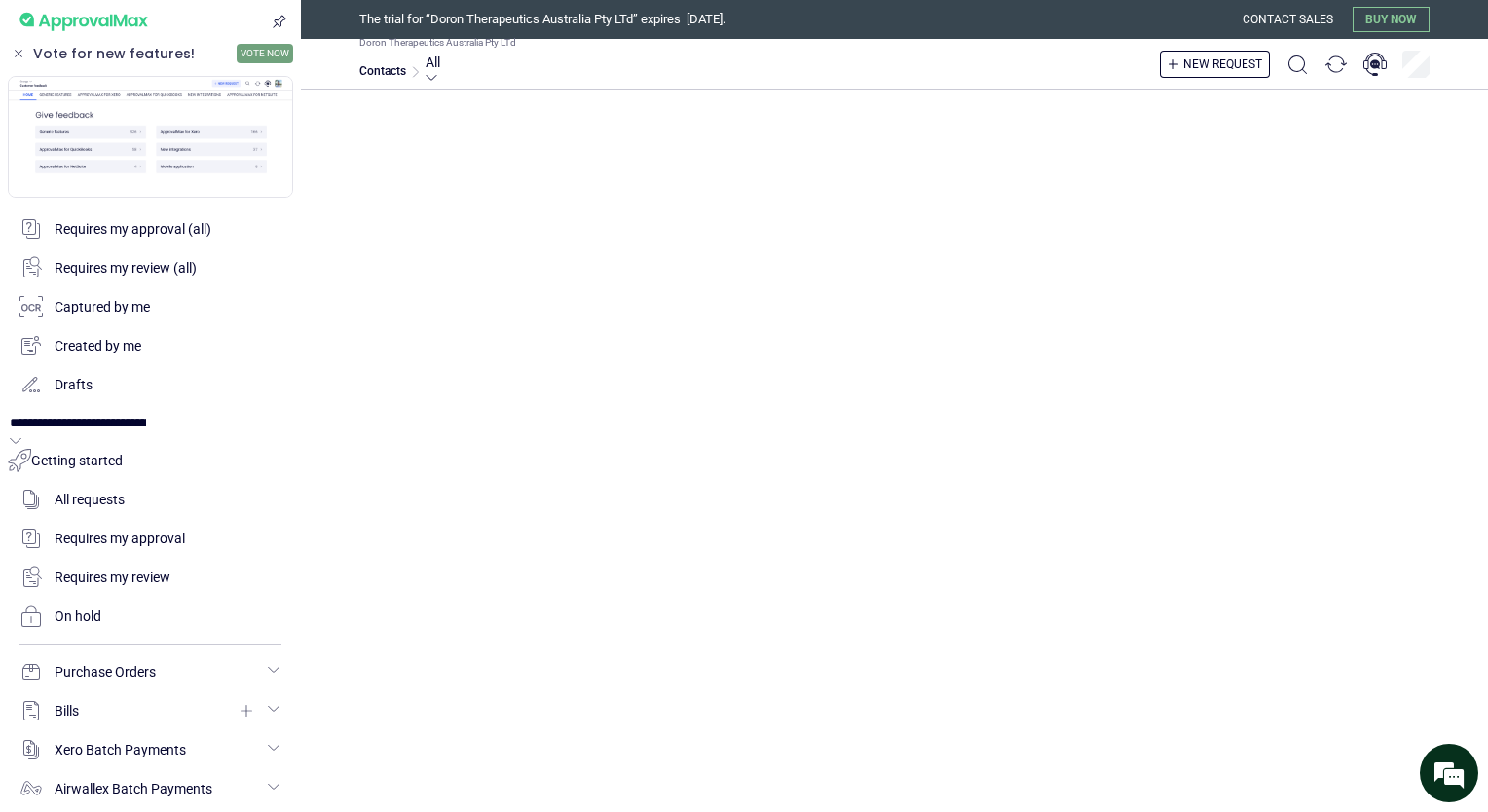 click at bounding box center (150, 976) 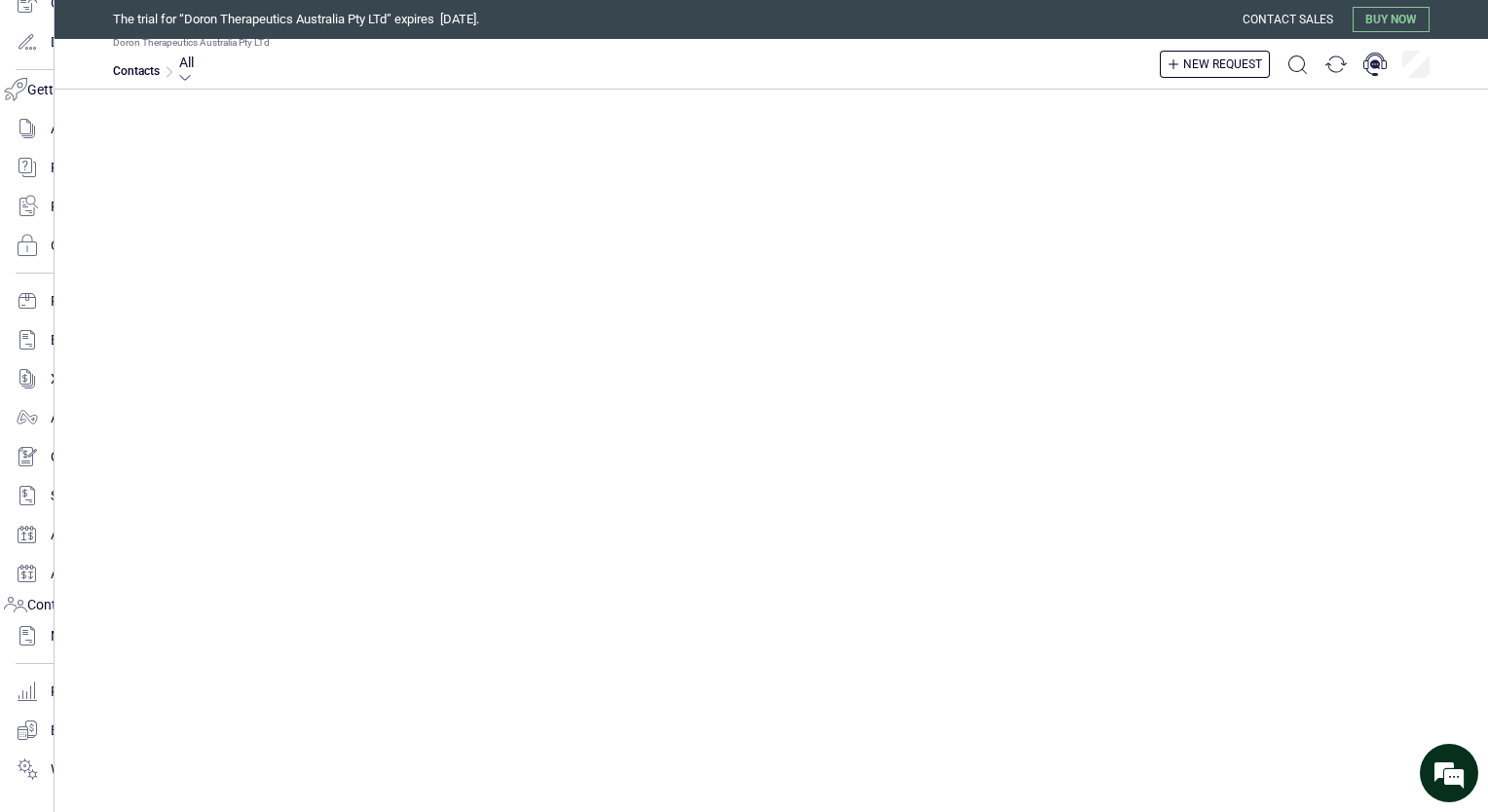 scroll, scrollTop: 214, scrollLeft: 0, axis: vertical 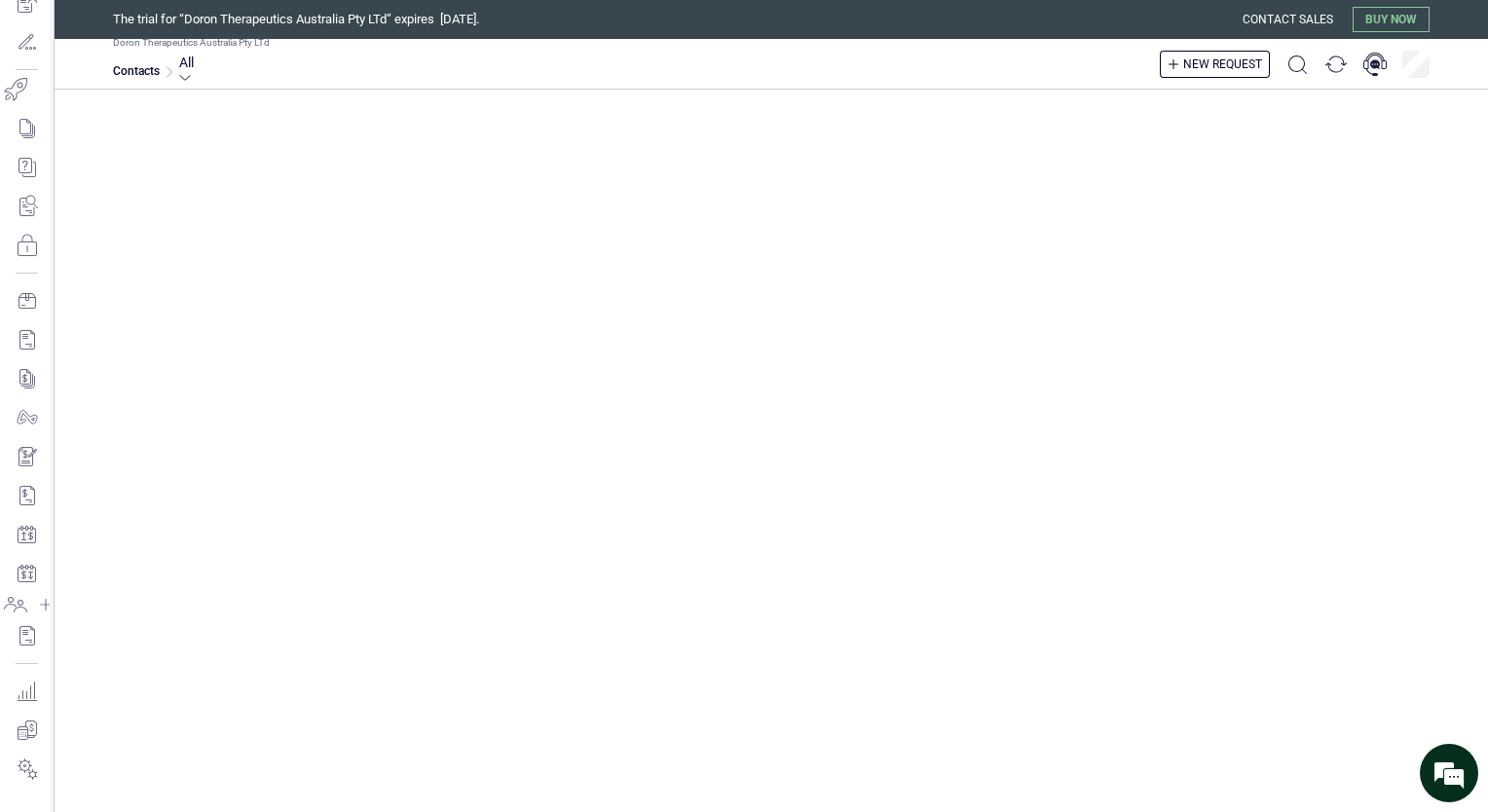 drag, startPoint x: 293, startPoint y: 142, endPoint x: 204, endPoint y: 134, distance: 89.35883 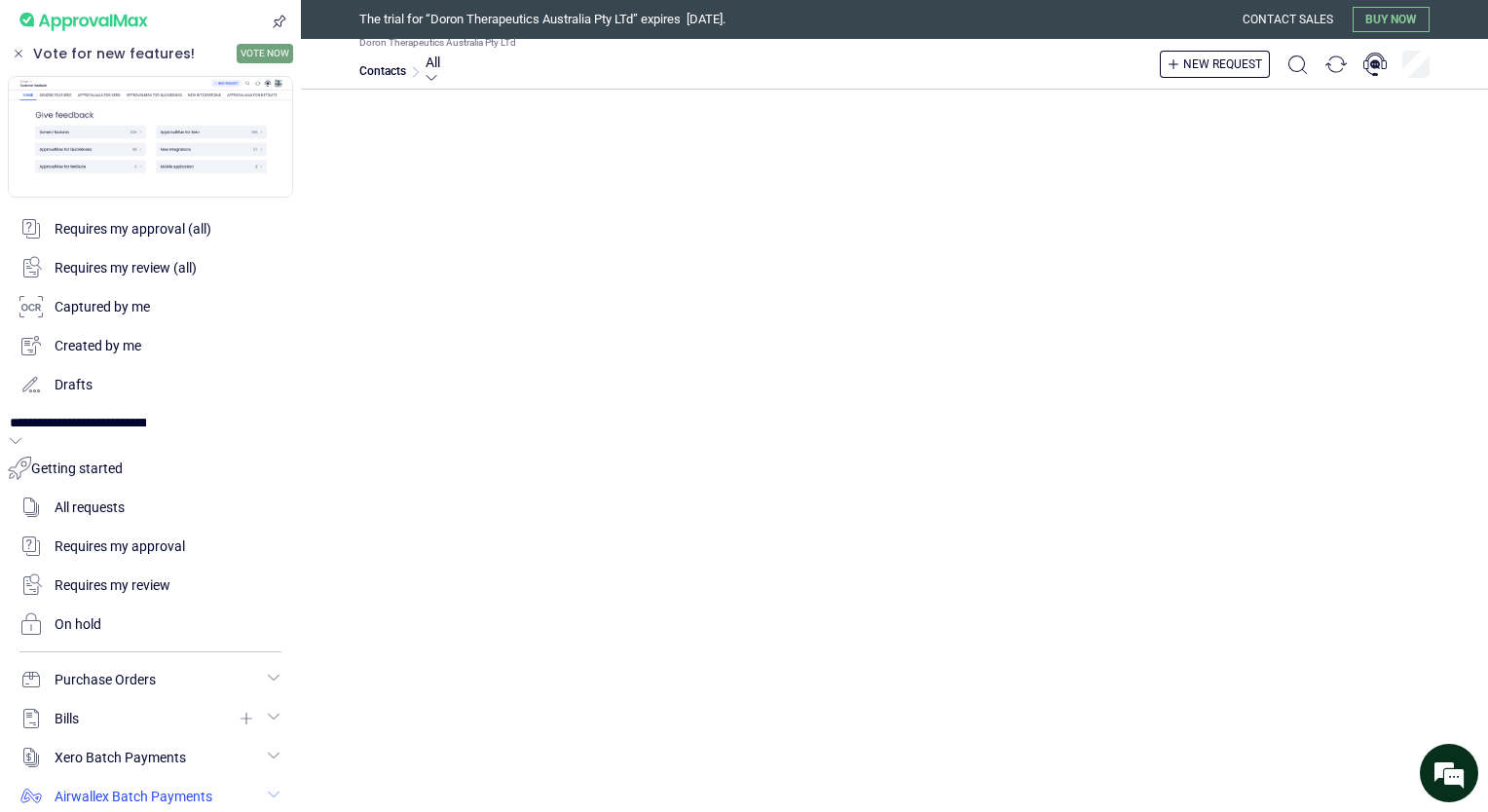 scroll, scrollTop: 0, scrollLeft: 0, axis: both 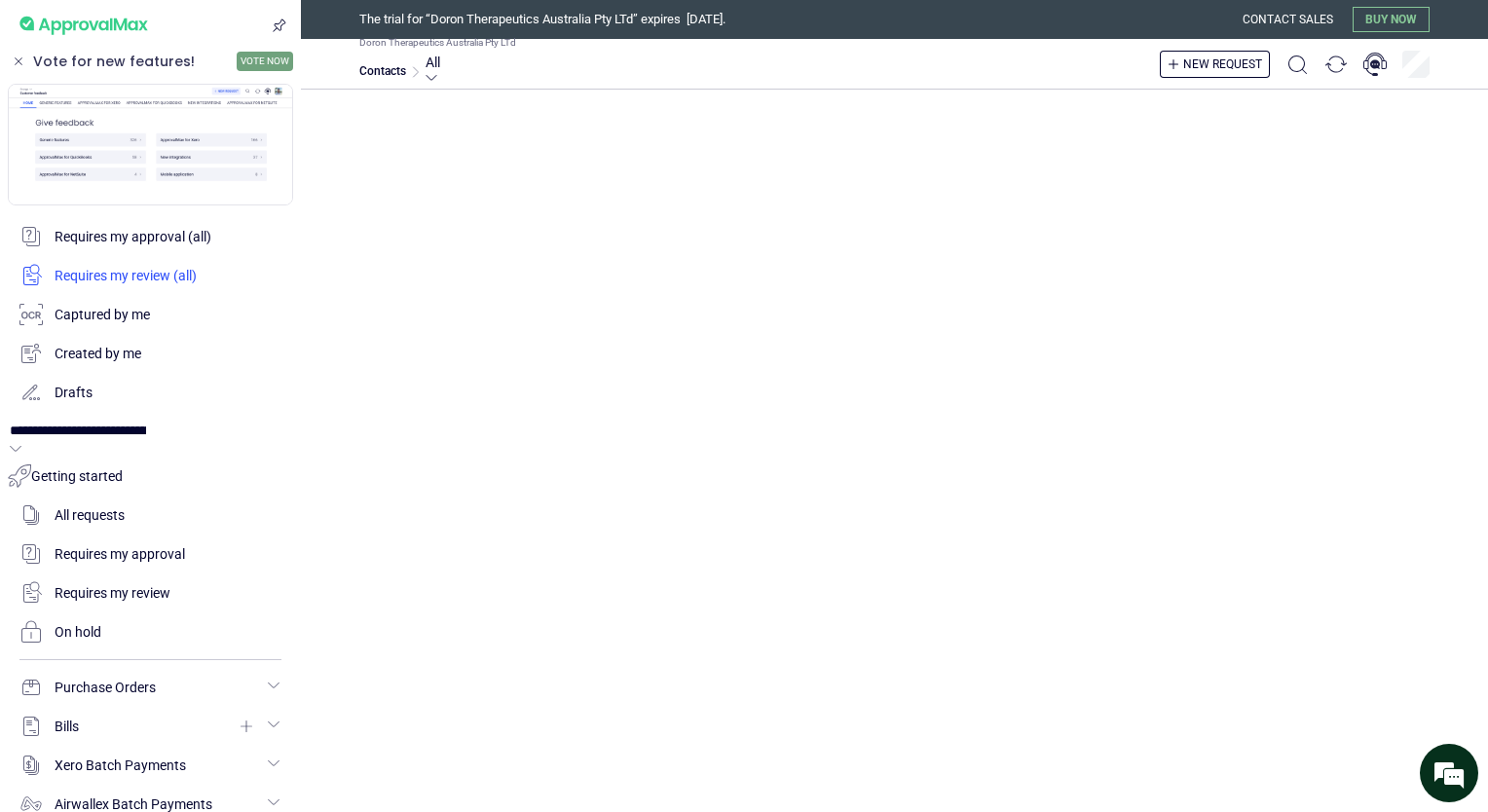 click at bounding box center [150, 276] 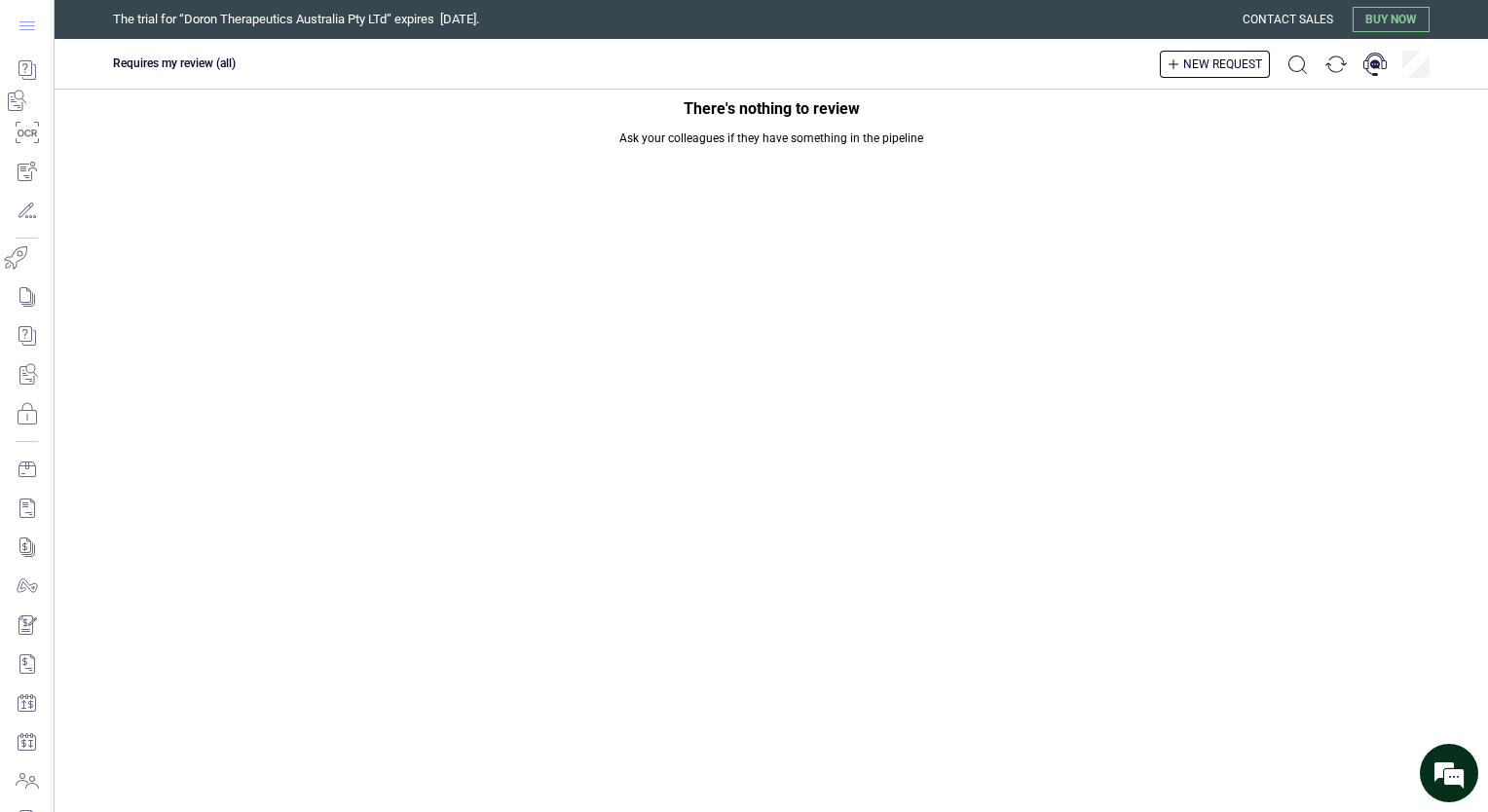click 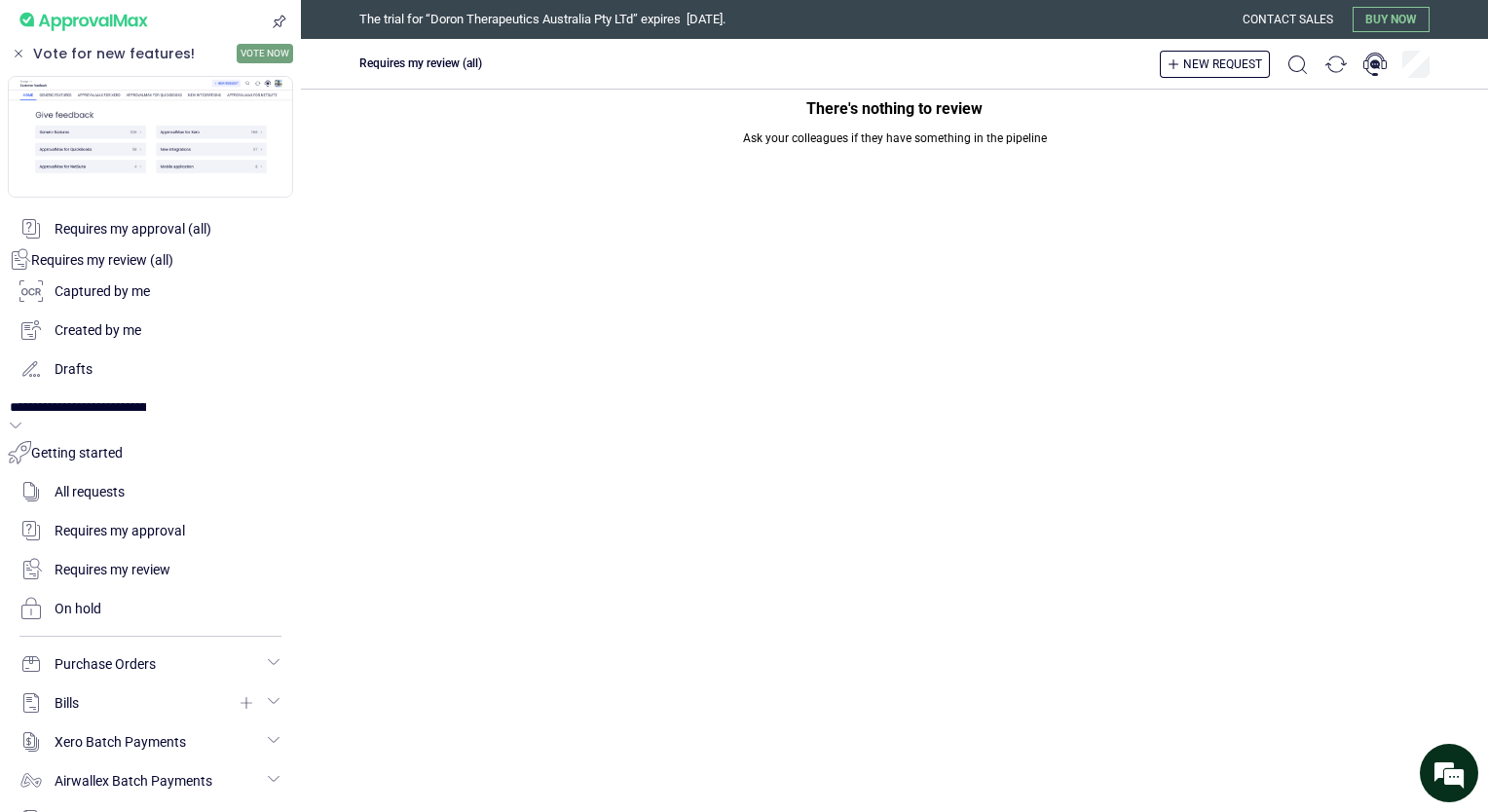 scroll, scrollTop: 97, scrollLeft: 0, axis: vertical 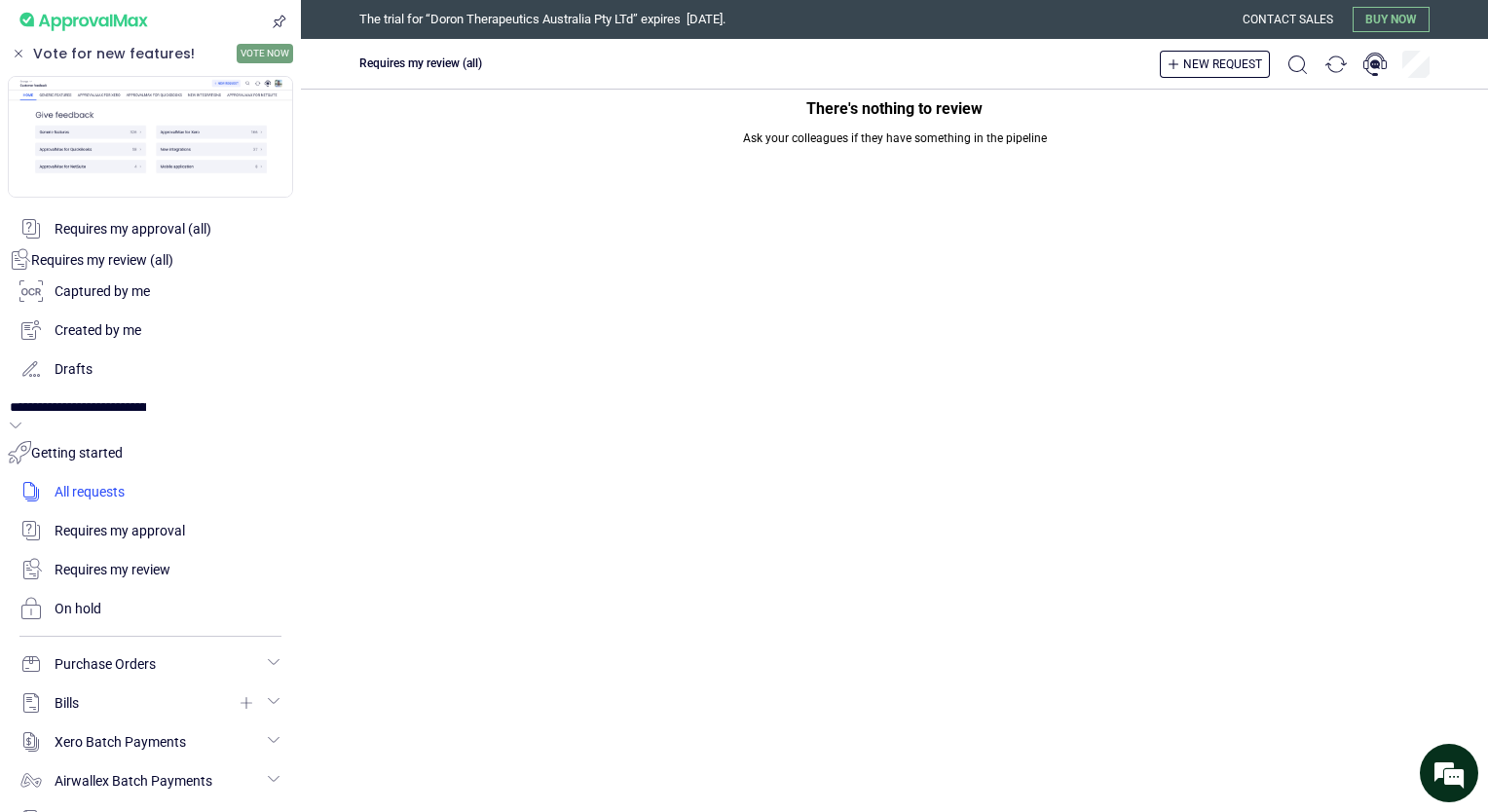click at bounding box center (150, 492) 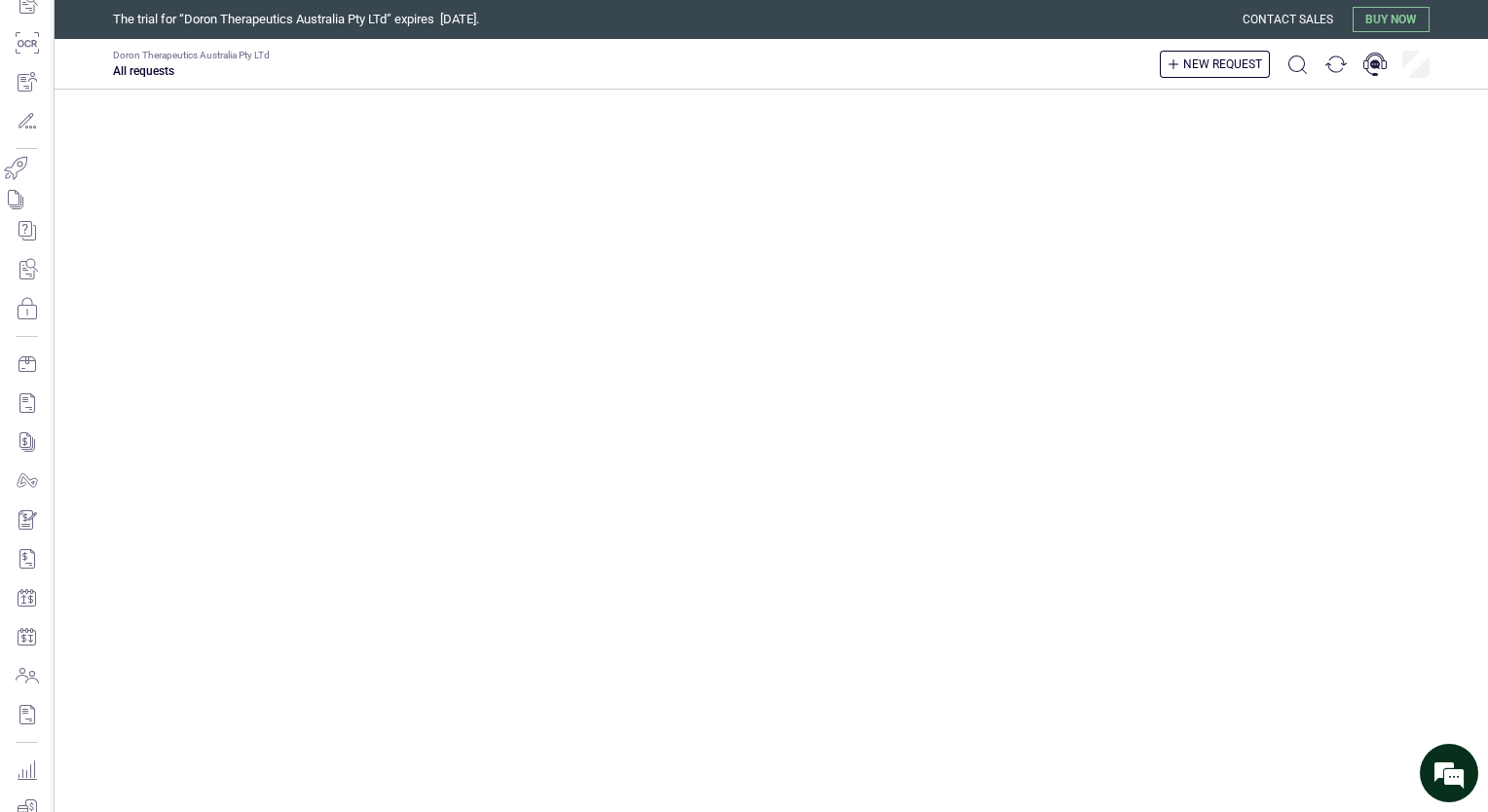 click 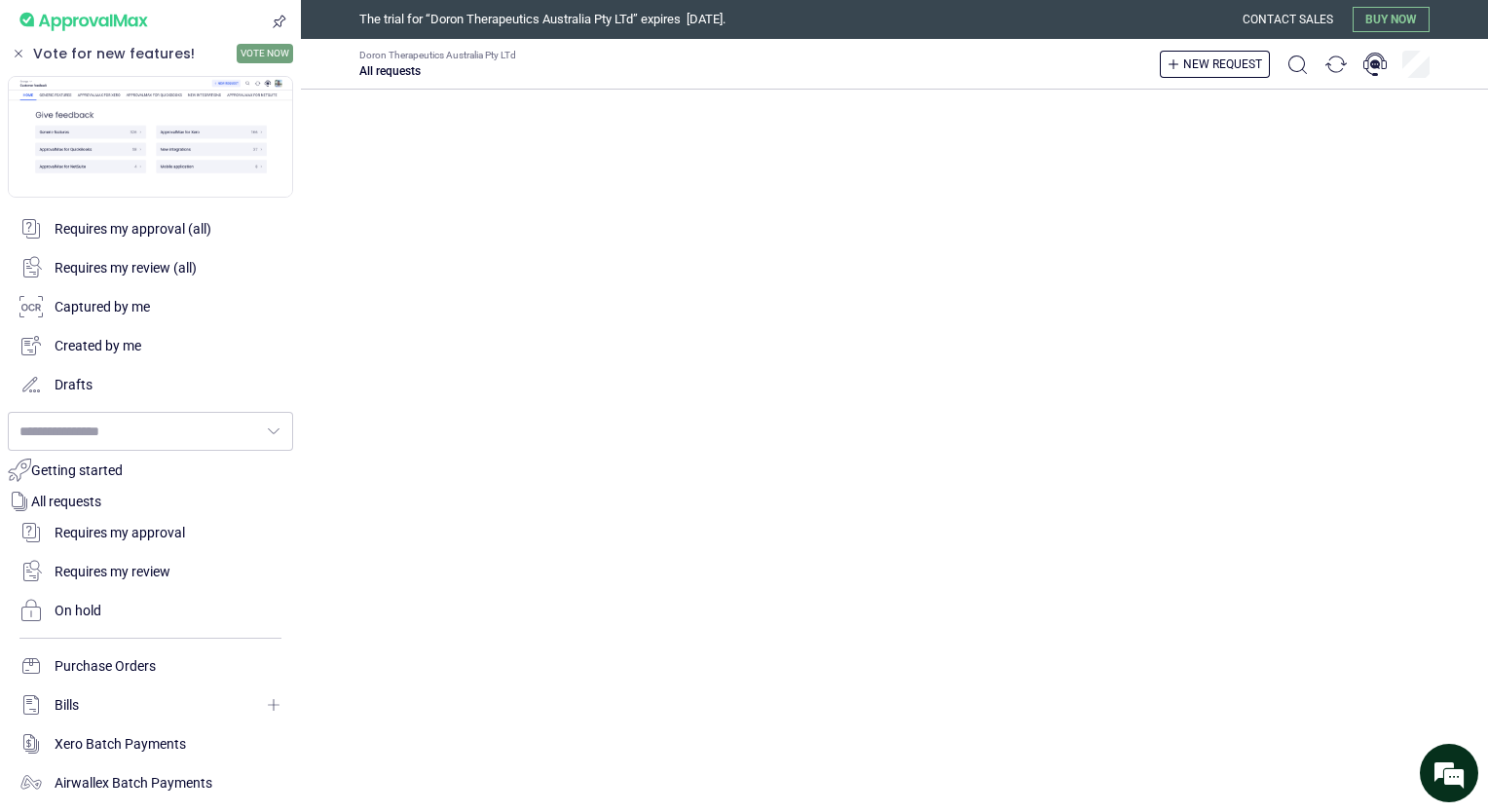 type on "**********" 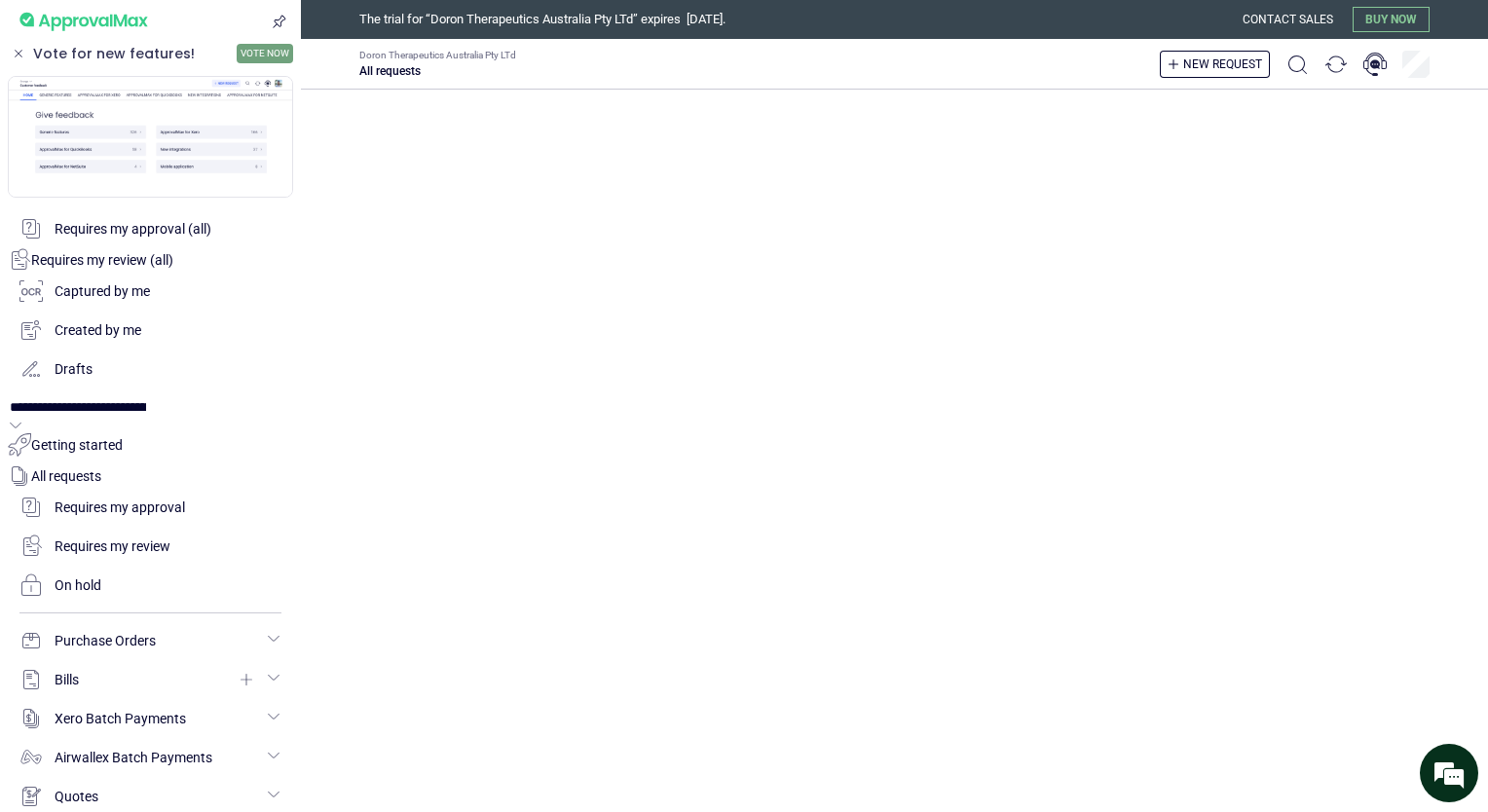scroll, scrollTop: 744, scrollLeft: 0, axis: vertical 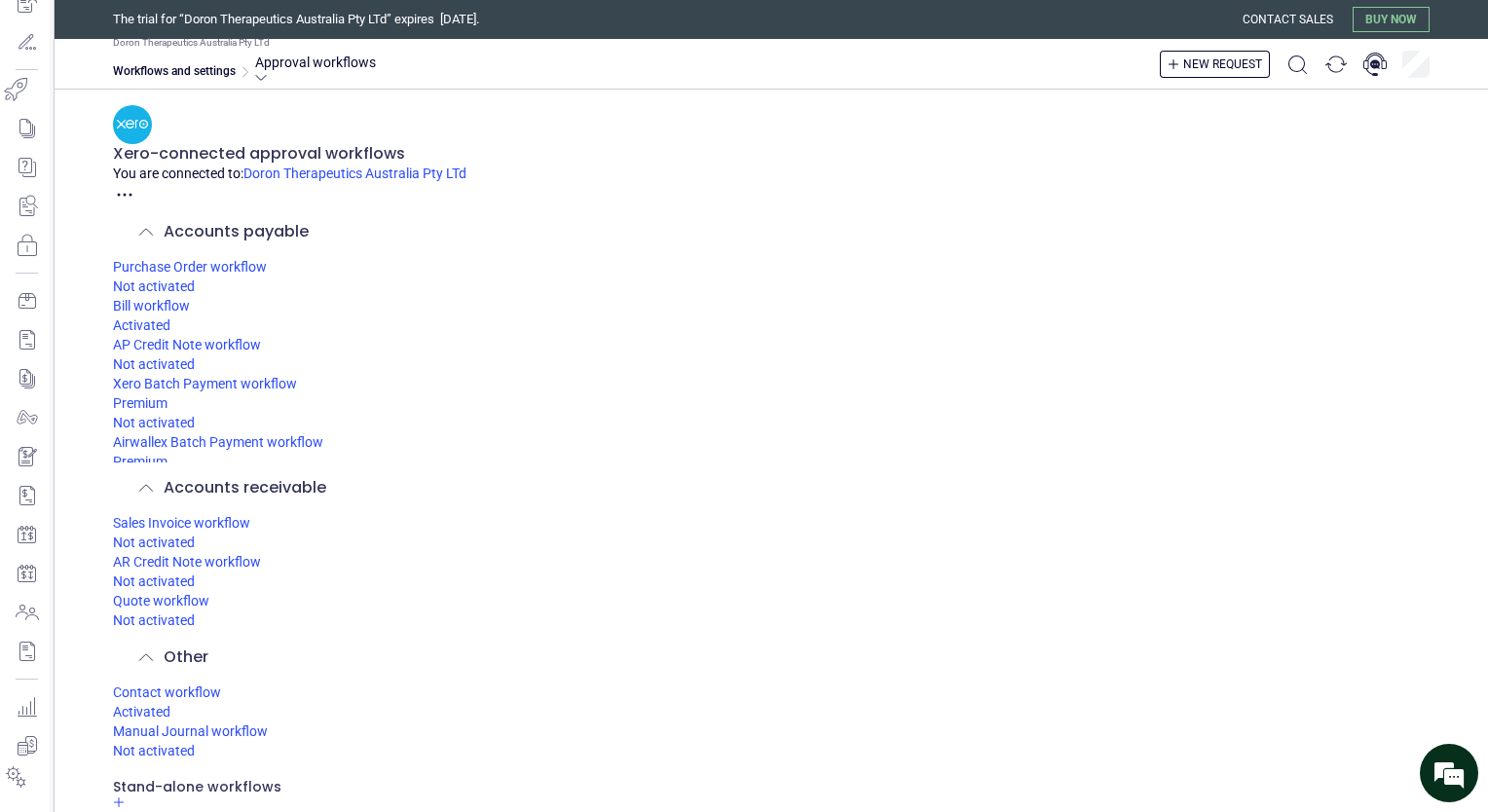 click on "Approval workflows" at bounding box center [316, 62] 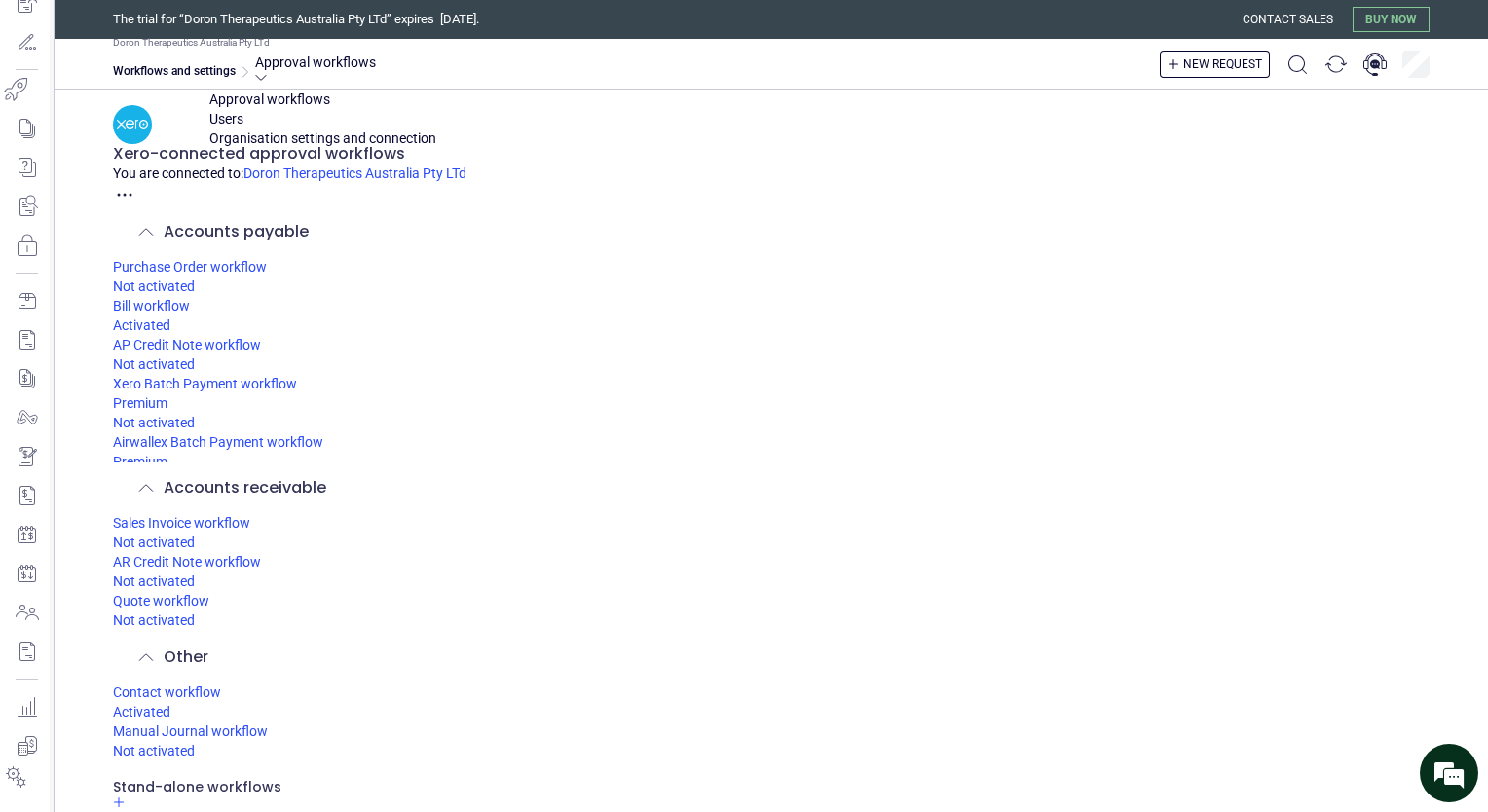click on "Approval workflows" at bounding box center [316, 62] 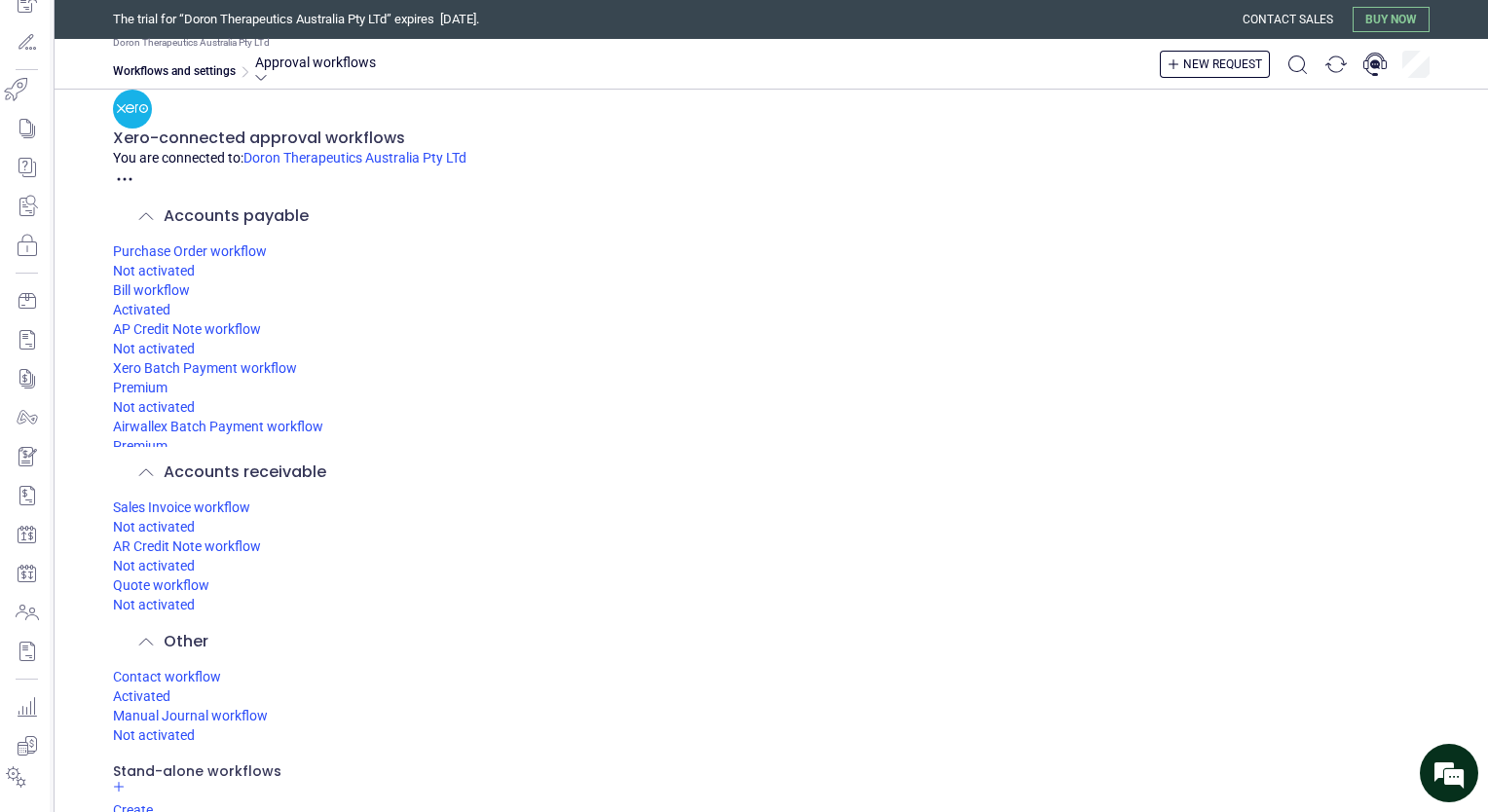 scroll, scrollTop: 19, scrollLeft: 0, axis: vertical 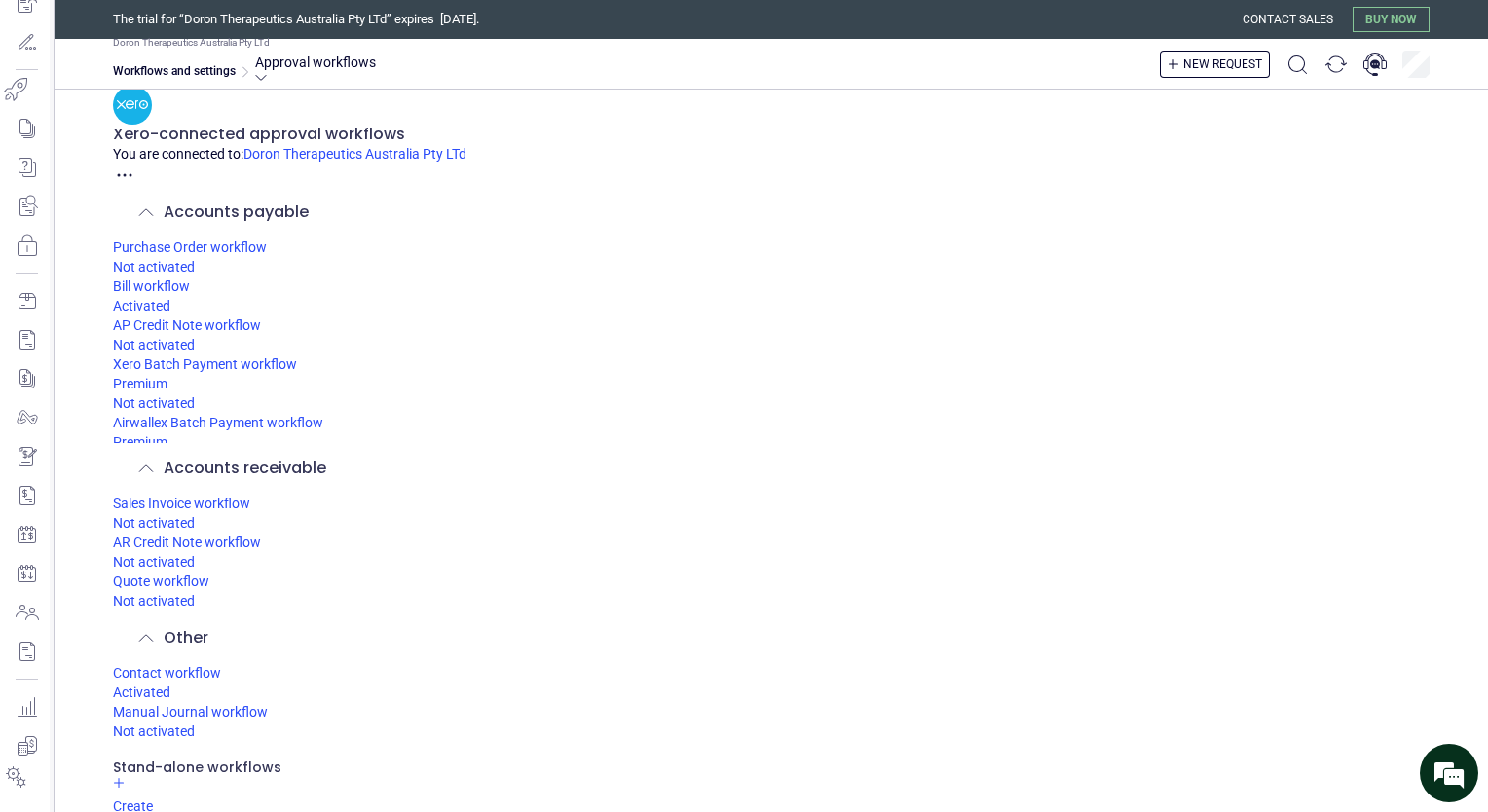 click 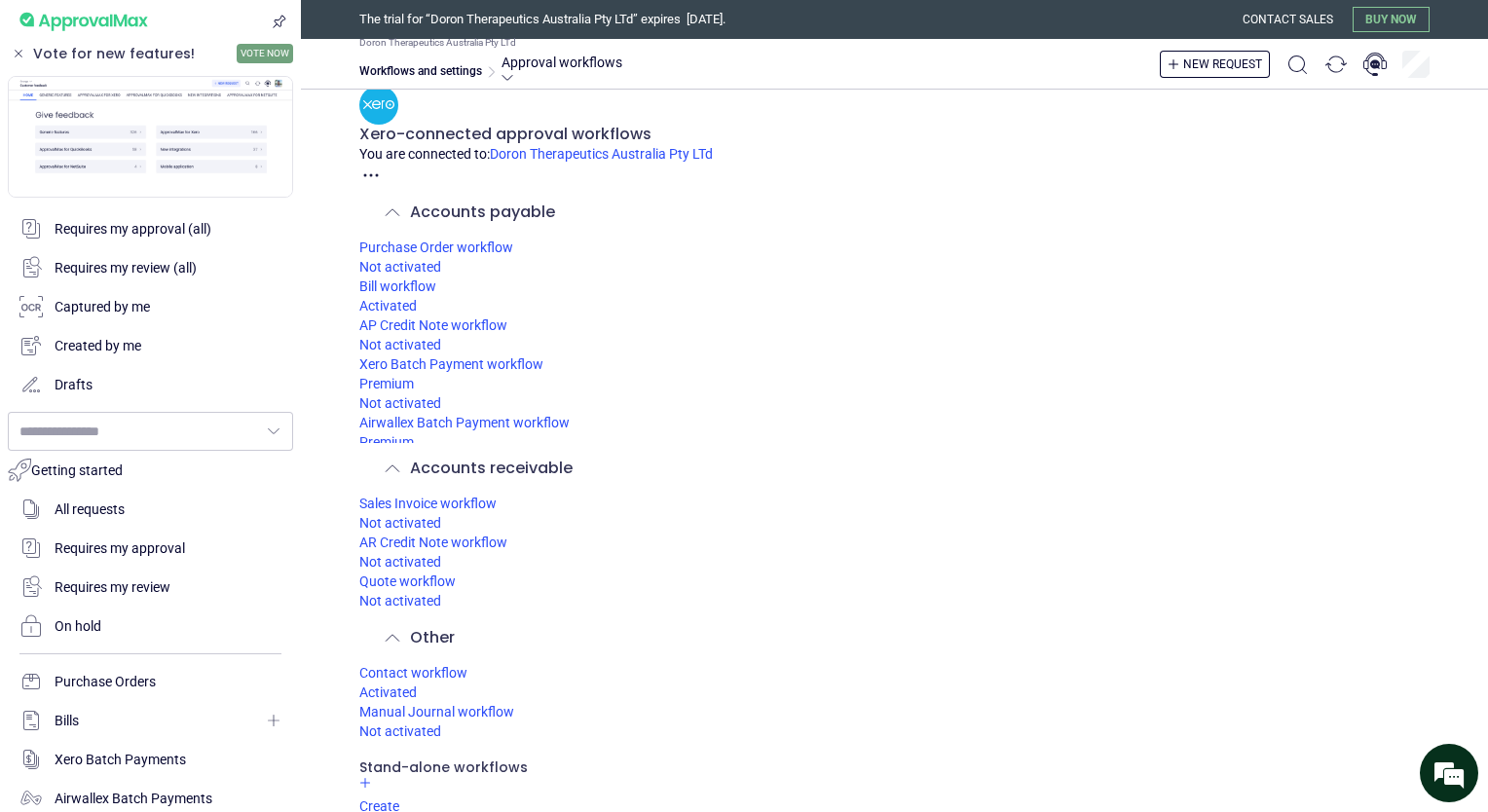 type on "**********" 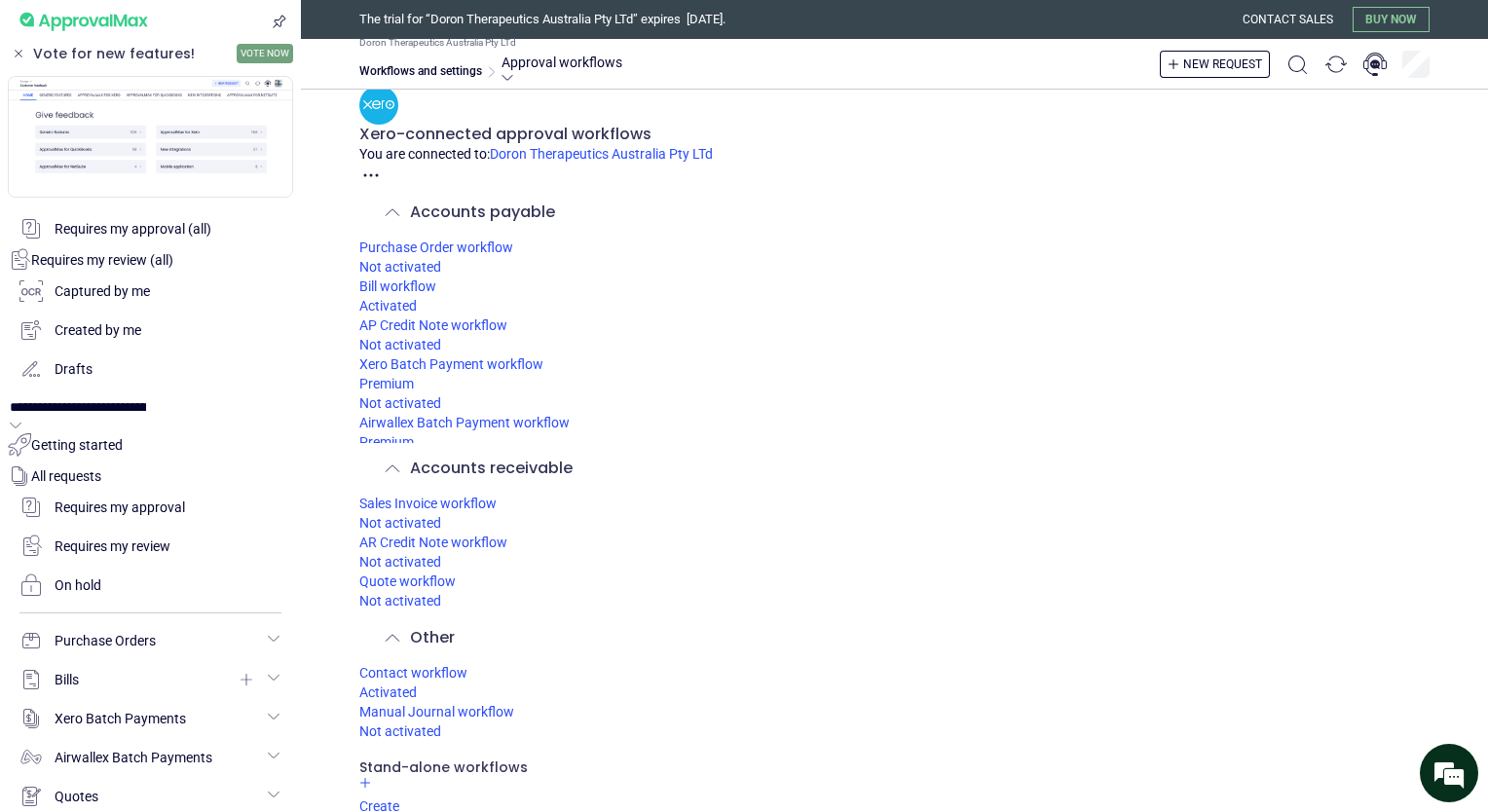 scroll, scrollTop: 682, scrollLeft: 0, axis: vertical 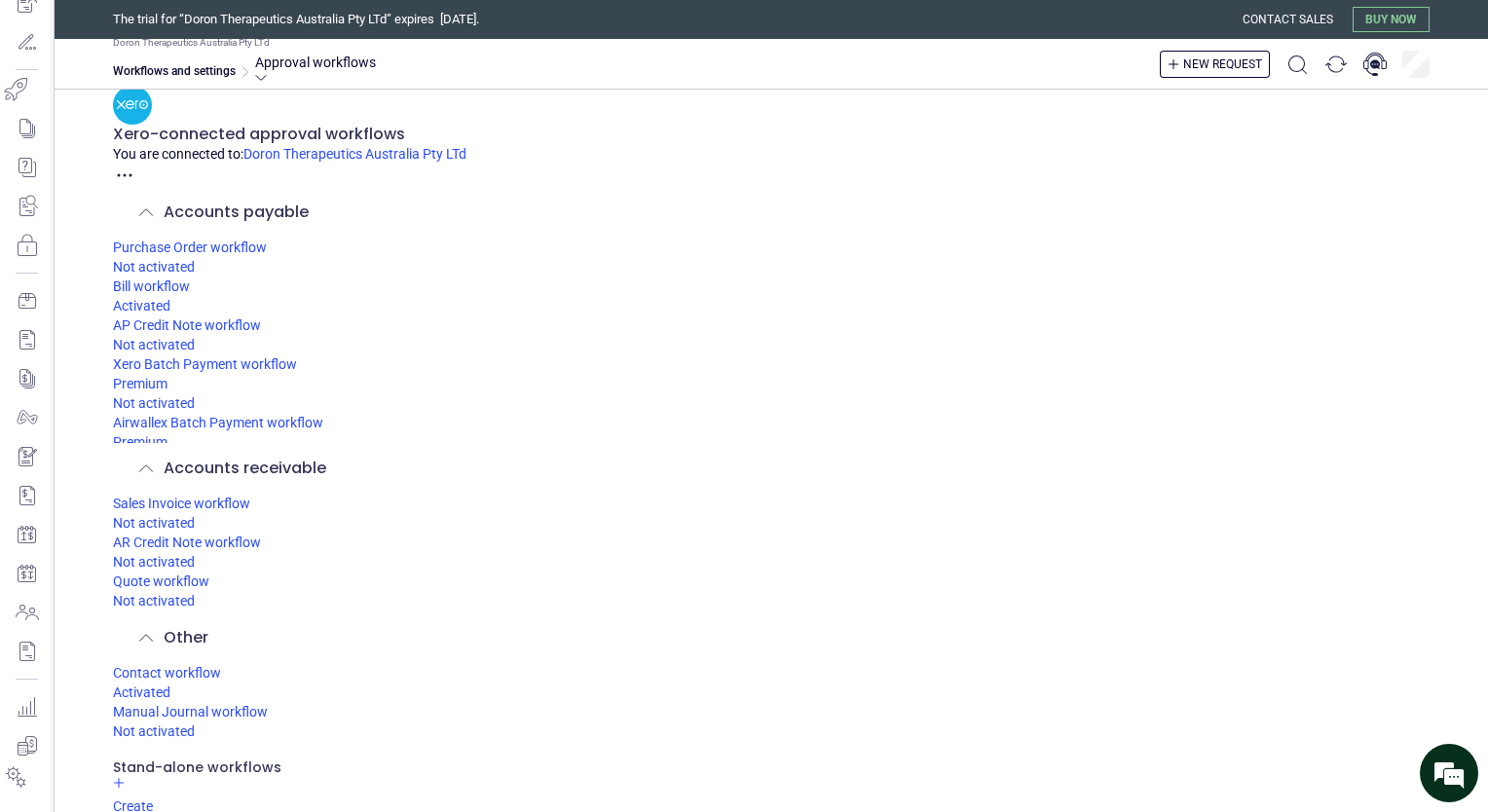 click on "Approval workflows" at bounding box center (316, 62) 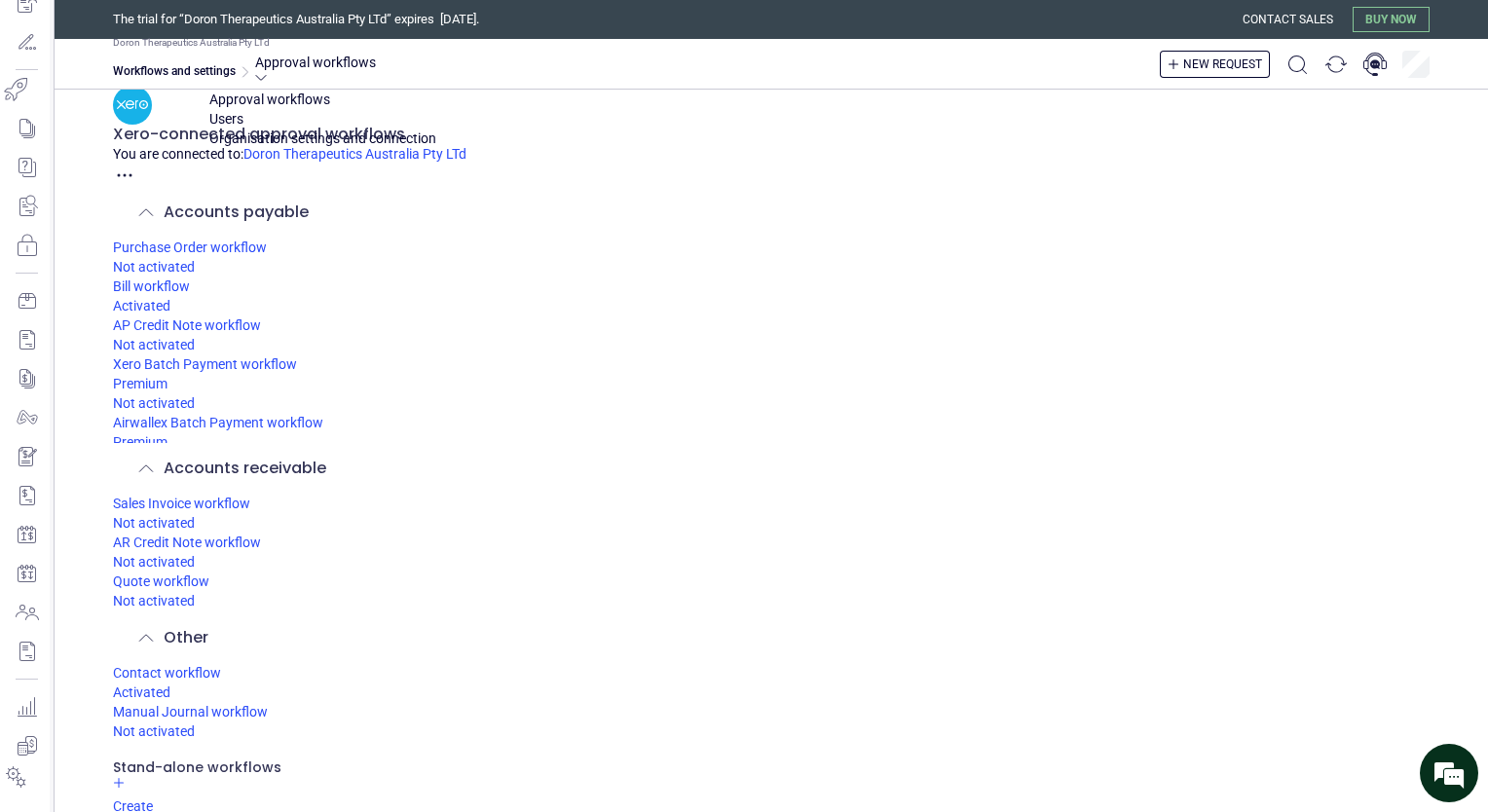 click on "Doron Therapeutics Australia Pty LTd Workflows and settings Approval workflows New request" at bounding box center (771, 64) 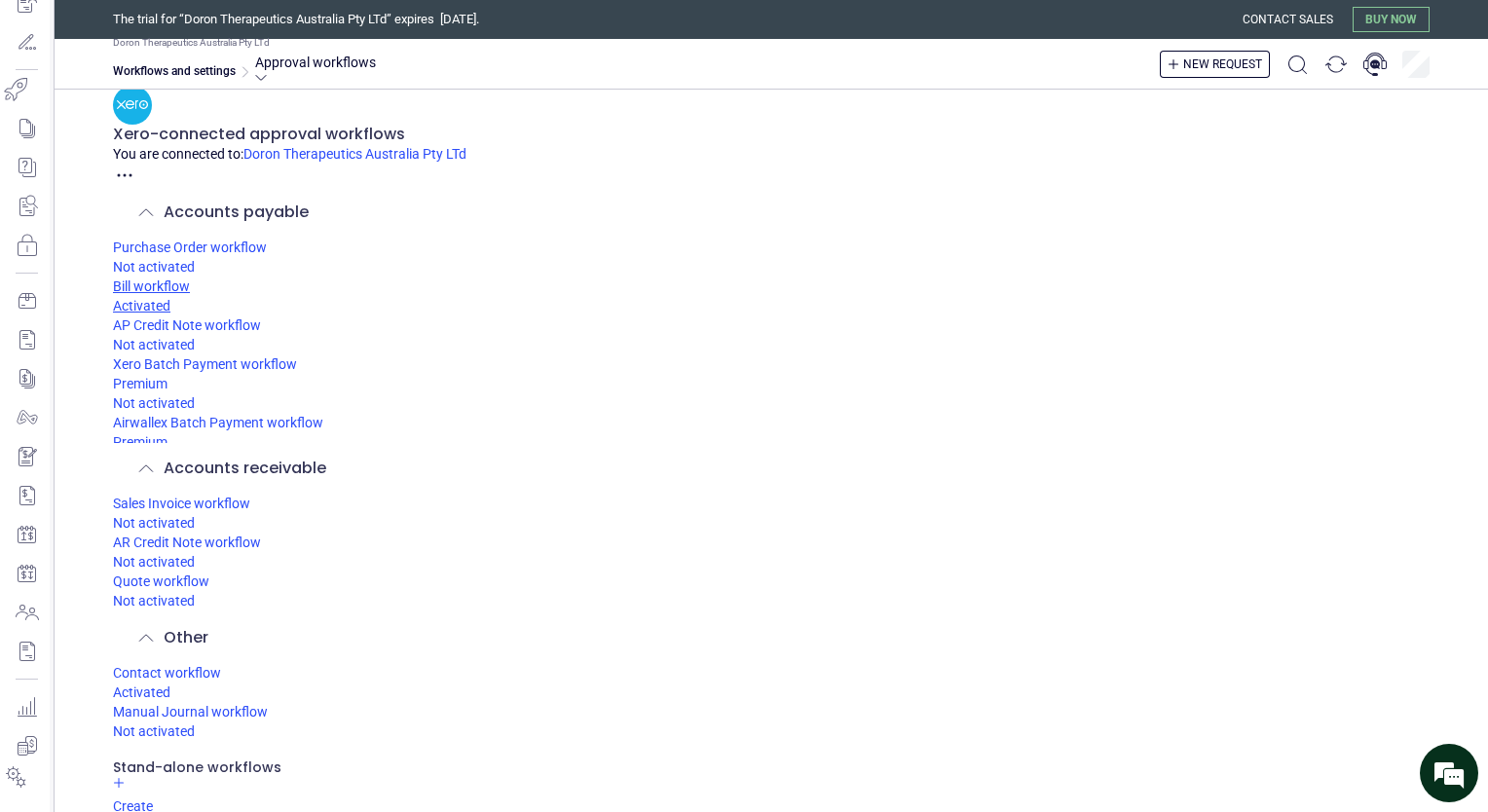 click on "Bill workflow Activated" at bounding box center [771, 296] 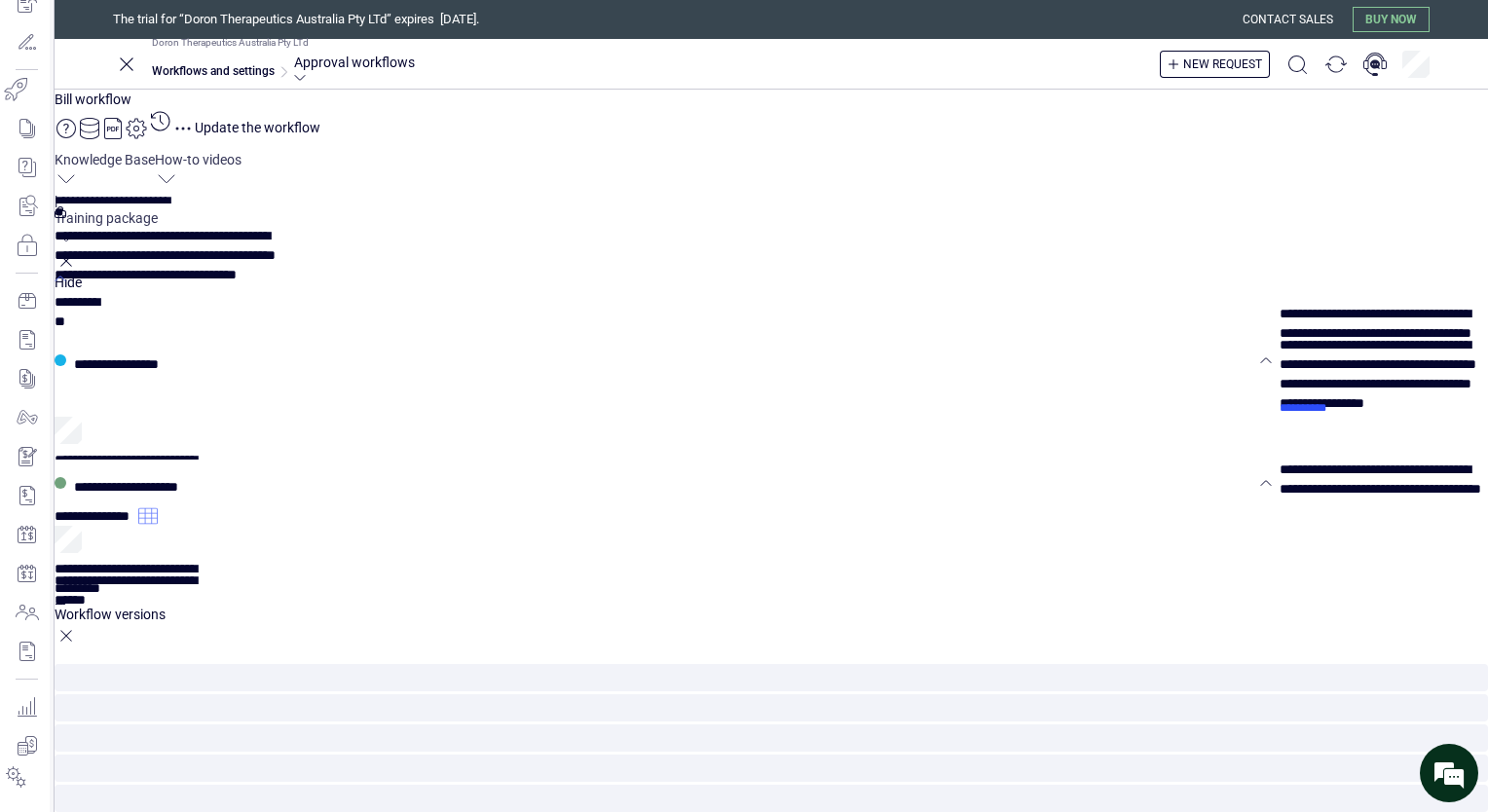 click on "**********" at bounding box center [136, 1194] 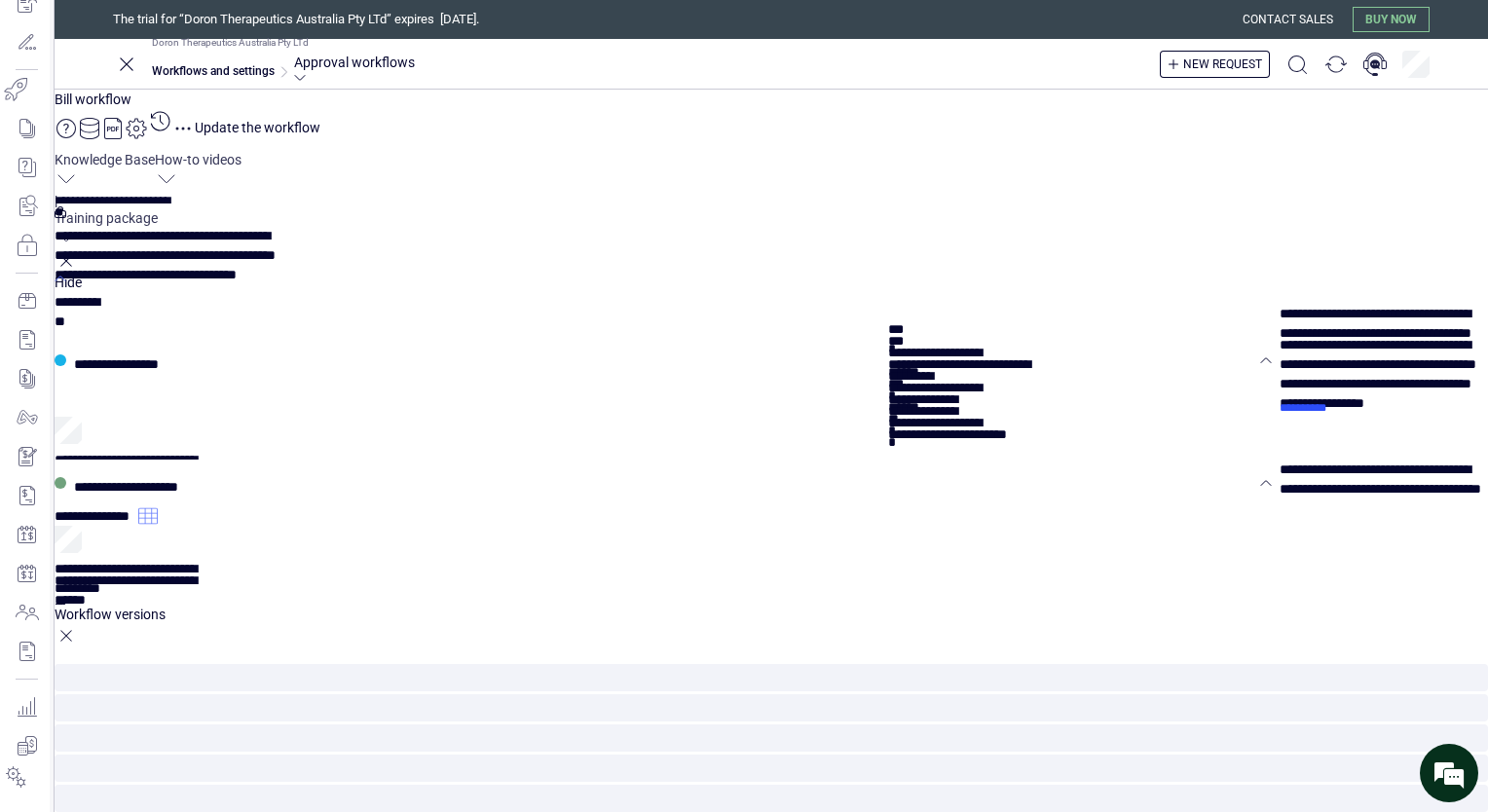 type on "*****" 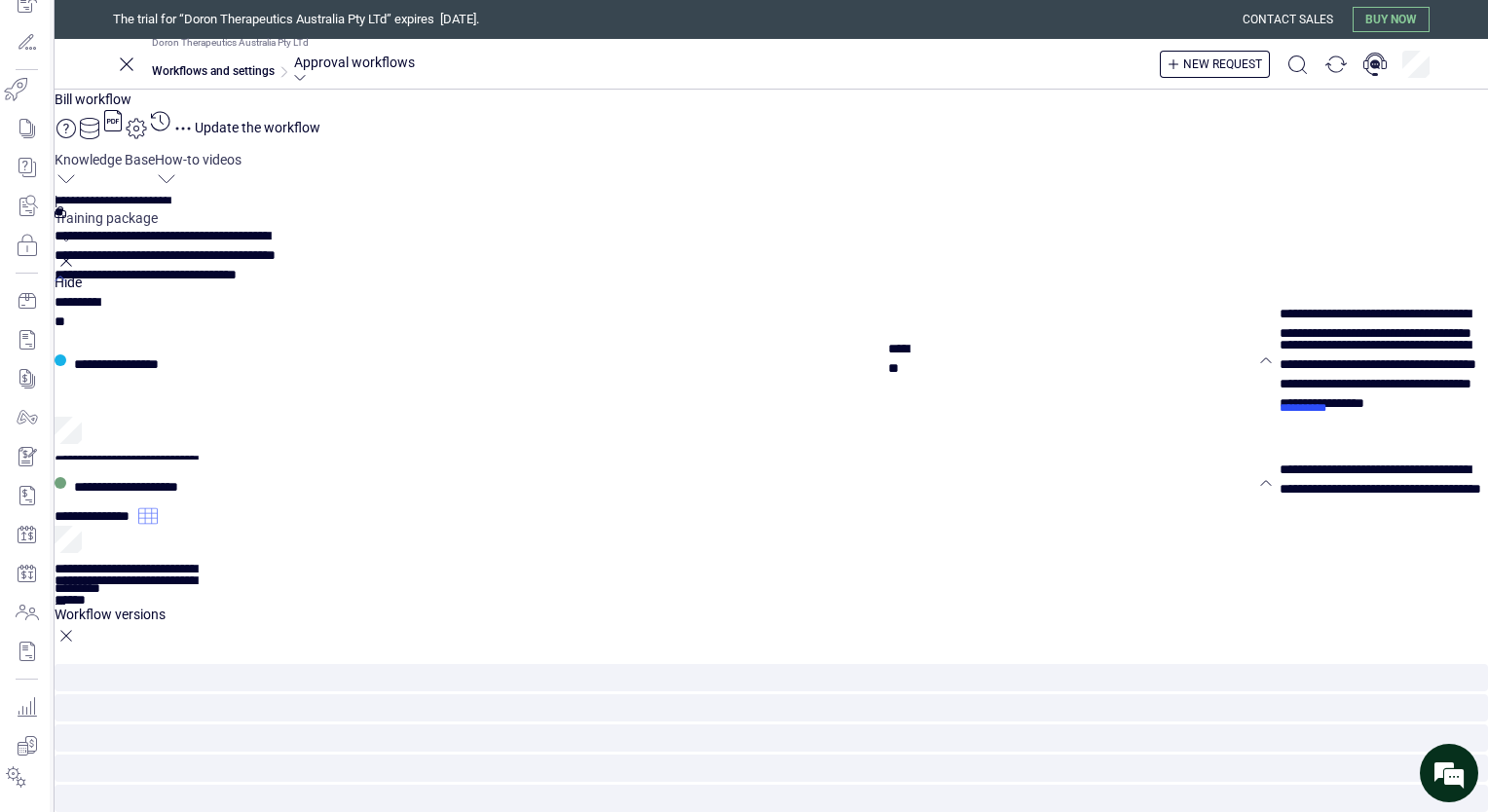 click on "Done" at bounding box center [0, 0] 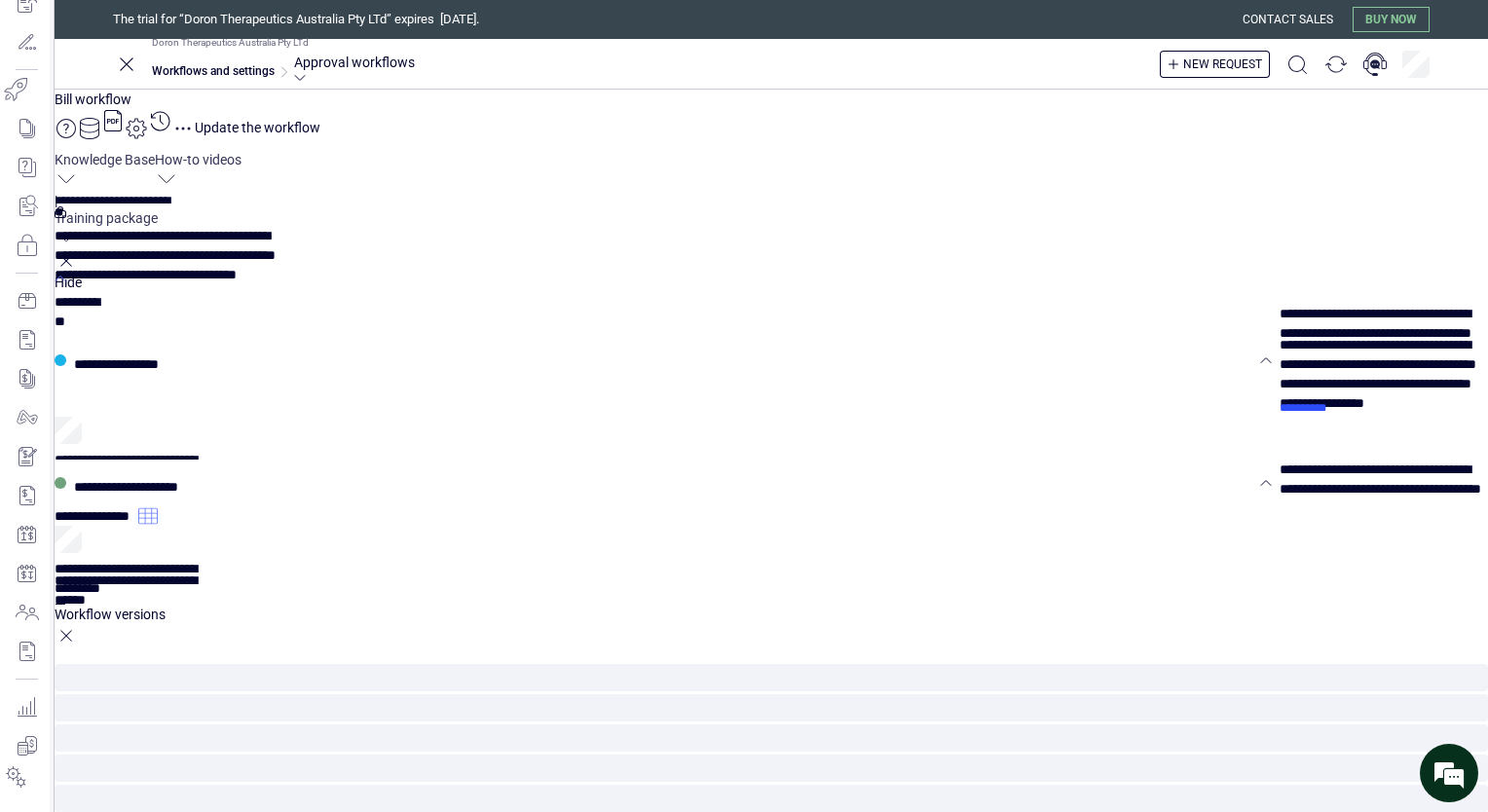 click 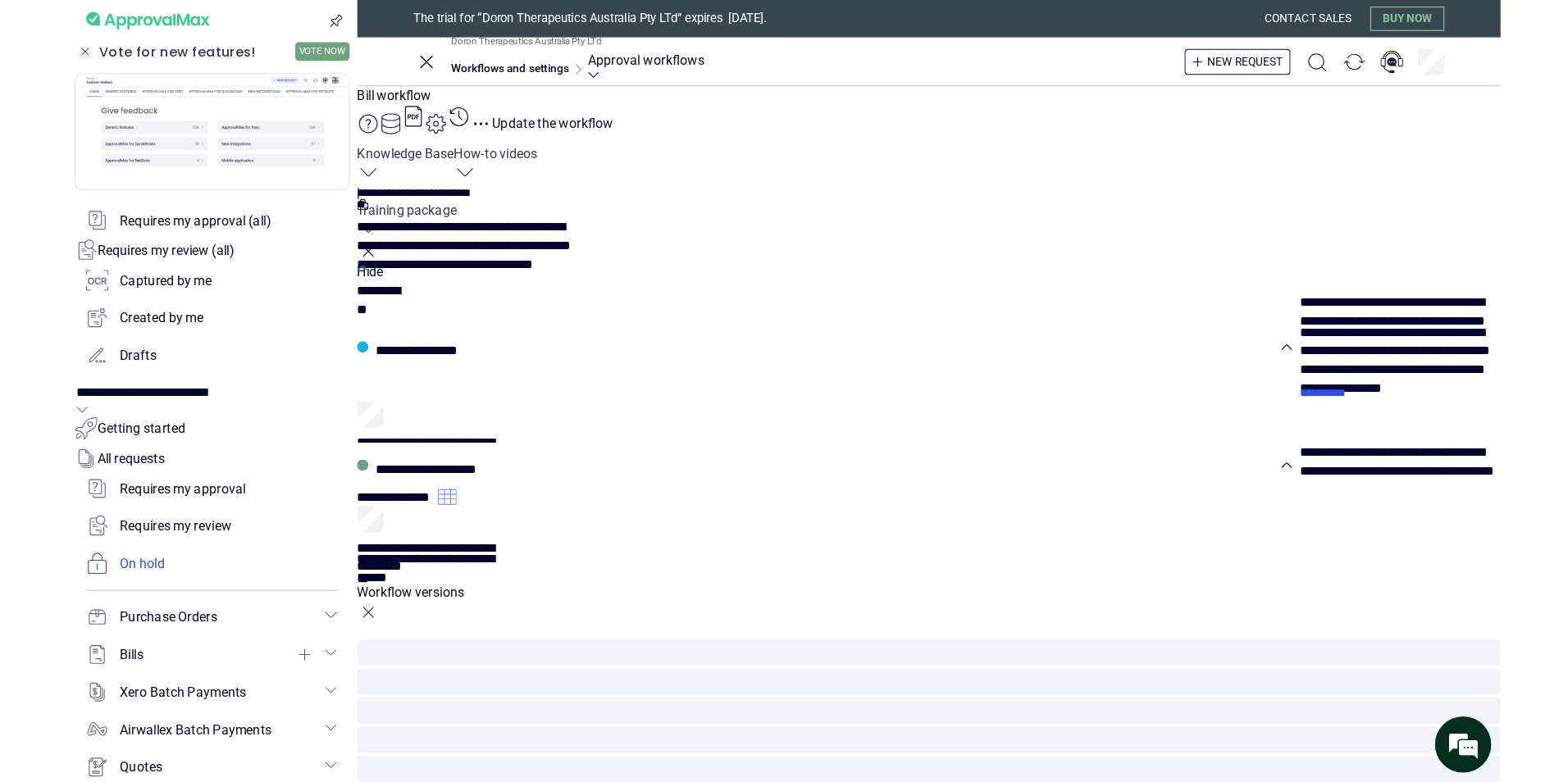 scroll, scrollTop: 3, scrollLeft: 0, axis: vertical 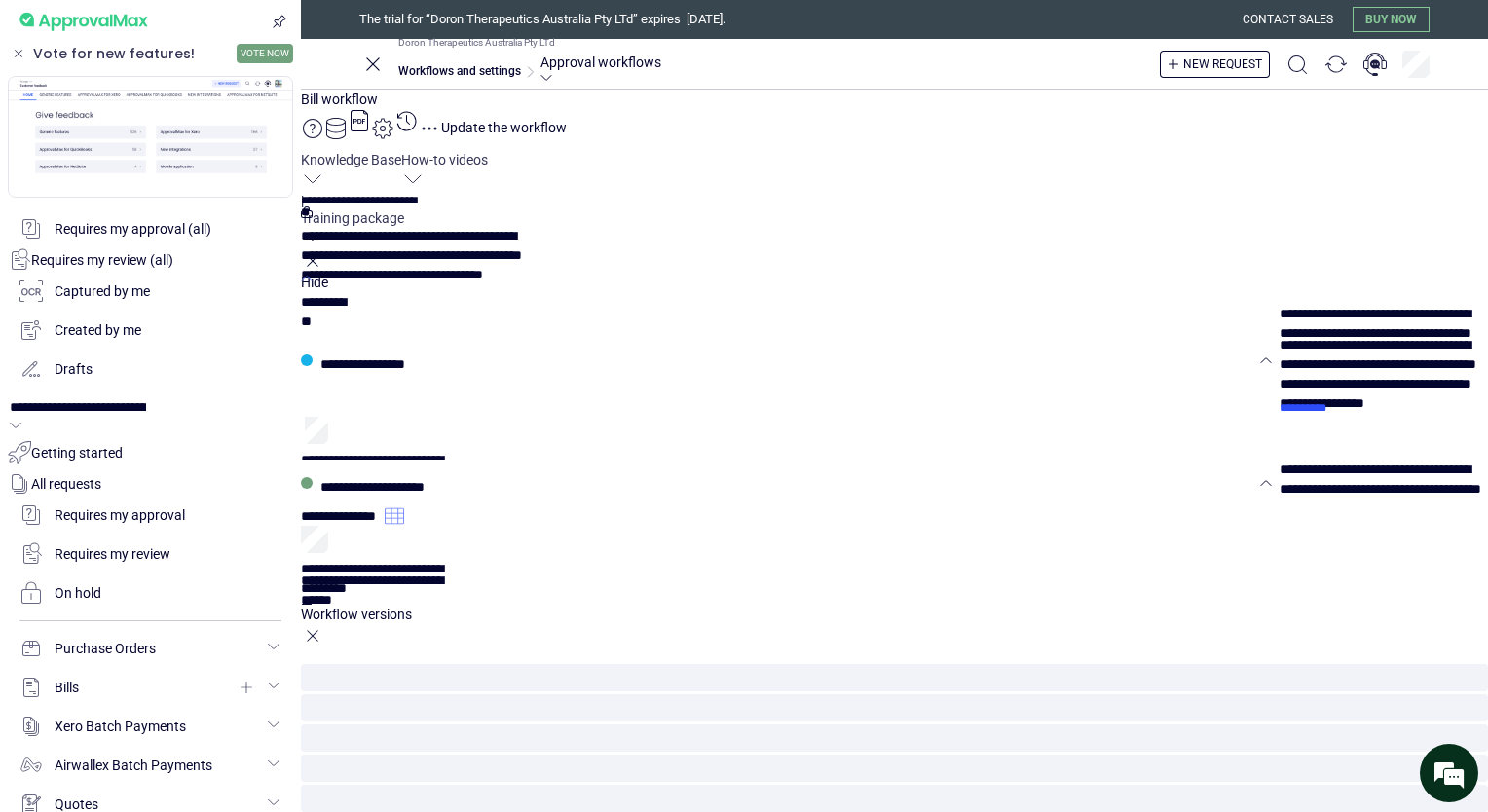 click at bounding box center (150, 260) 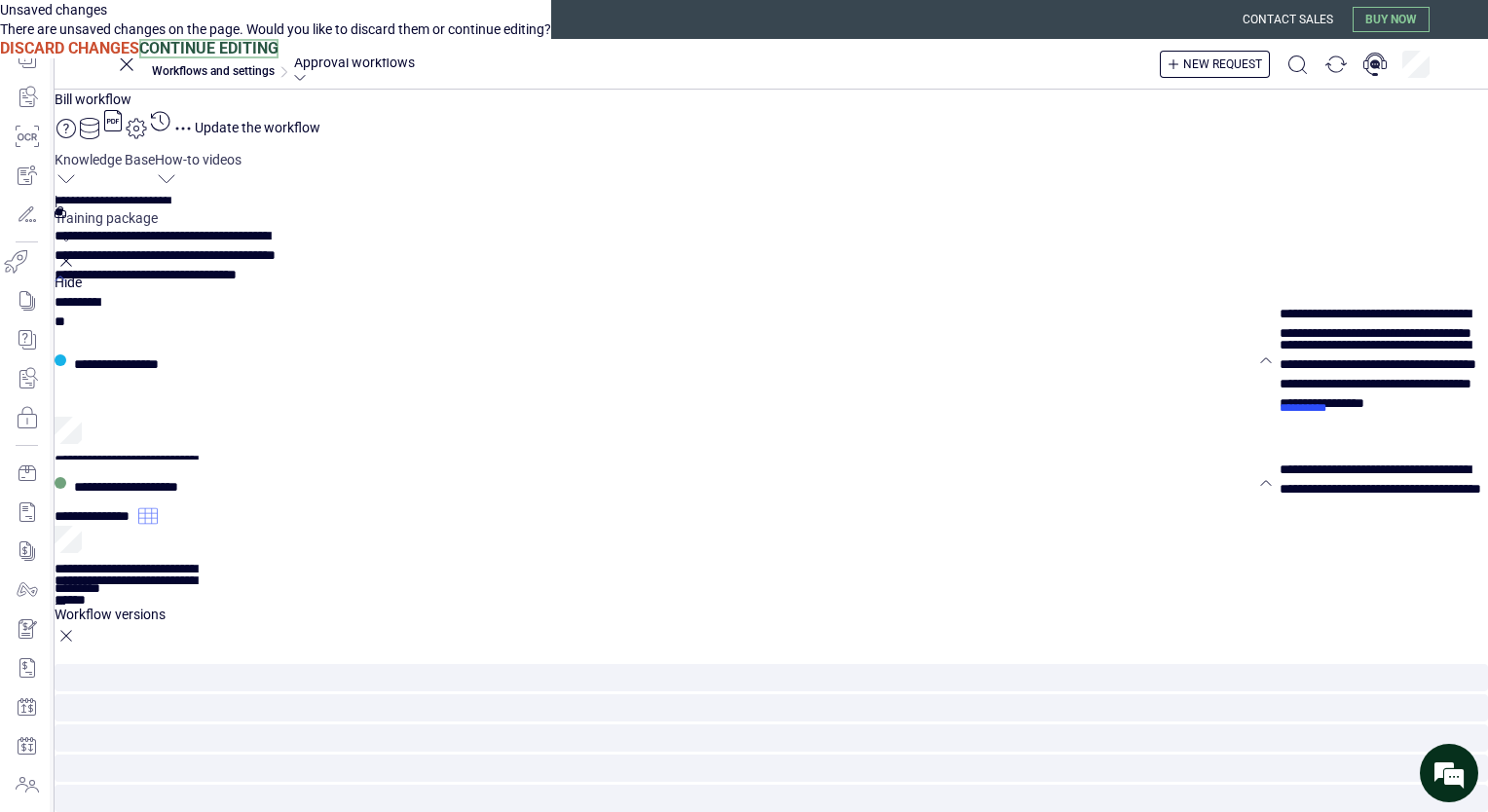 click on "Continue Editing" at bounding box center (208, 49) 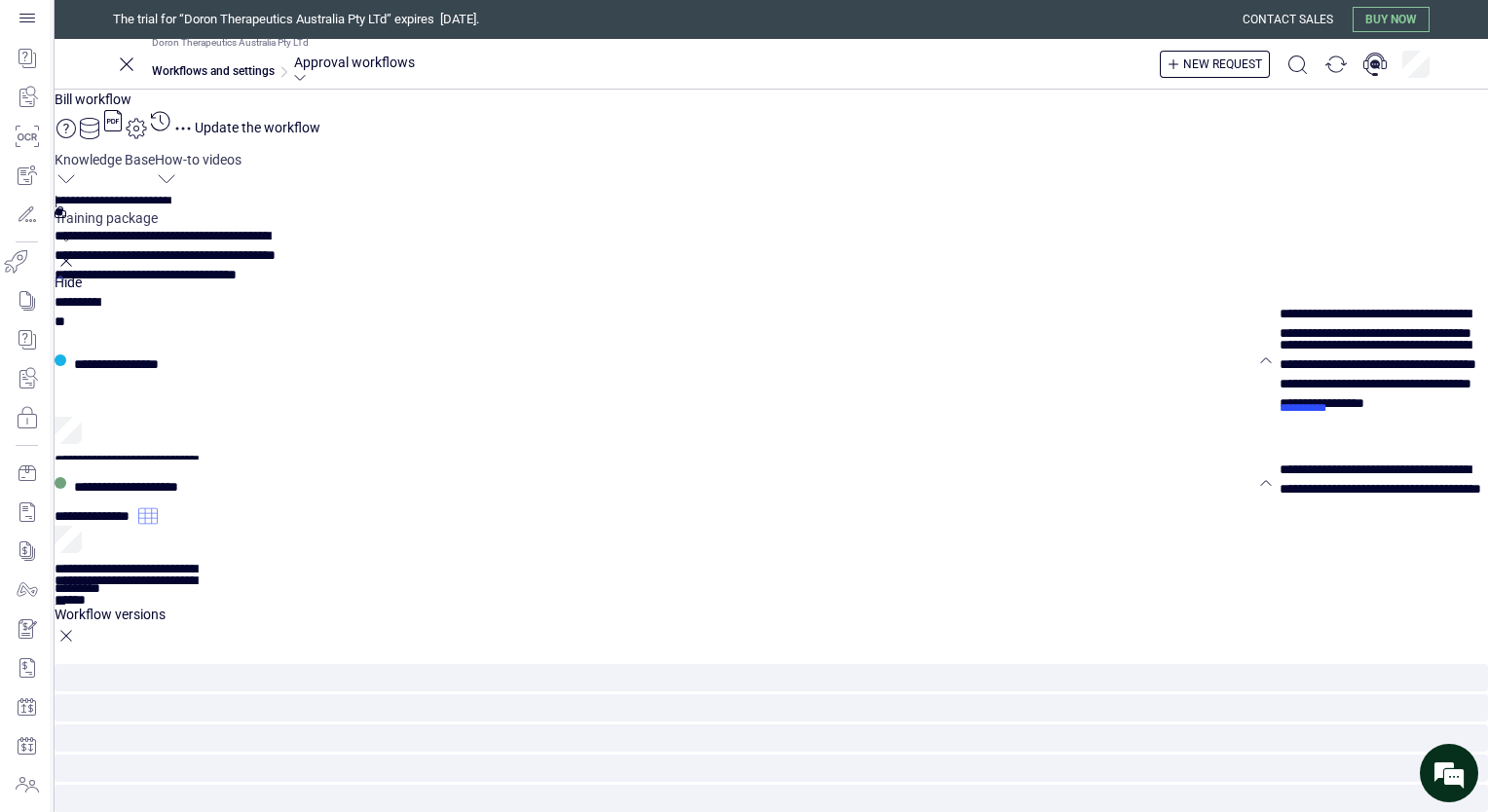 click on "Update the workflow" at bounding box center (257, 128) 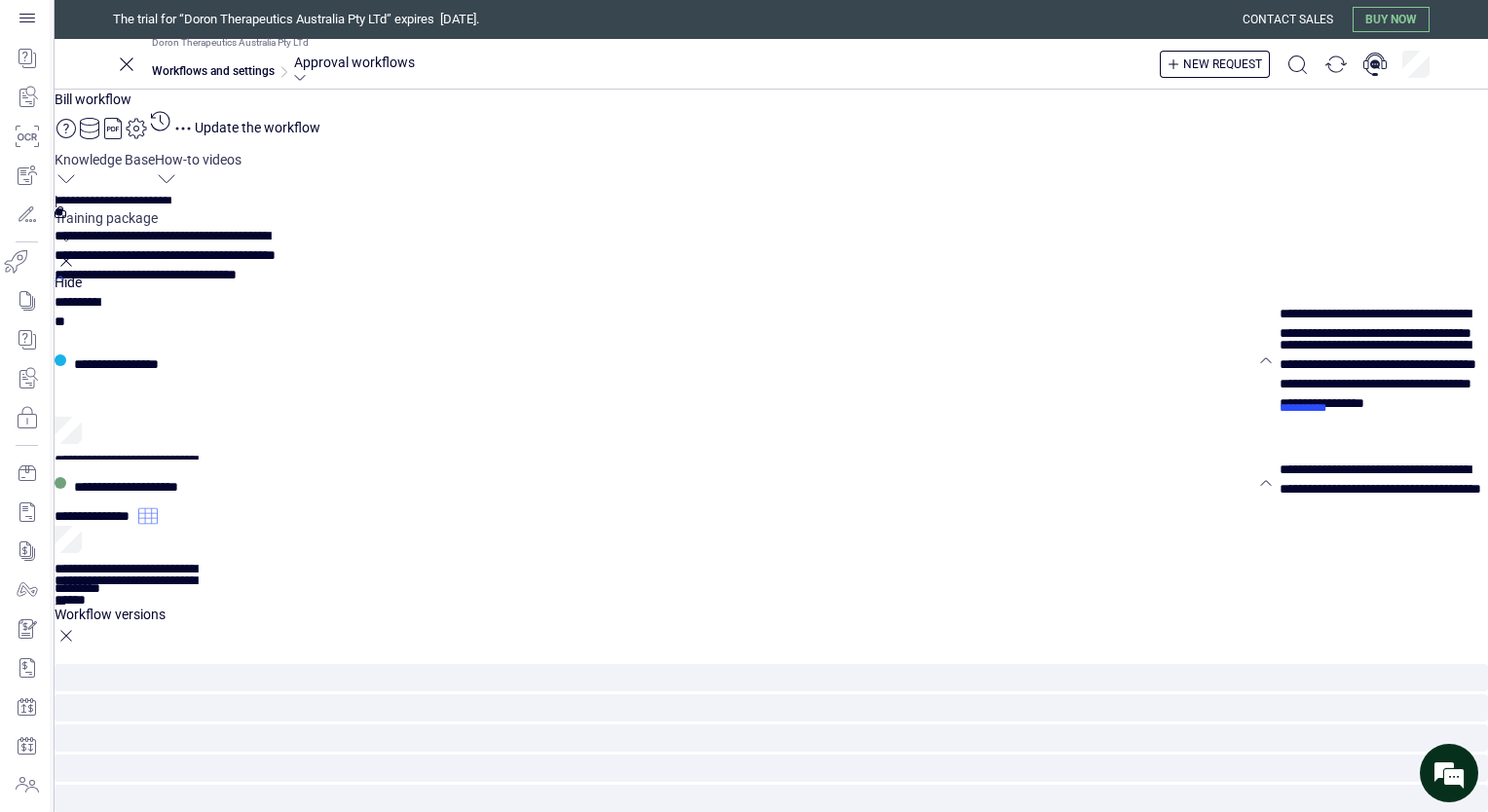 click on "Restart" at bounding box center [0, 0] 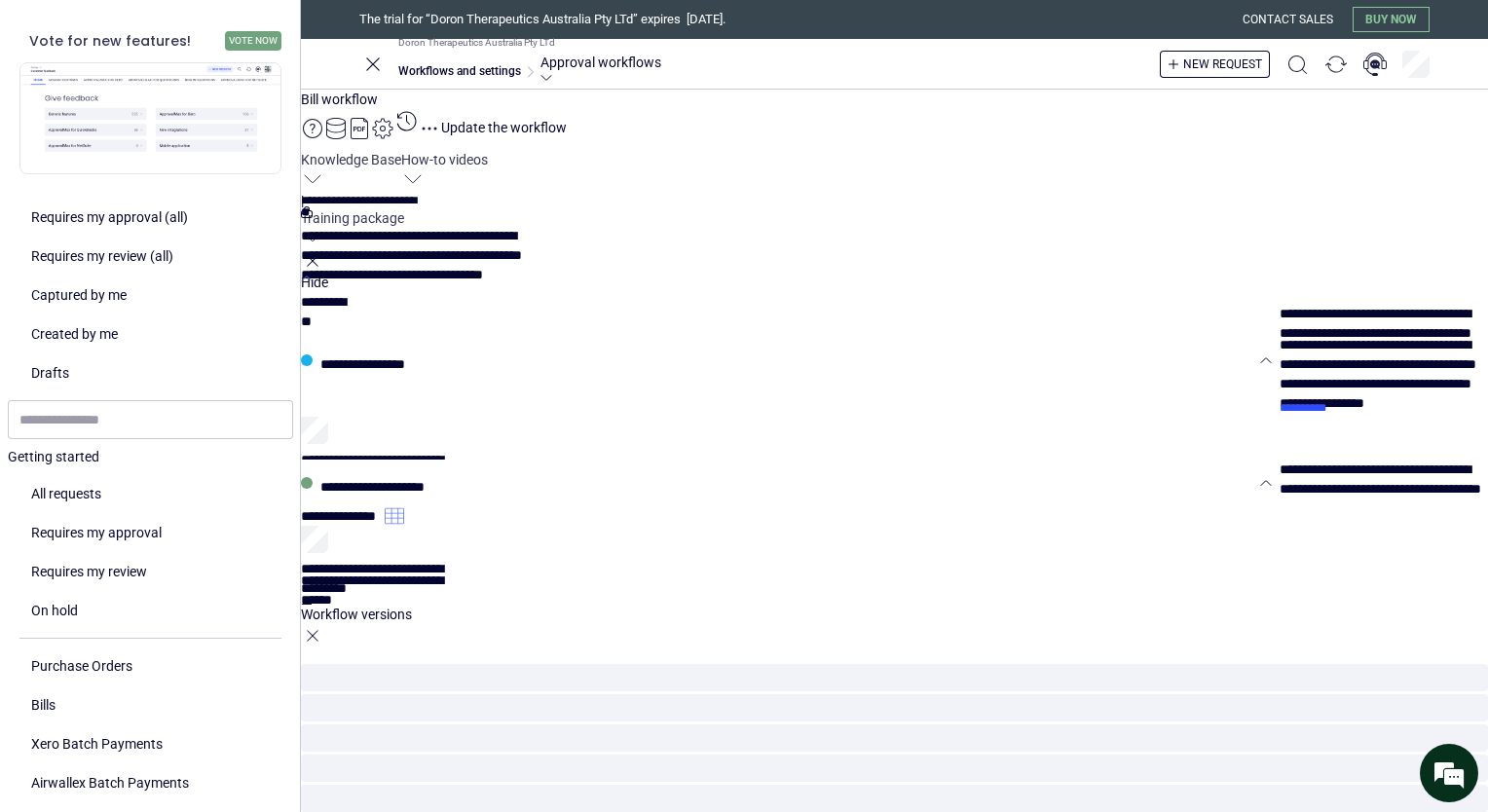 type on "**********" 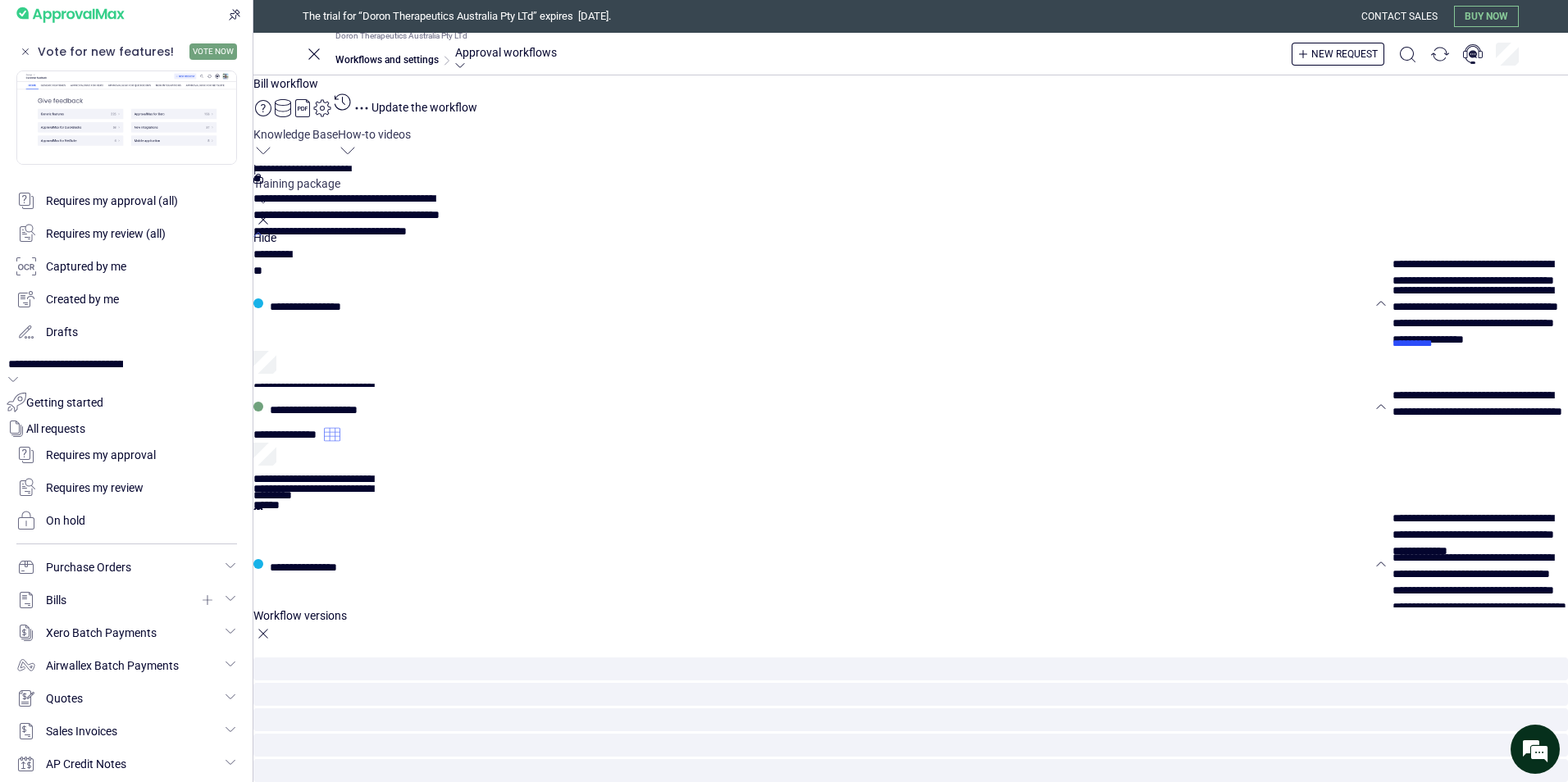 scroll, scrollTop: 4, scrollLeft: 0, axis: vertical 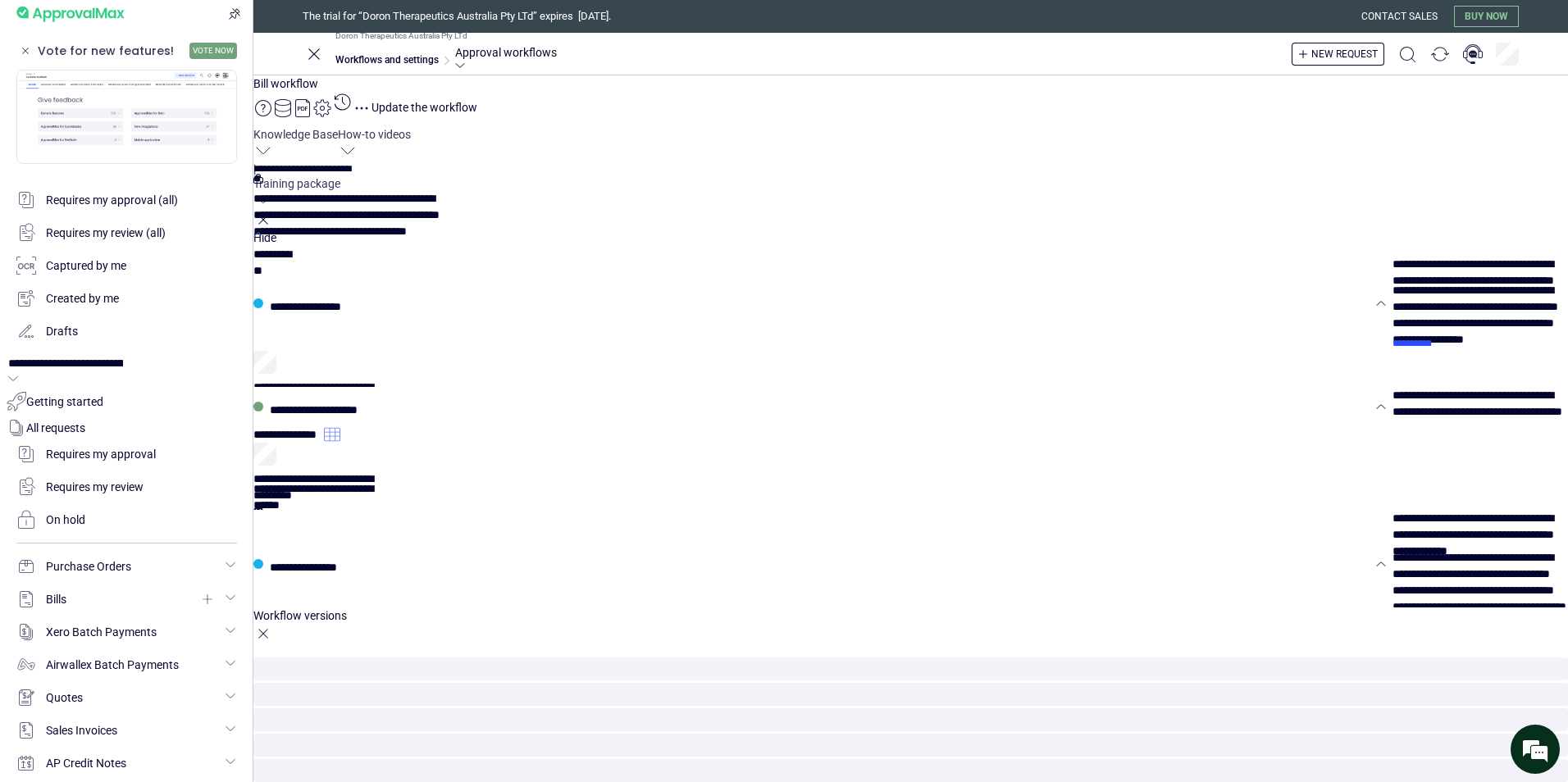 click on "******" at bounding box center [266, 1029] 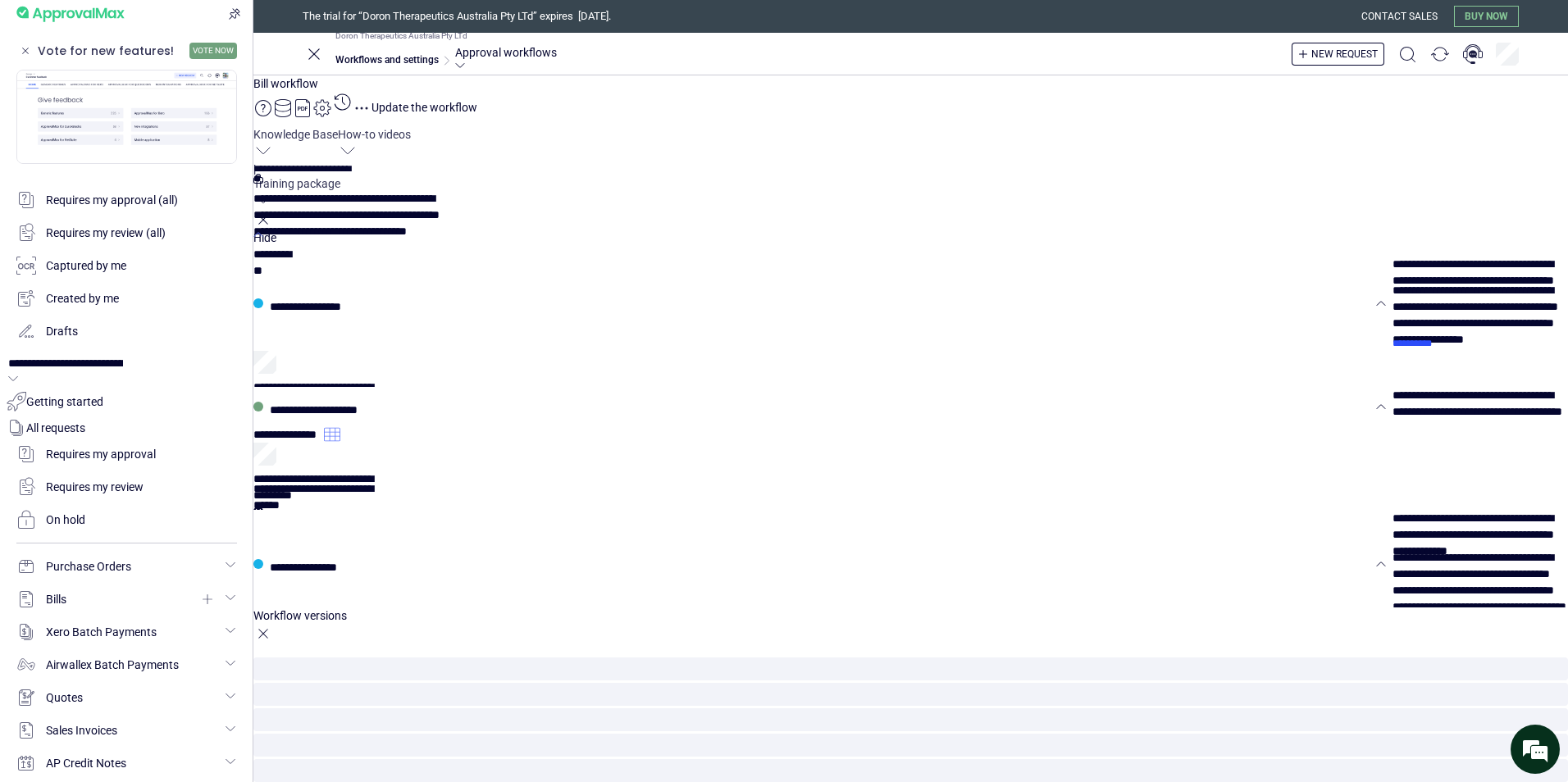 click on "******" at bounding box center (266, 1016) 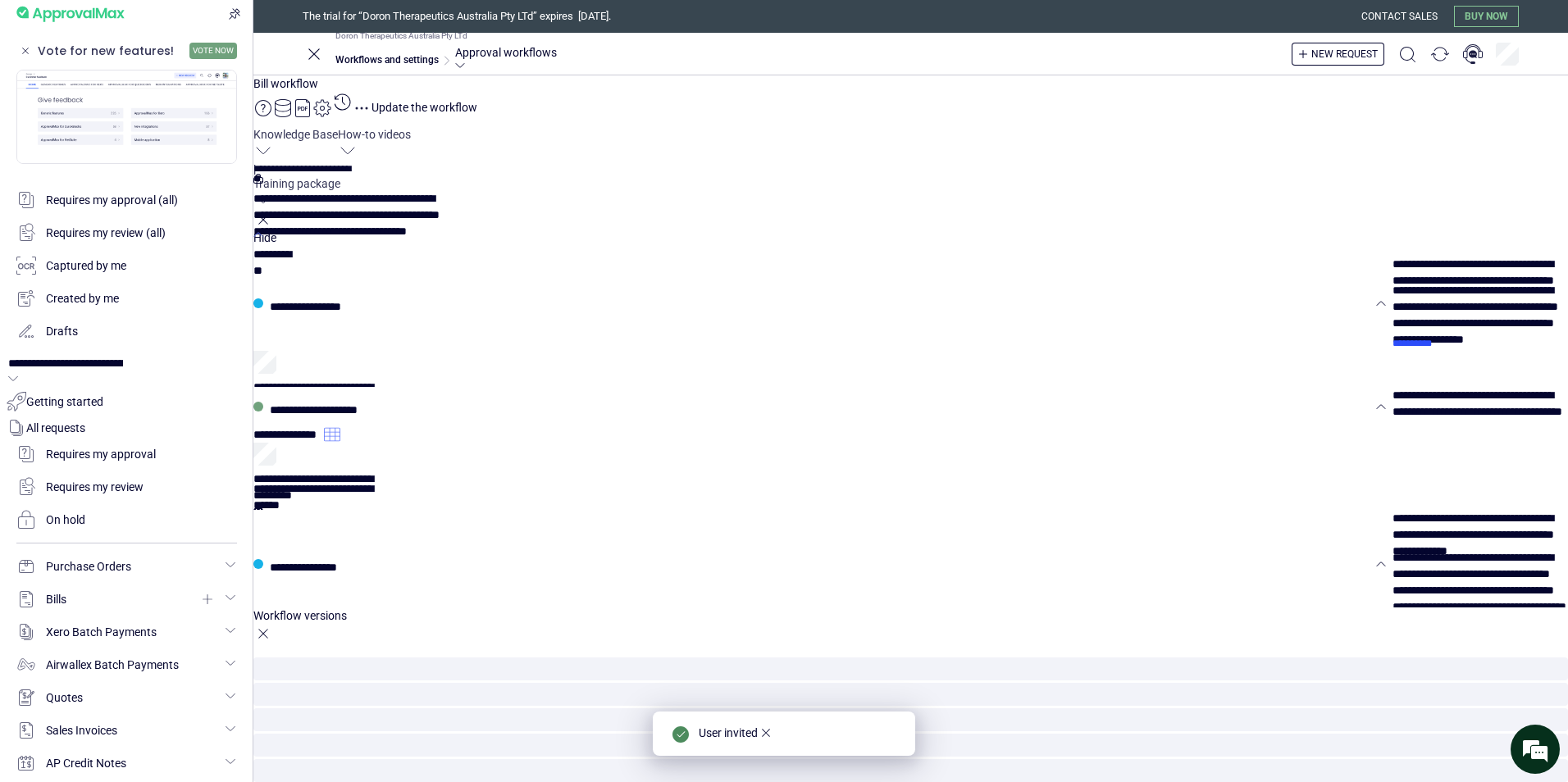 click on "******" at bounding box center (266, 1525) 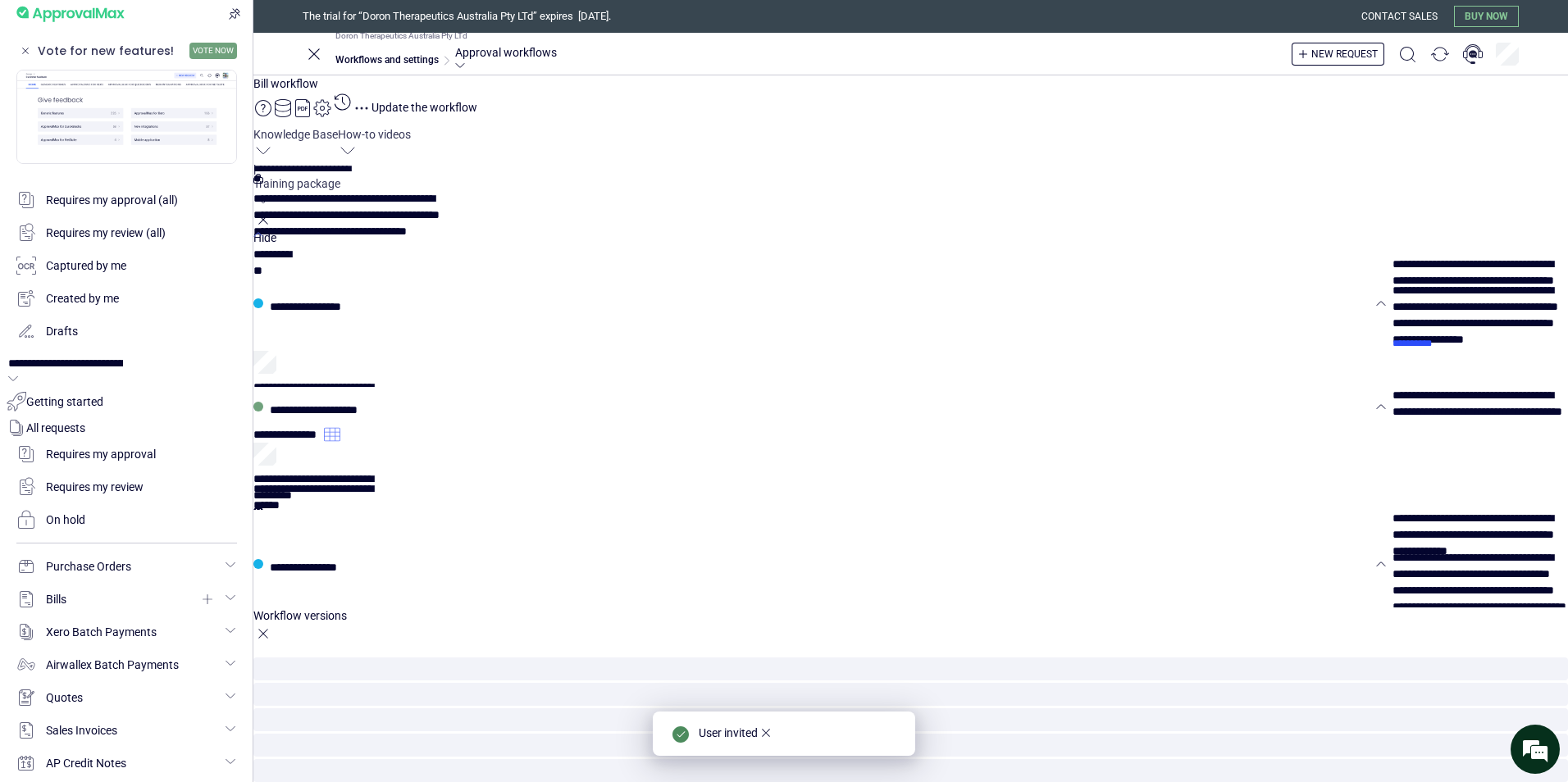 type on "****" 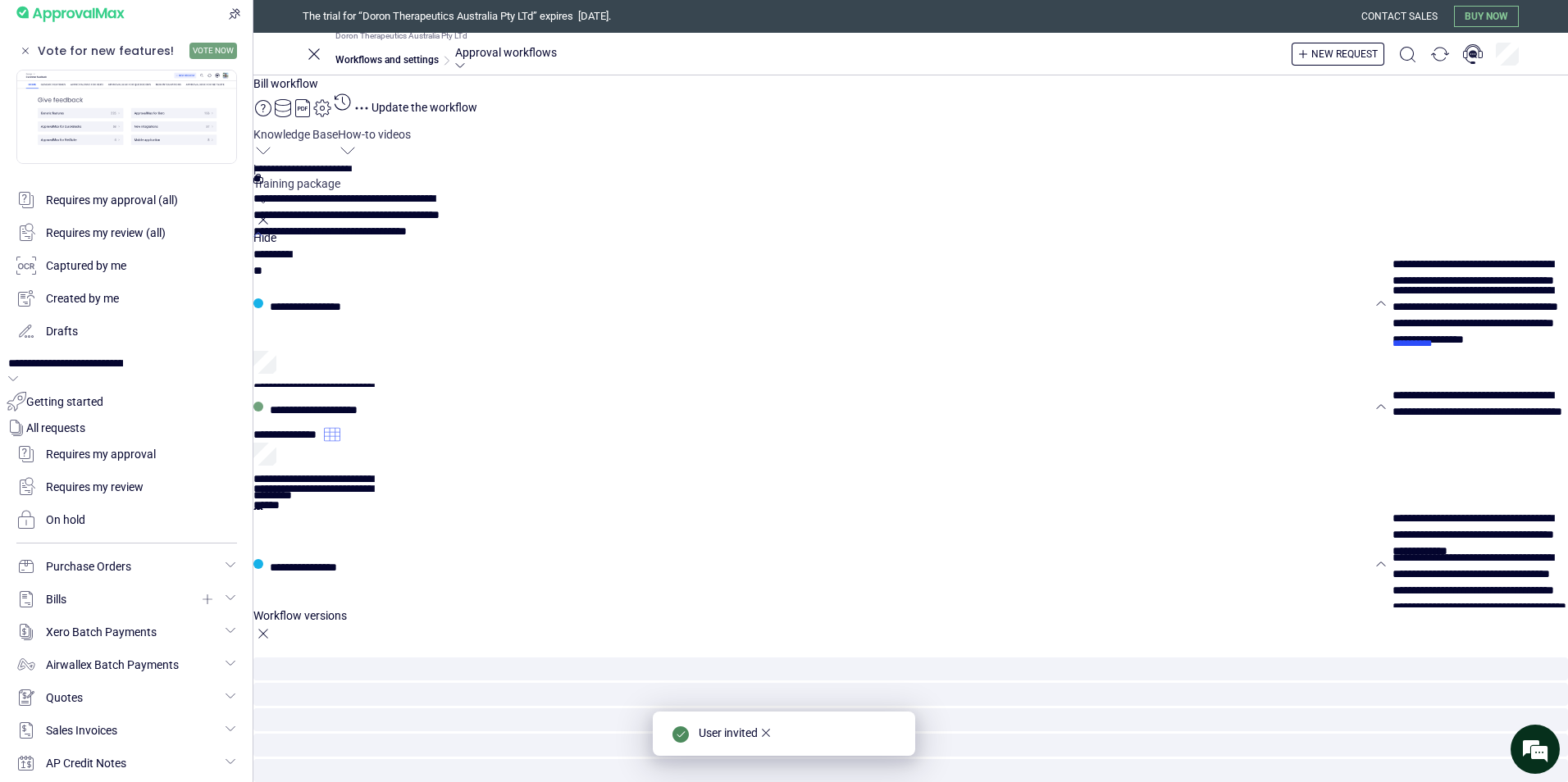 click on "Invite Users" at bounding box center [0, 0] 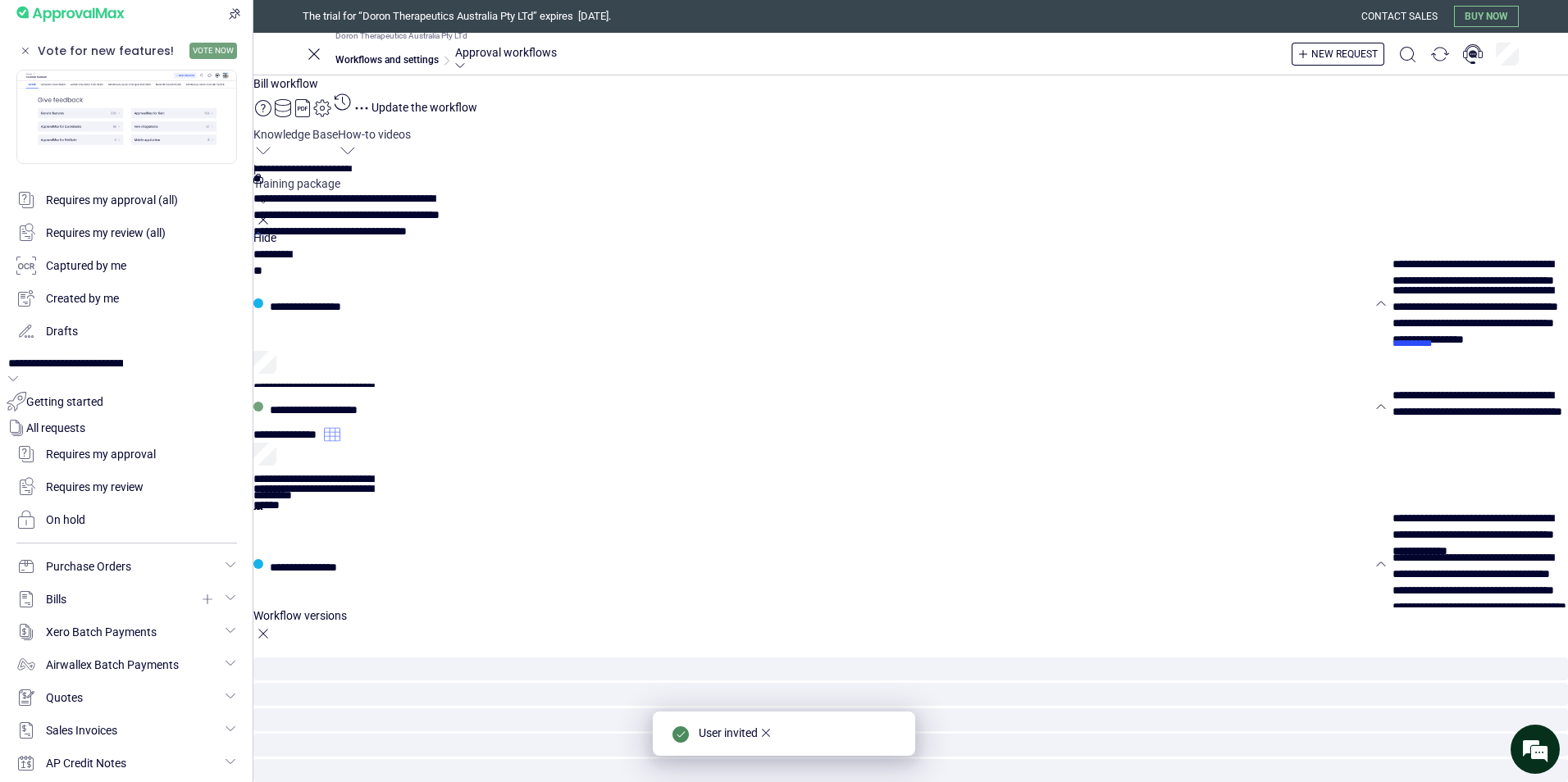 click on "******" at bounding box center (266, 1834) 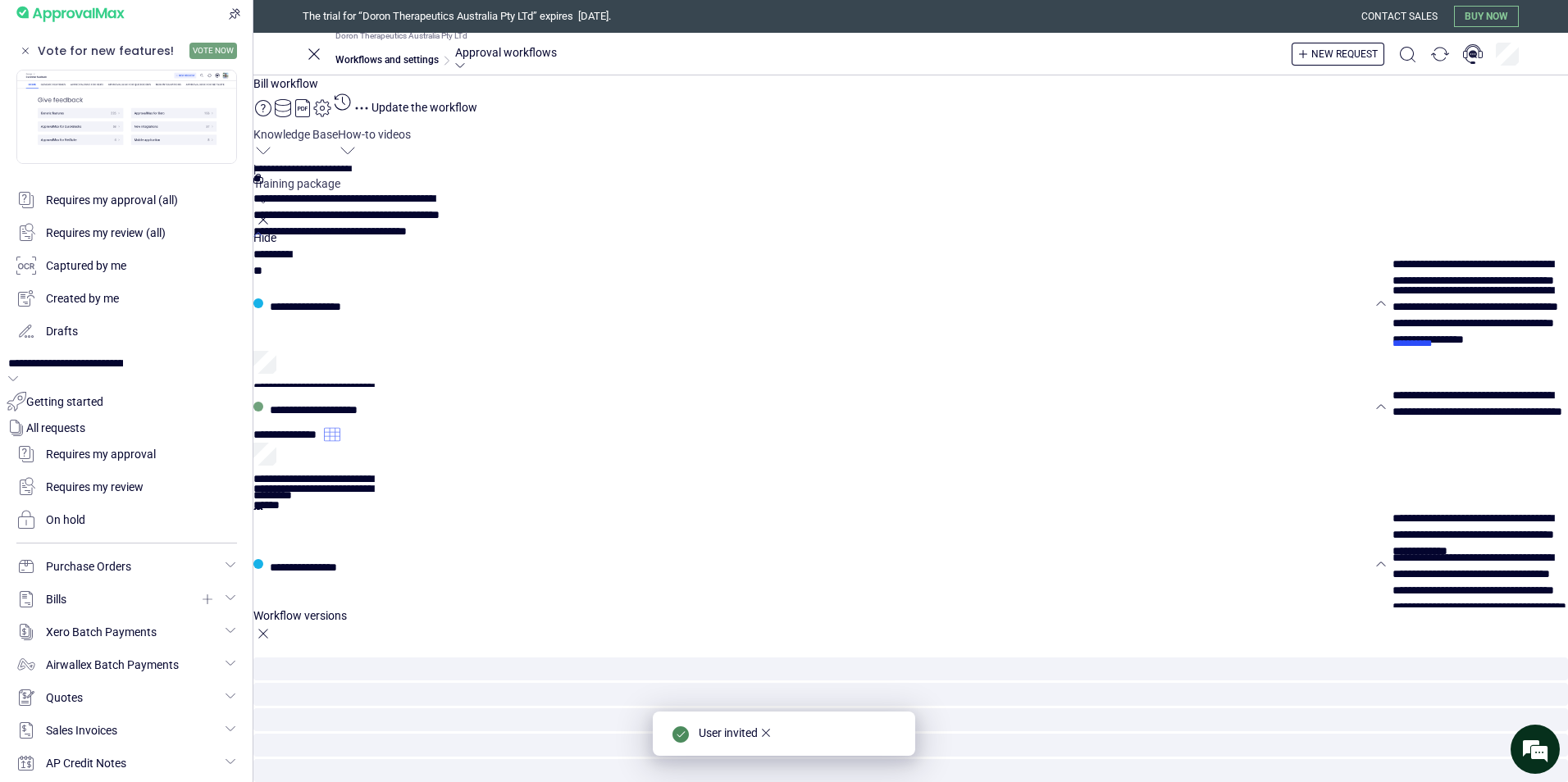 type on "****" 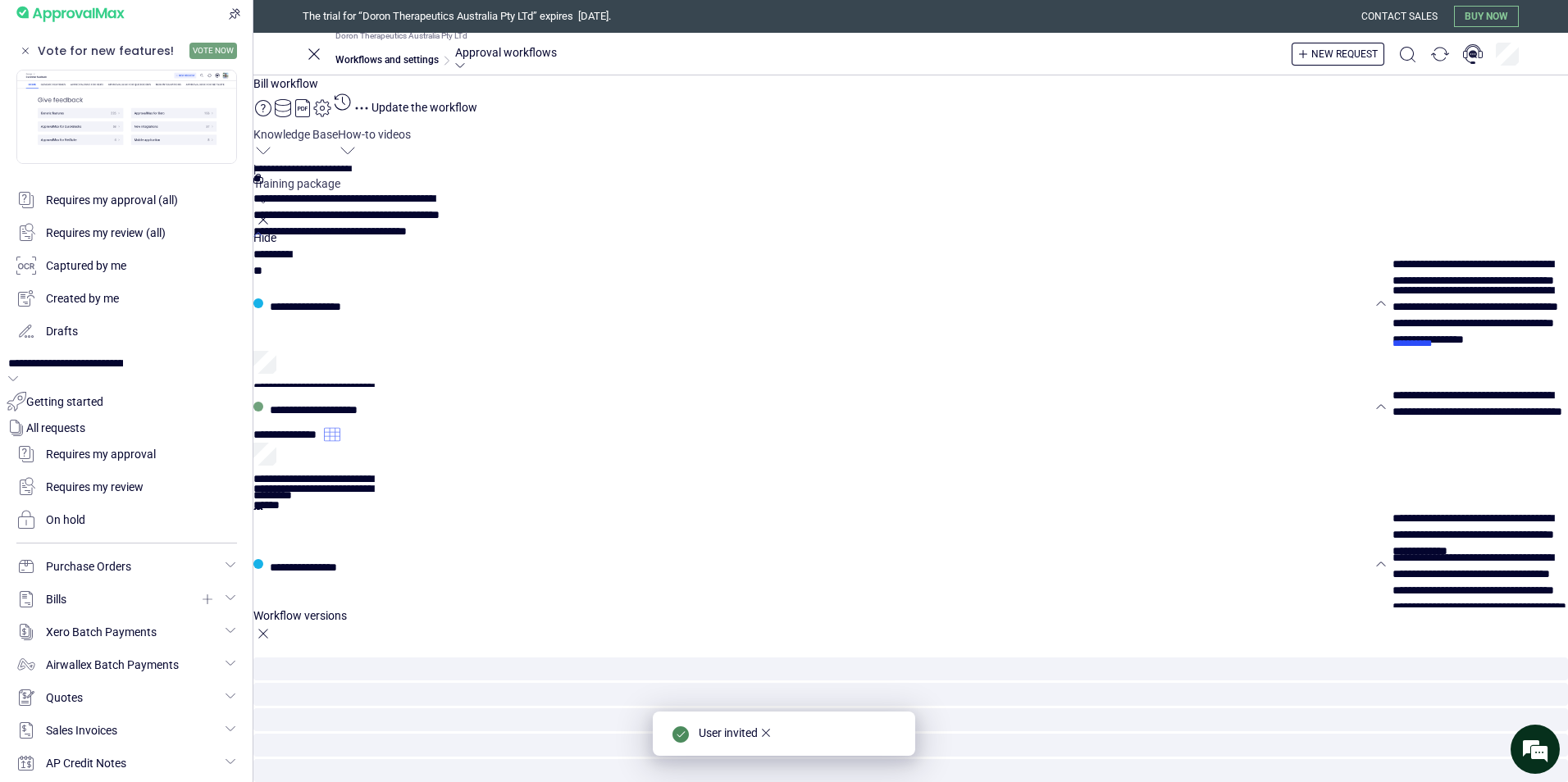 click on "Invite Users" at bounding box center (0, 0) 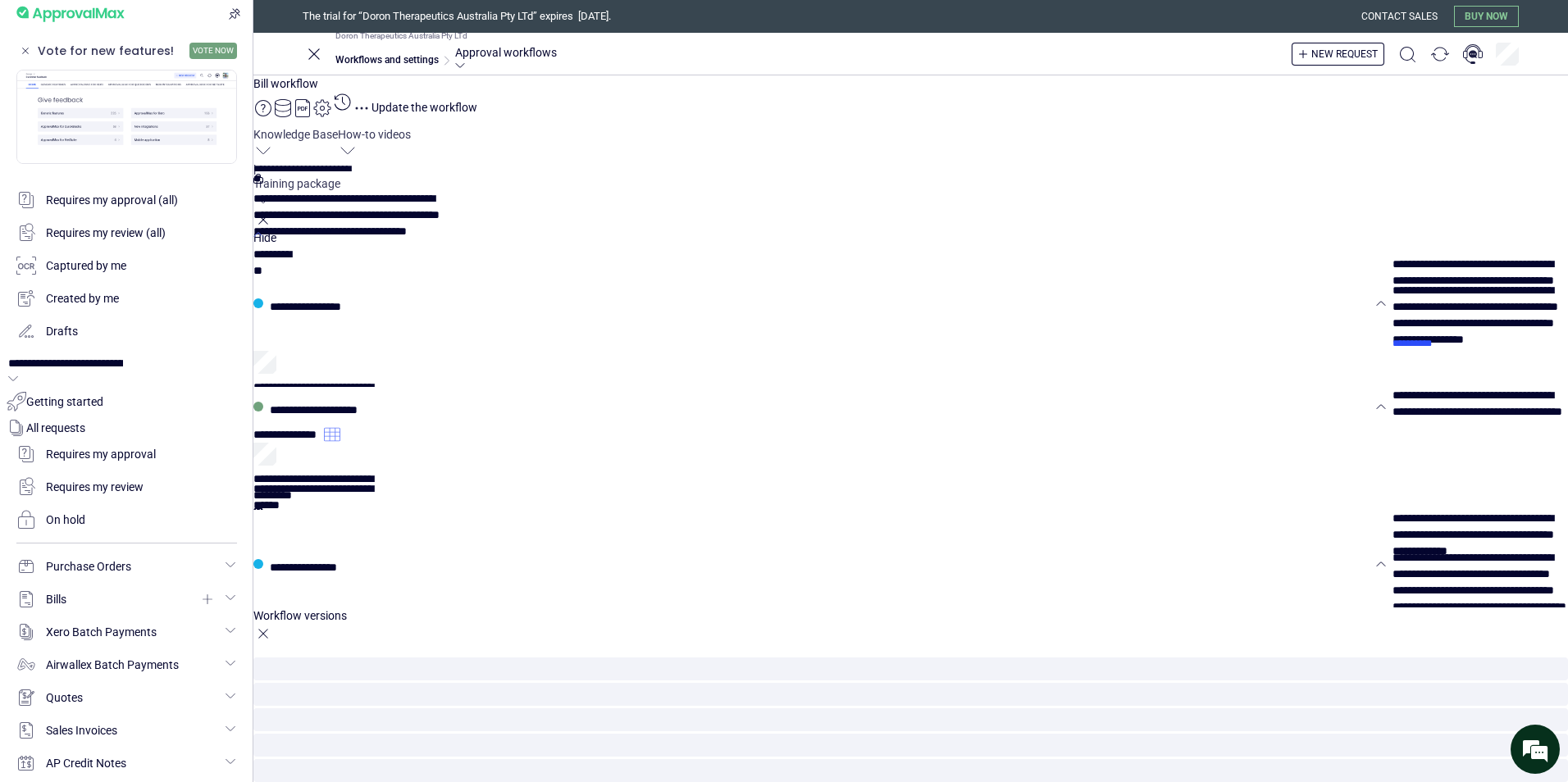 click on "**********" at bounding box center (322, 1004) 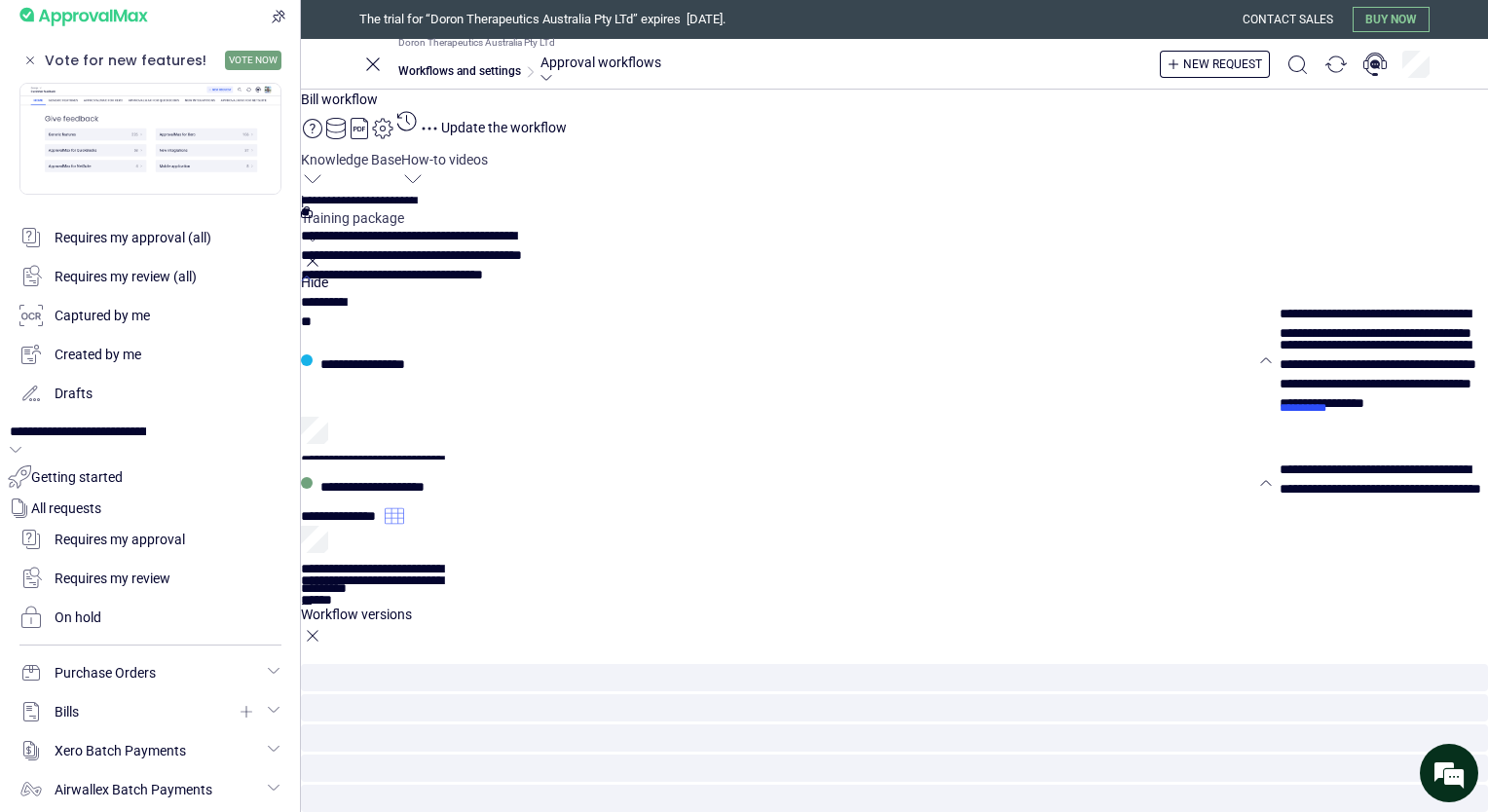 scroll, scrollTop: 4, scrollLeft: 0, axis: vertical 